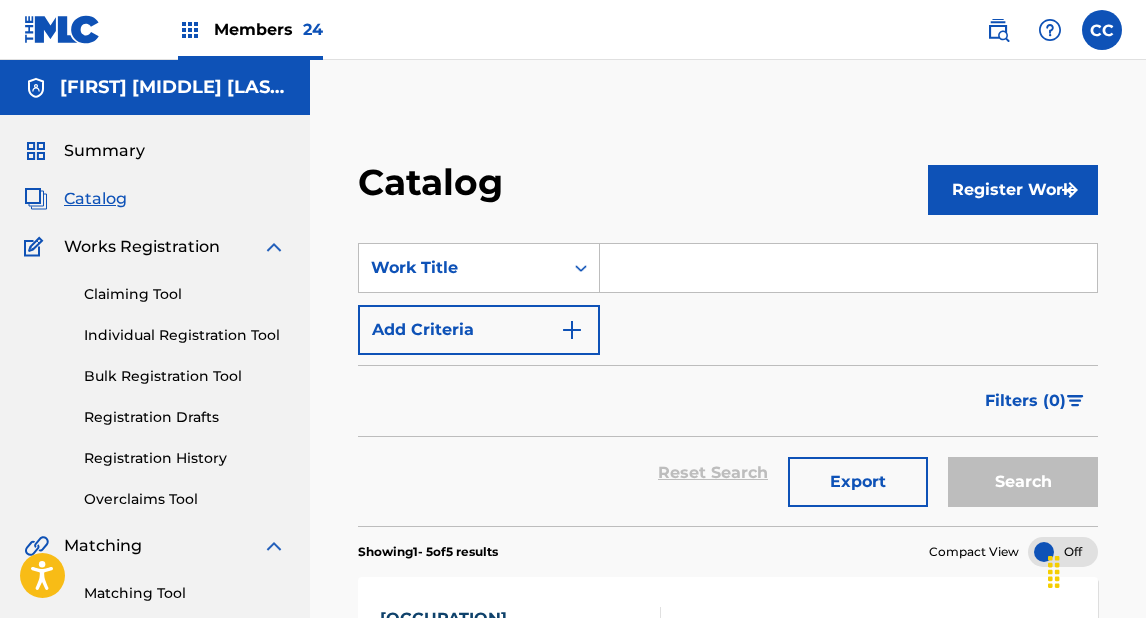 scroll, scrollTop: 35, scrollLeft: 0, axis: vertical 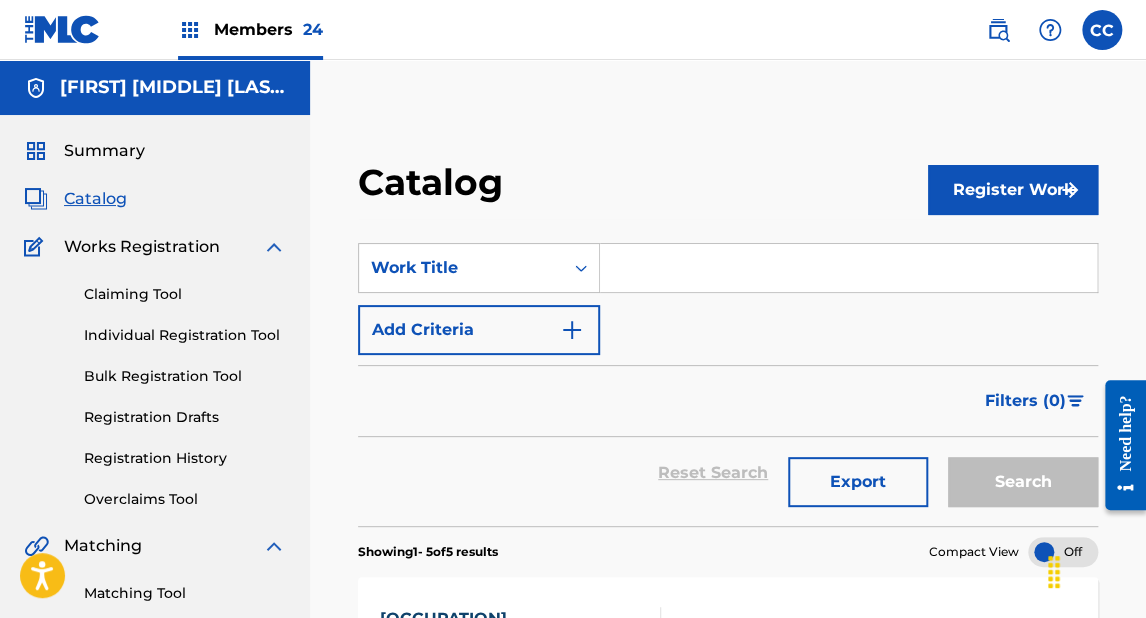 click at bounding box center (62, 29) 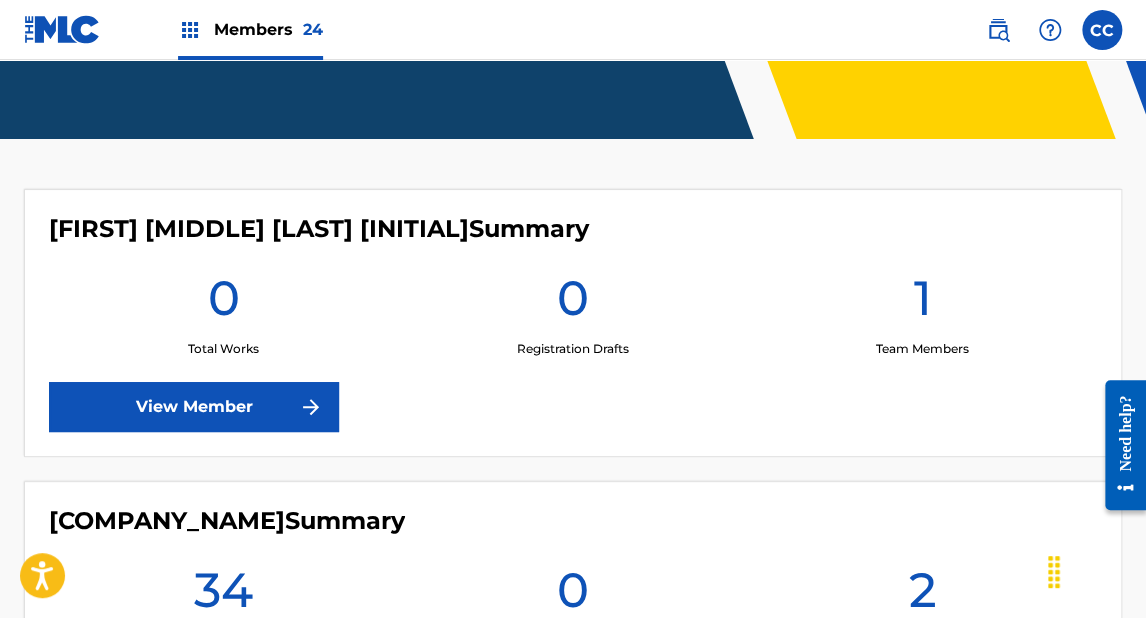 scroll, scrollTop: 480, scrollLeft: 0, axis: vertical 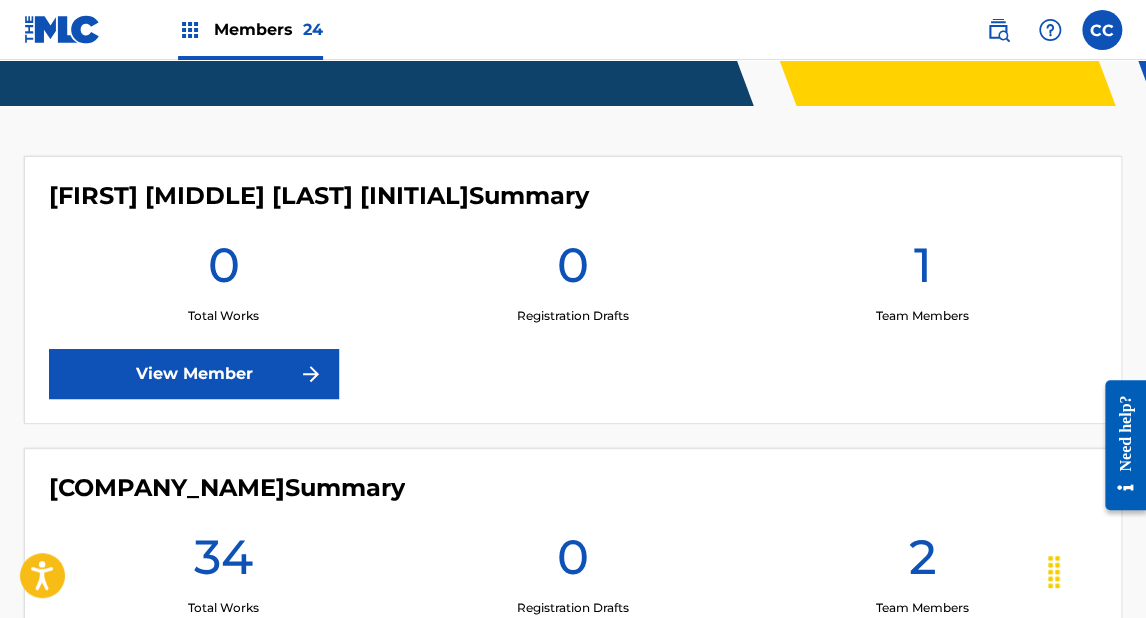 click on "[FIRST] [LAST] [LAST] [LAST] Summary" at bounding box center (319, 196) 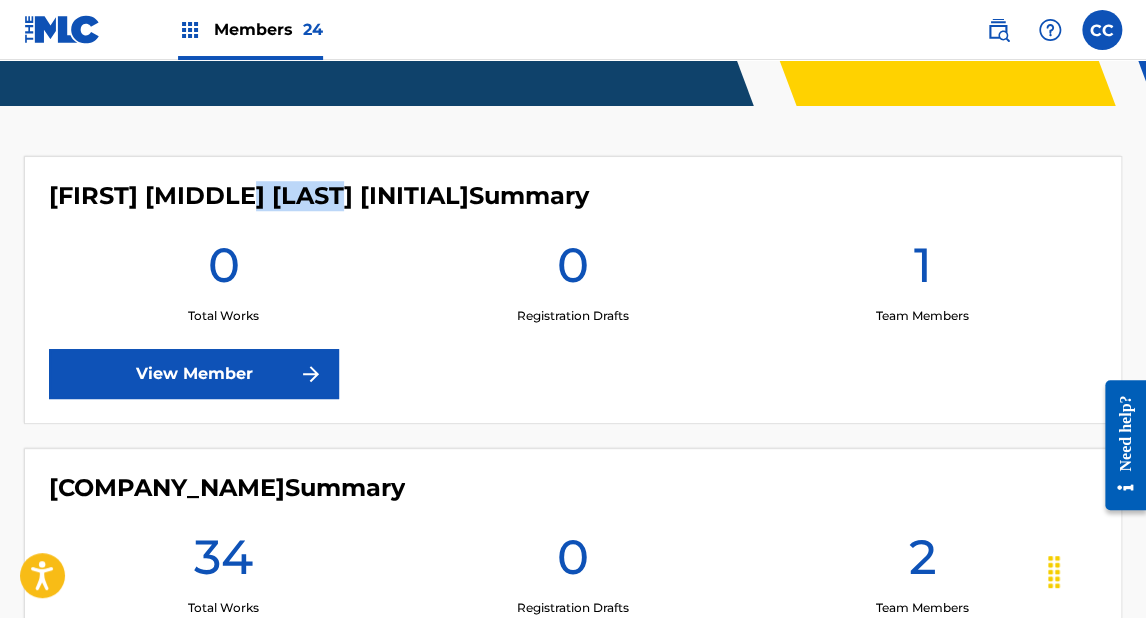 click on "[FIRST] [LAST] [LAST] [LAST] Summary" at bounding box center [319, 196] 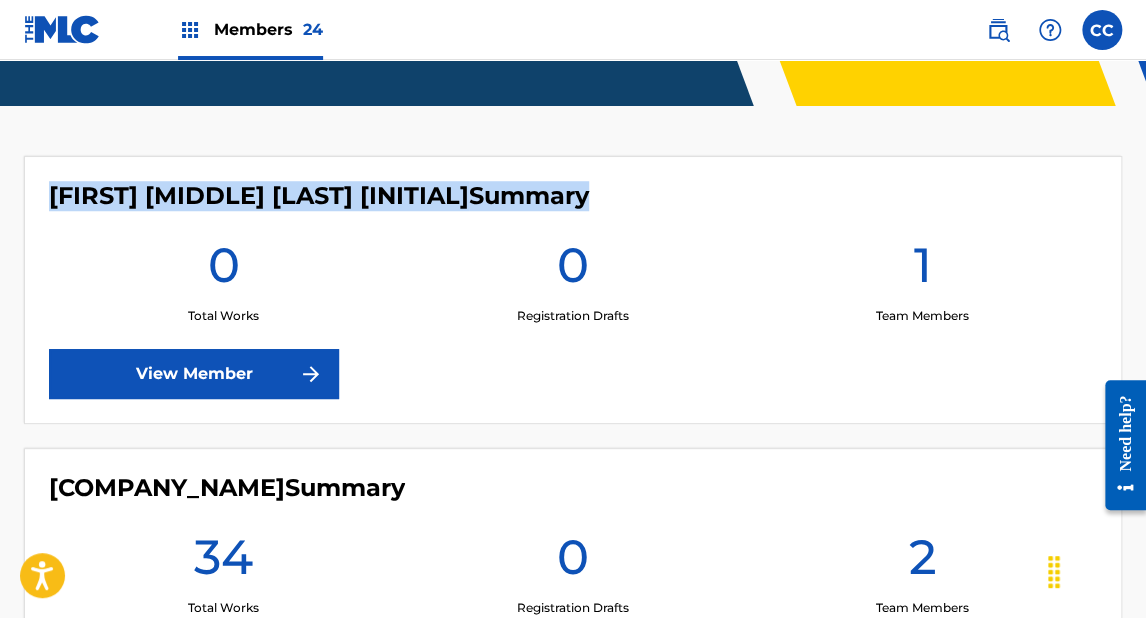 click on "[FIRST] [LAST] [LAST] [LAST] Summary" at bounding box center [319, 196] 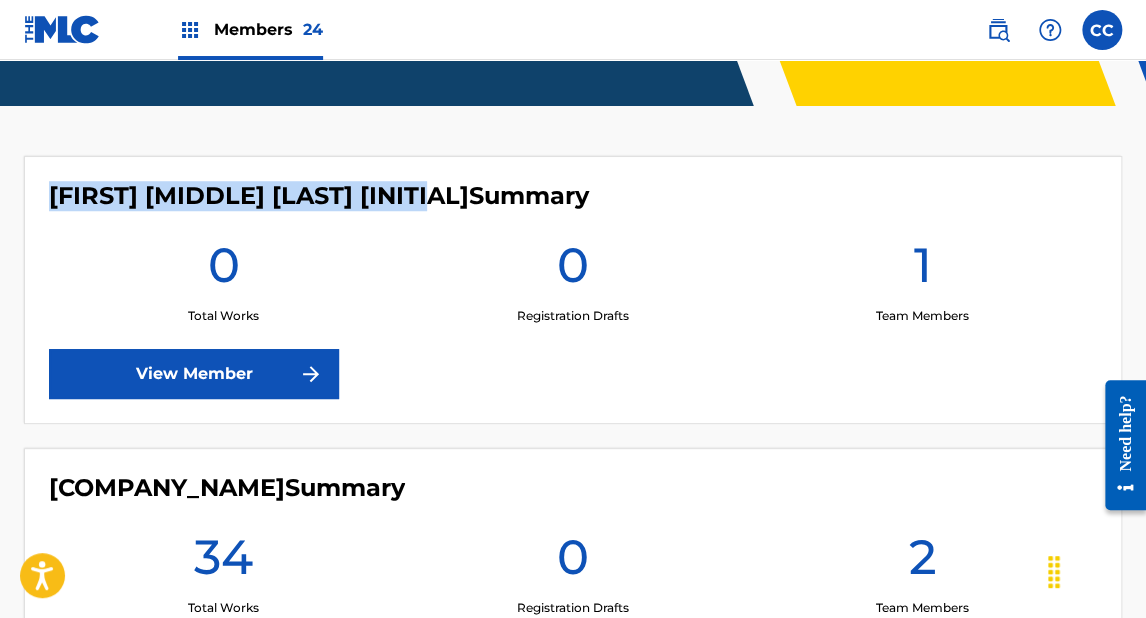 drag, startPoint x: 520, startPoint y: 197, endPoint x: 56, endPoint y: 191, distance: 464.0388 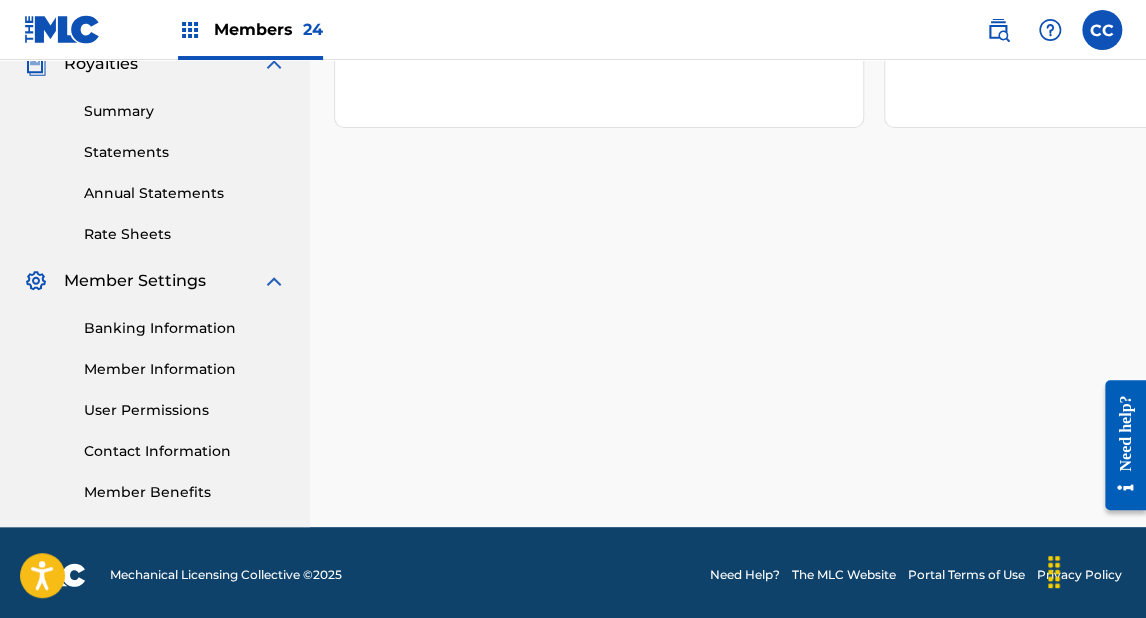 scroll, scrollTop: 621, scrollLeft: 0, axis: vertical 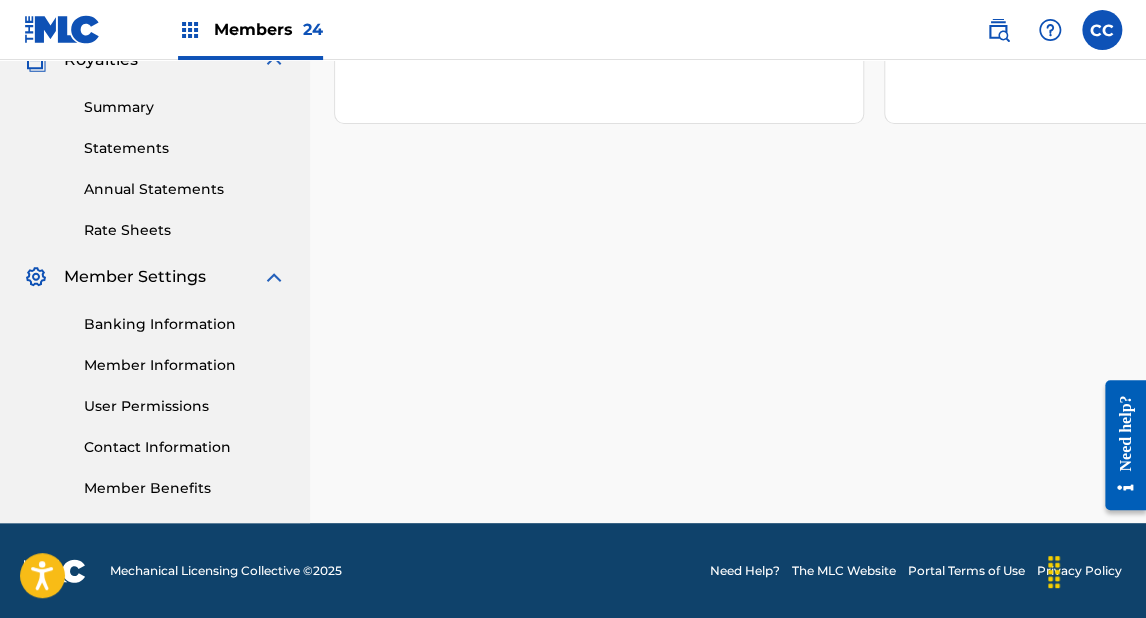 click on "Contact Information" at bounding box center [185, 447] 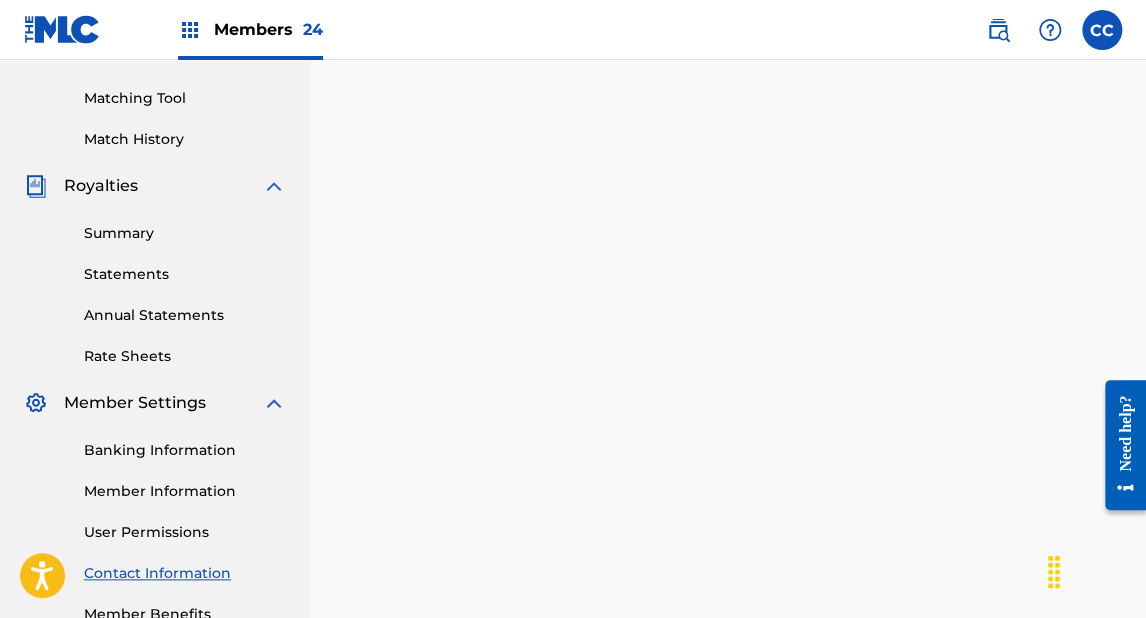 scroll, scrollTop: 621, scrollLeft: 0, axis: vertical 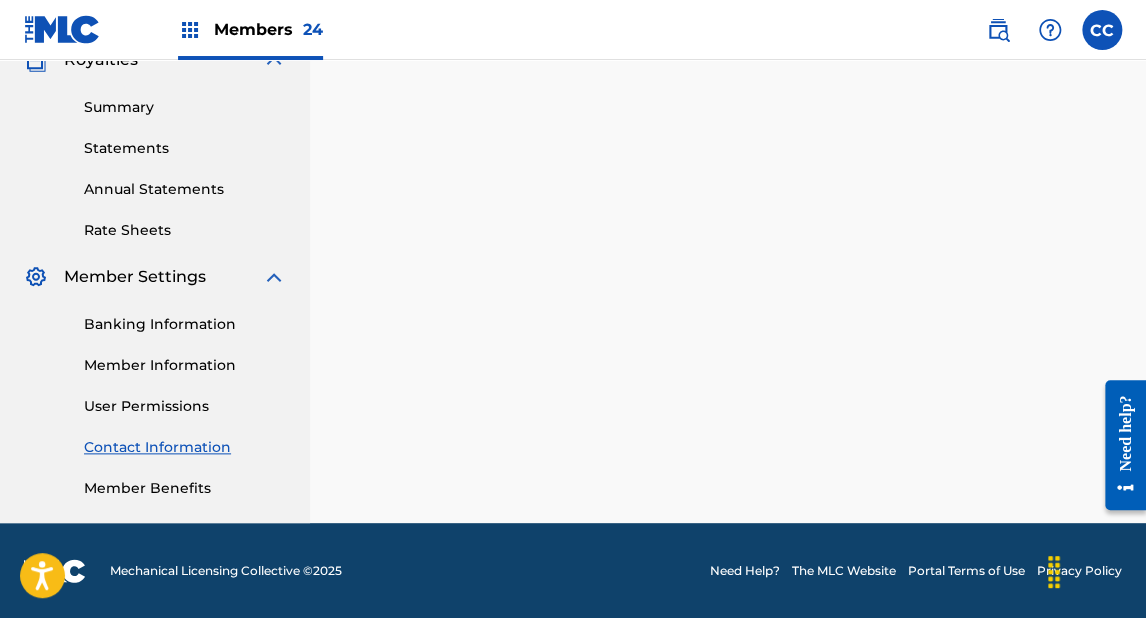 click on "Member Information" at bounding box center (185, 365) 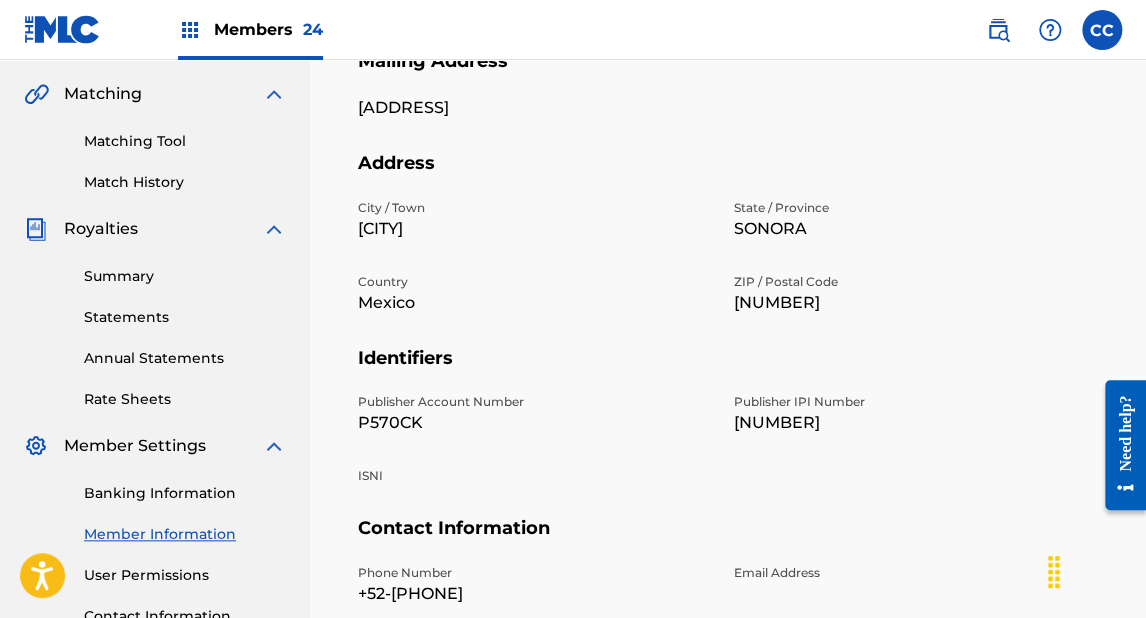 scroll, scrollTop: 480, scrollLeft: 0, axis: vertical 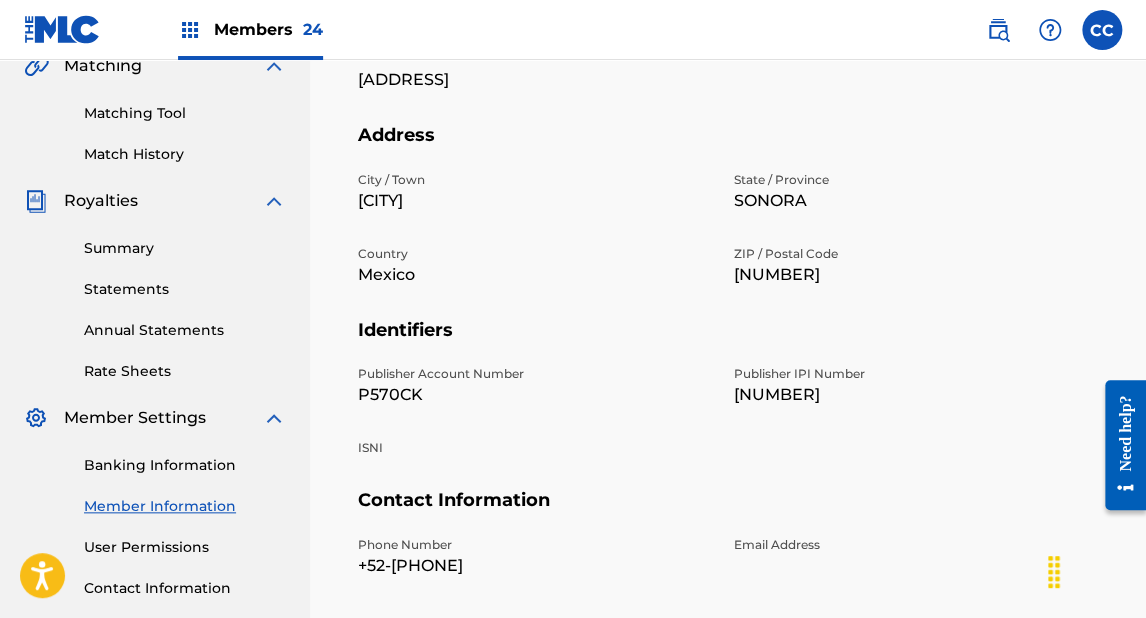 click on "[NUMBER]" at bounding box center (910, 395) 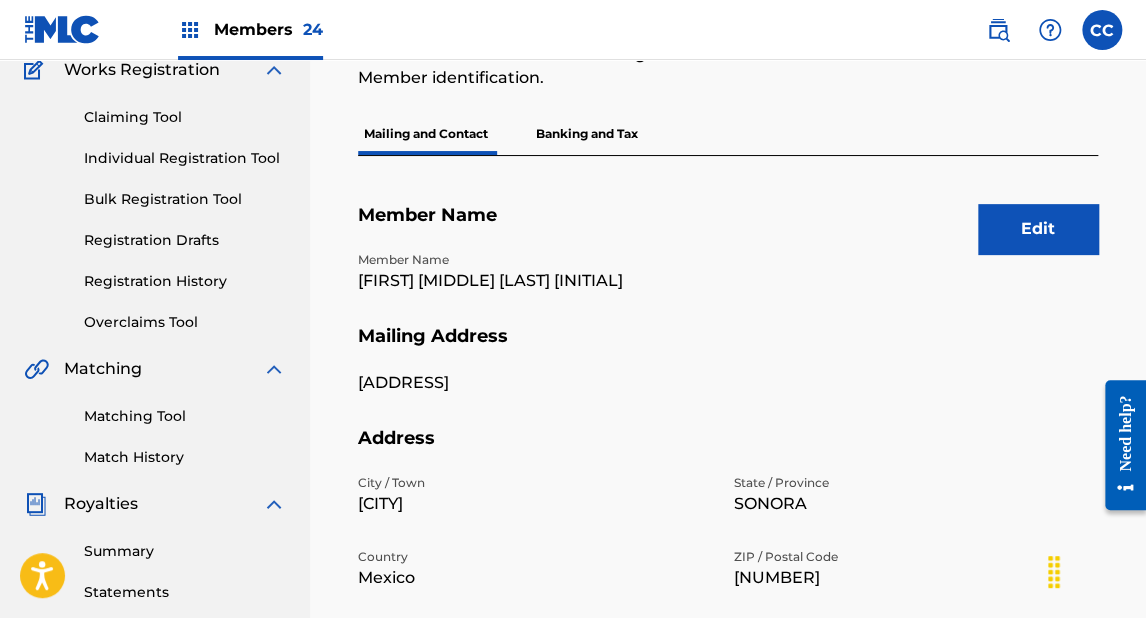 scroll, scrollTop: 0, scrollLeft: 0, axis: both 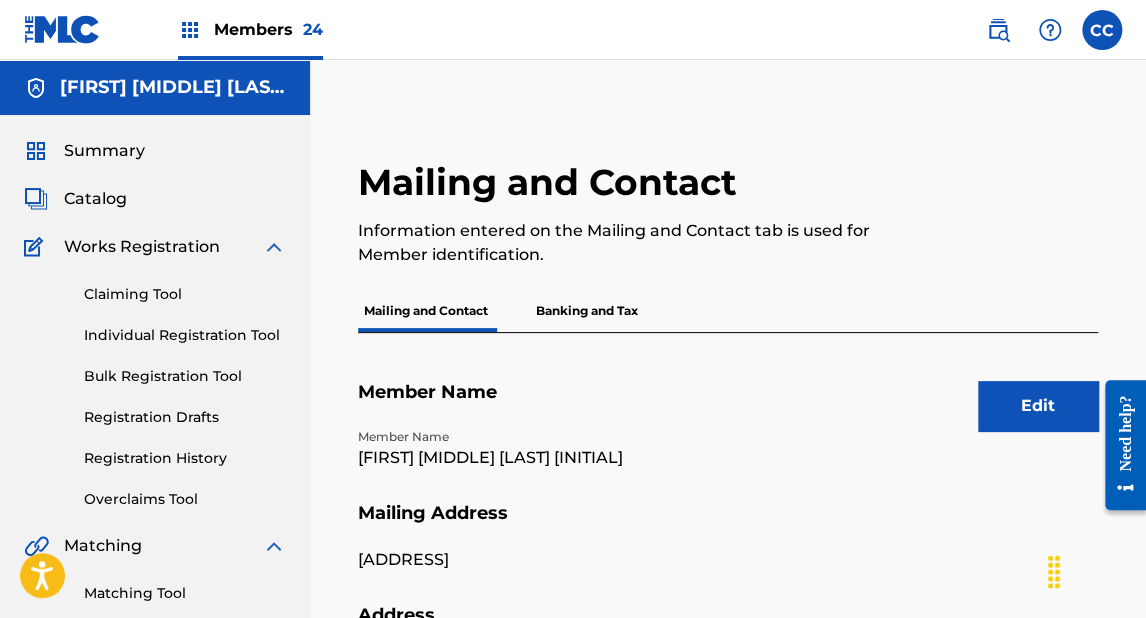 click on "Claiming Tool" at bounding box center [185, 294] 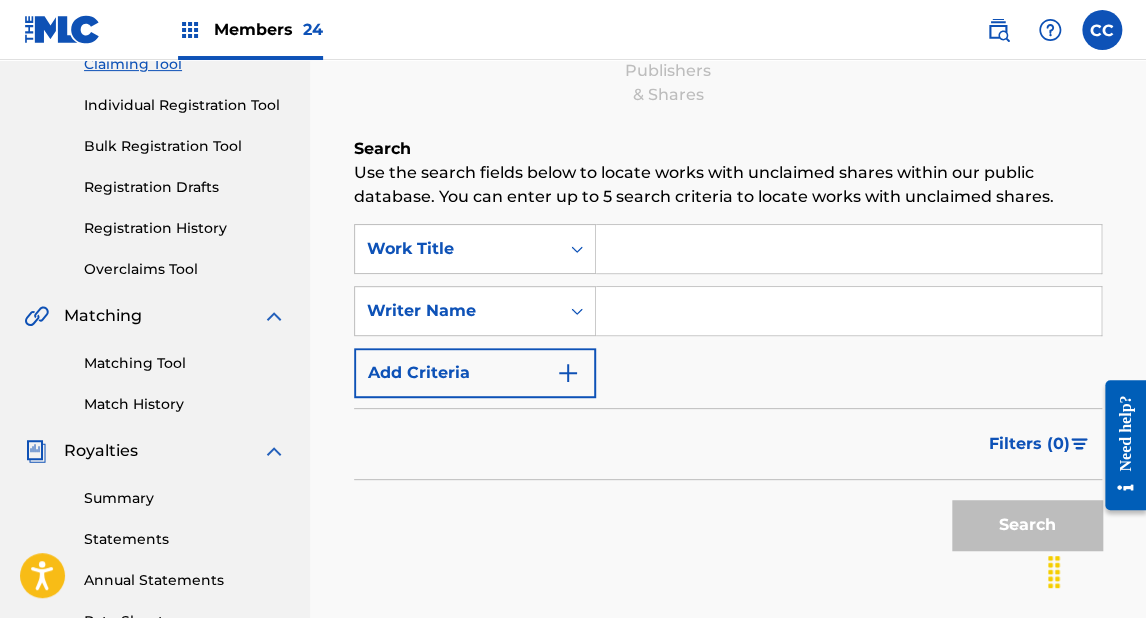 scroll, scrollTop: 240, scrollLeft: 0, axis: vertical 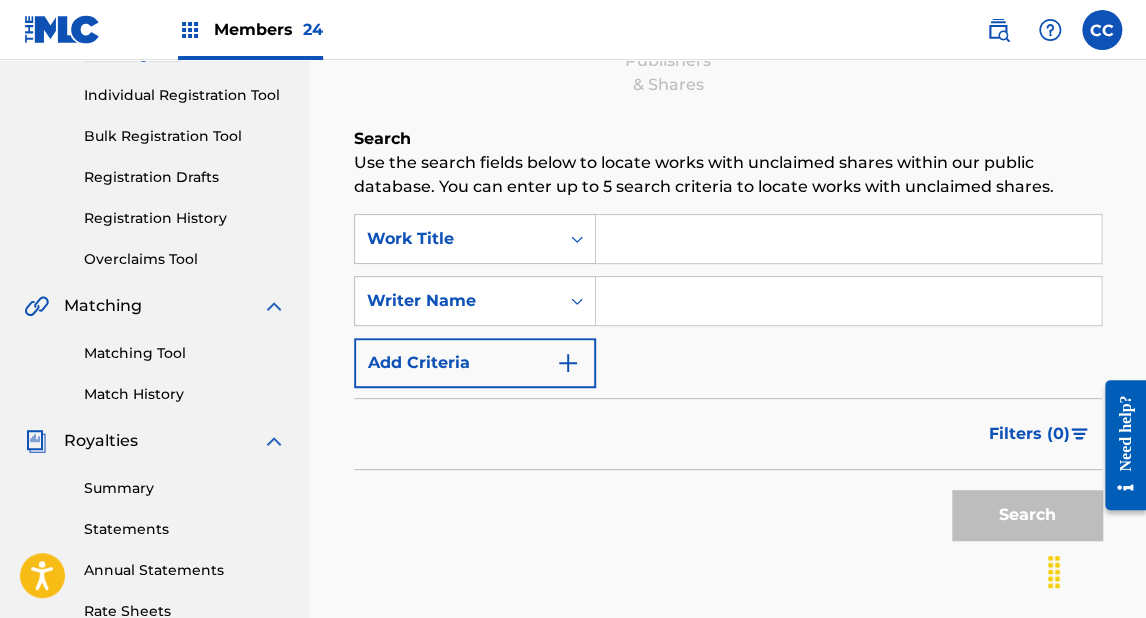 click at bounding box center (848, 239) 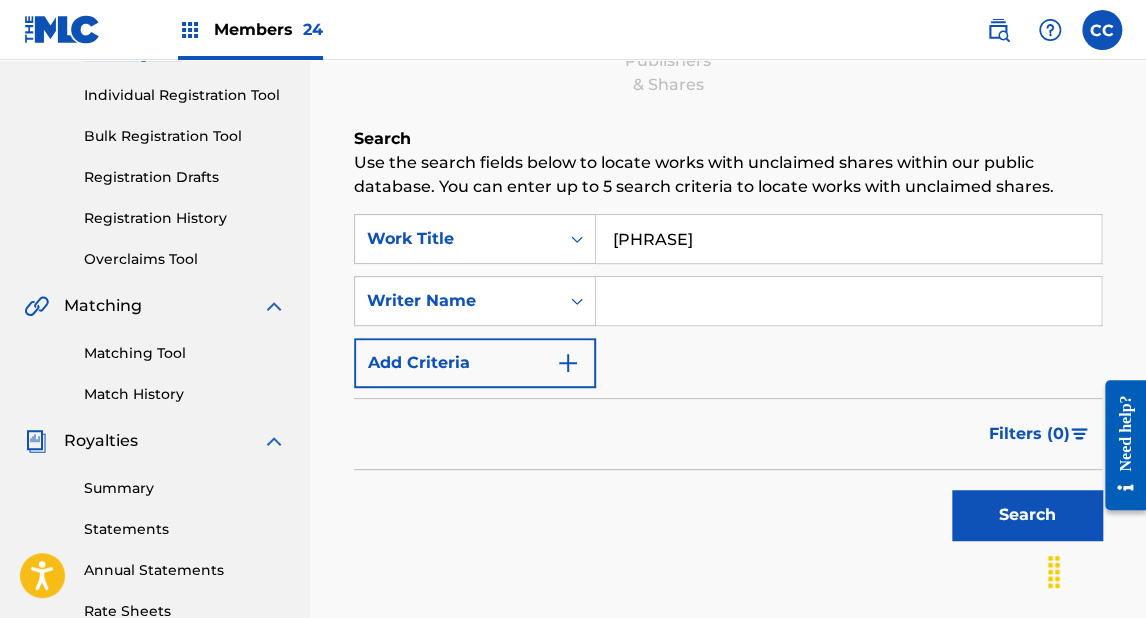 type on "[PHRASE]" 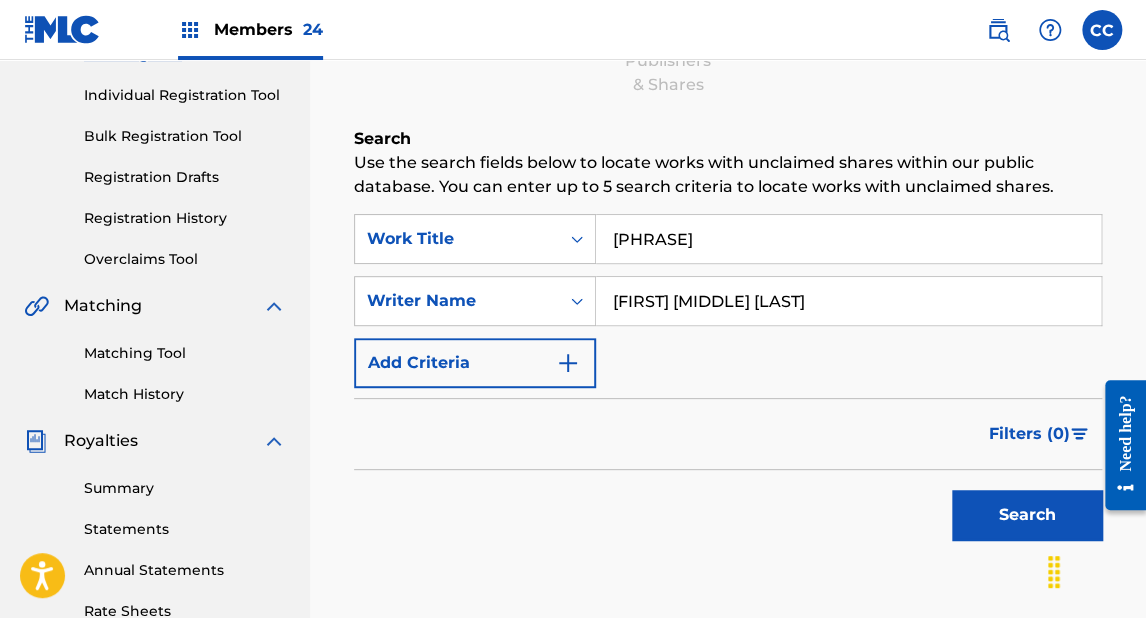 type on "[FIRST] [MIDDLE] [LAST]" 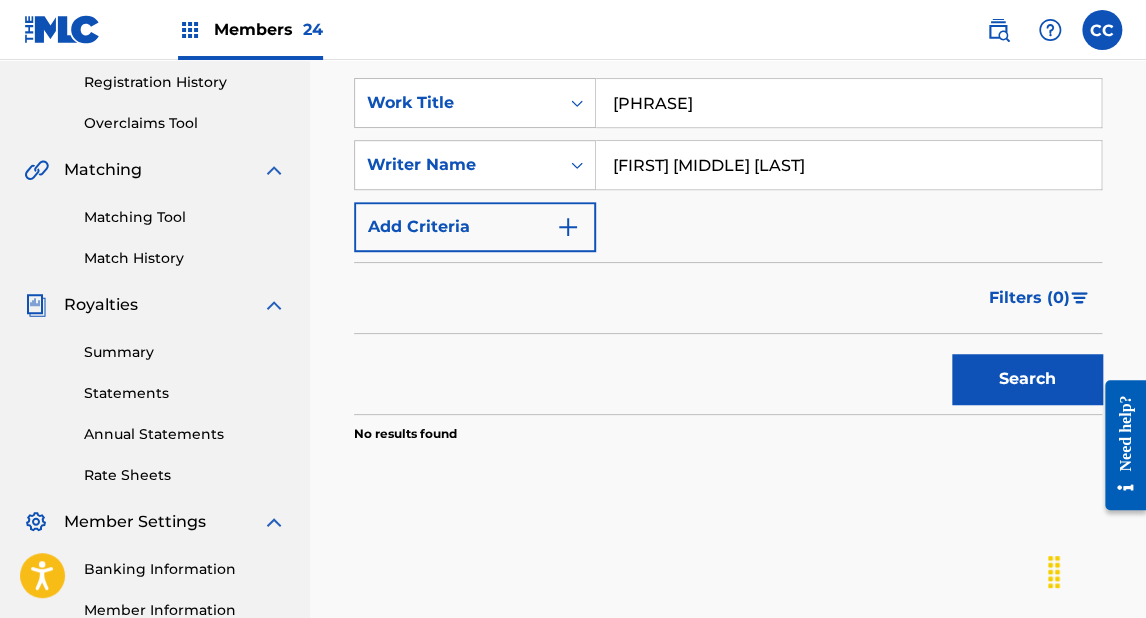 scroll, scrollTop: 400, scrollLeft: 0, axis: vertical 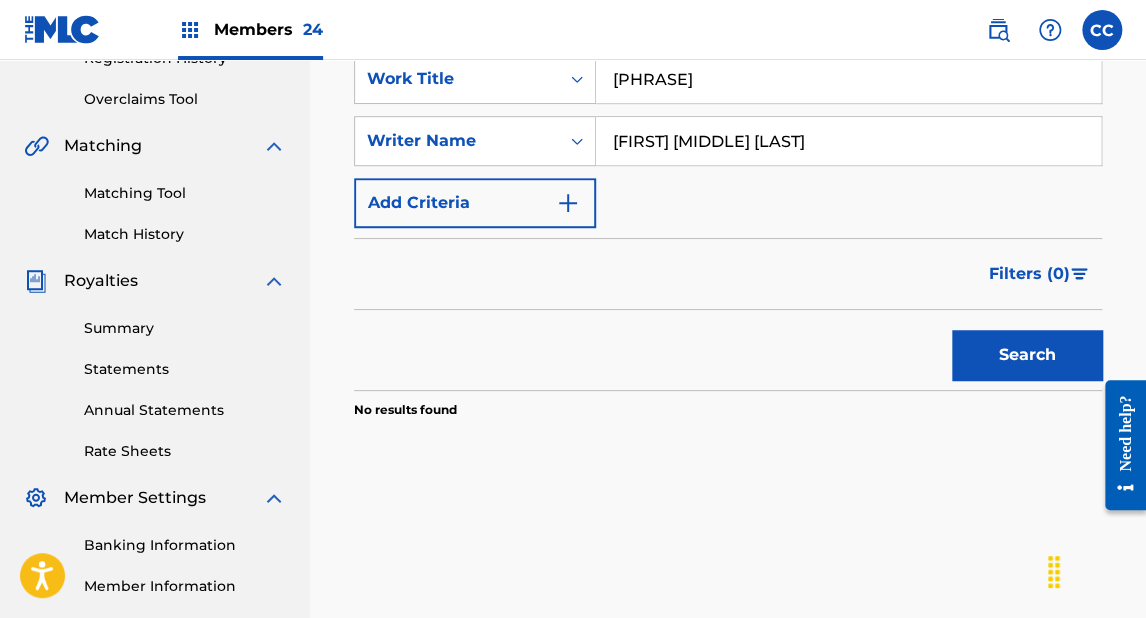 click on "Search" at bounding box center [1027, 355] 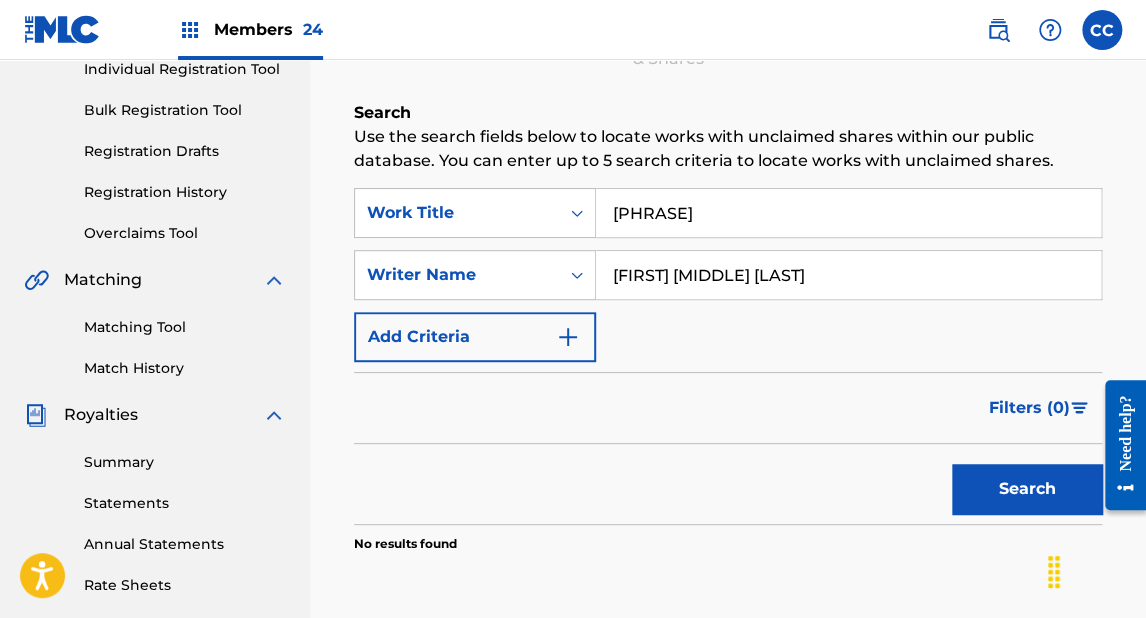 scroll, scrollTop: 240, scrollLeft: 0, axis: vertical 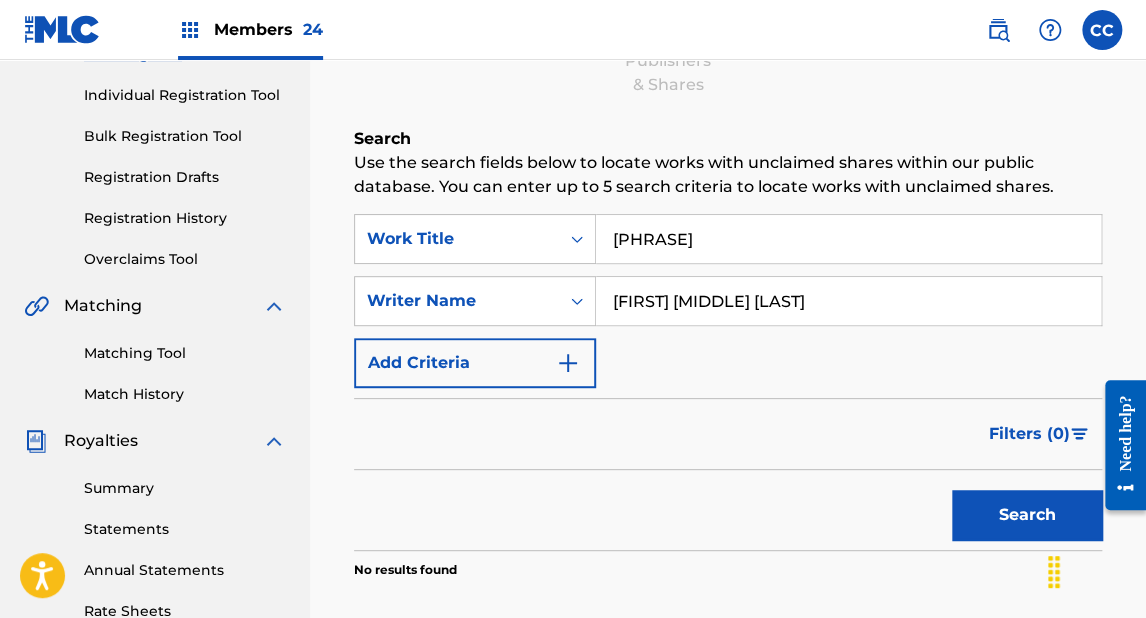 click on "[FIRST] [MIDDLE] [LAST]" at bounding box center (848, 301) 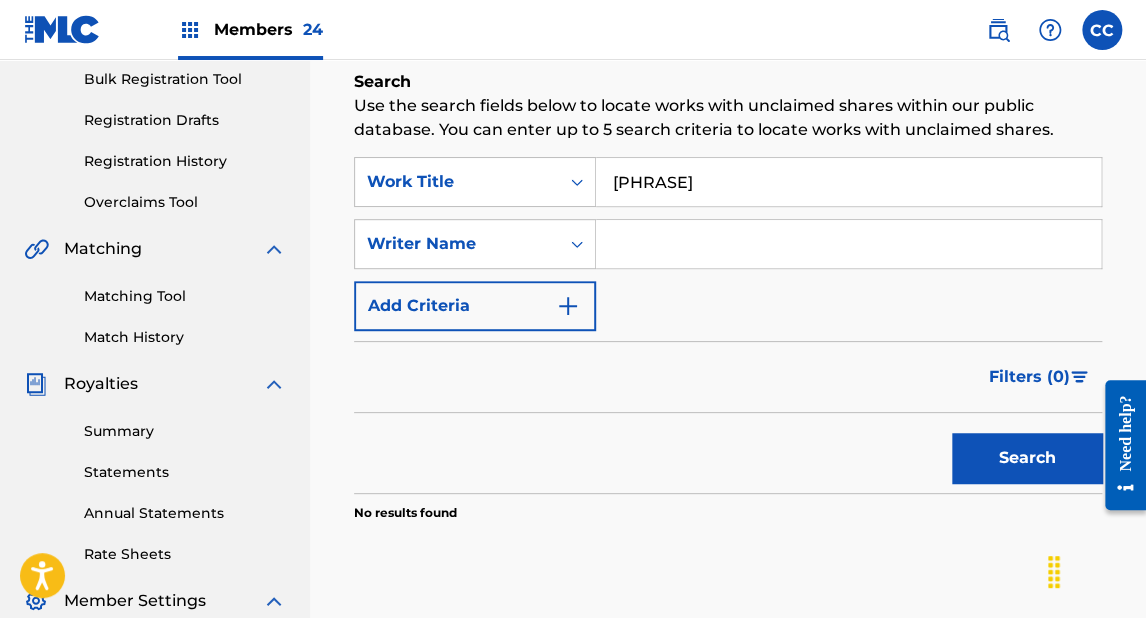 scroll, scrollTop: 400, scrollLeft: 0, axis: vertical 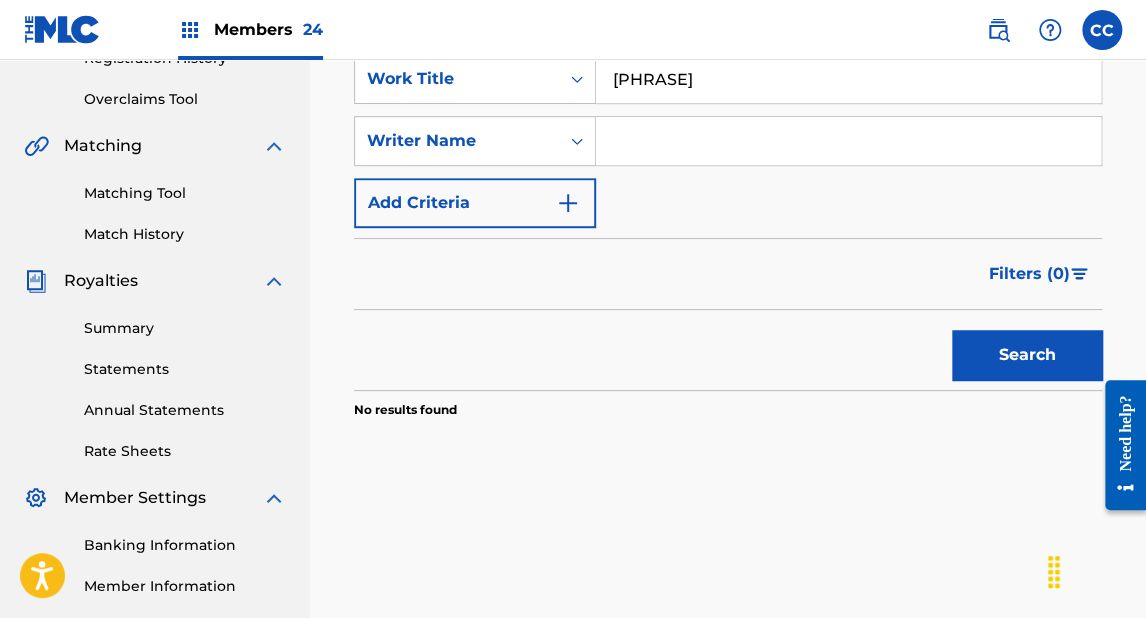 type 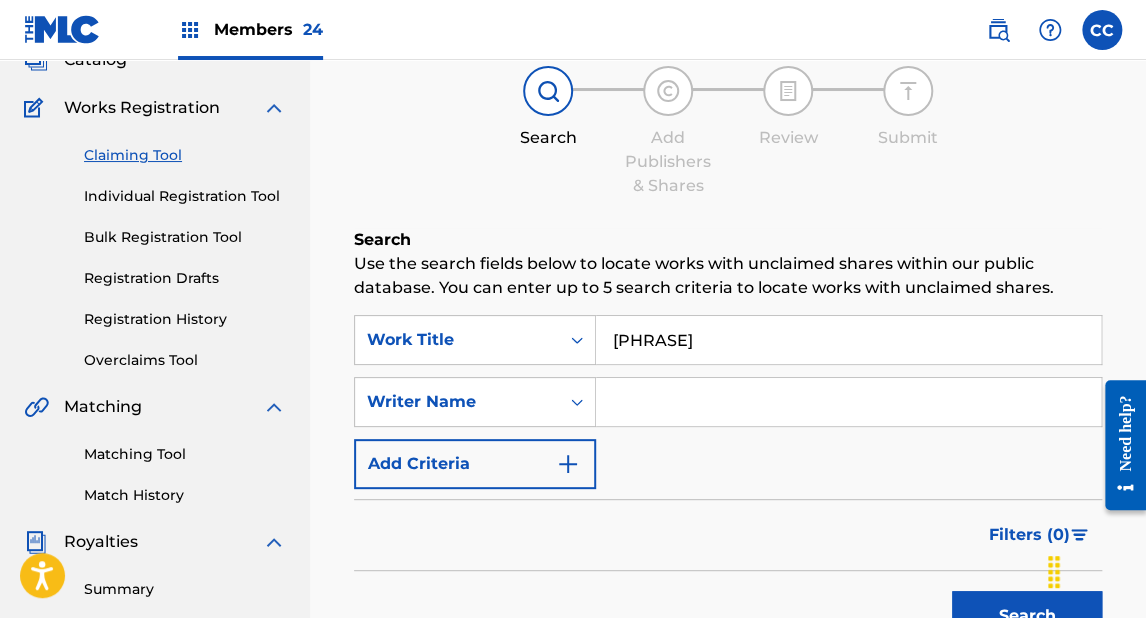 scroll, scrollTop: 0, scrollLeft: 0, axis: both 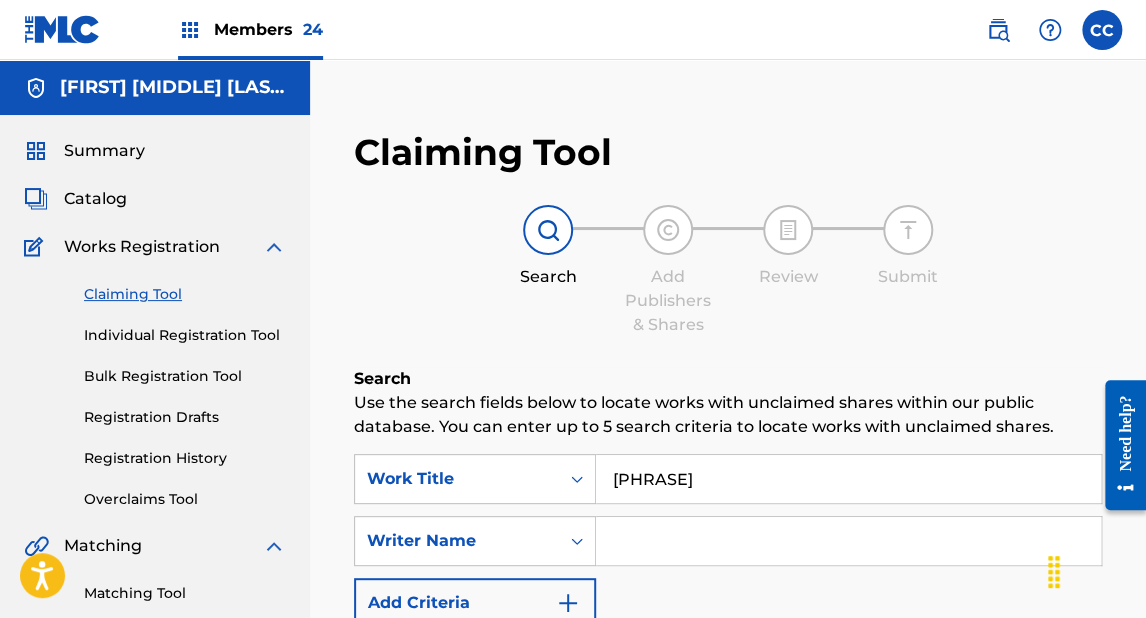 click on "Individual Registration Tool" at bounding box center [185, 335] 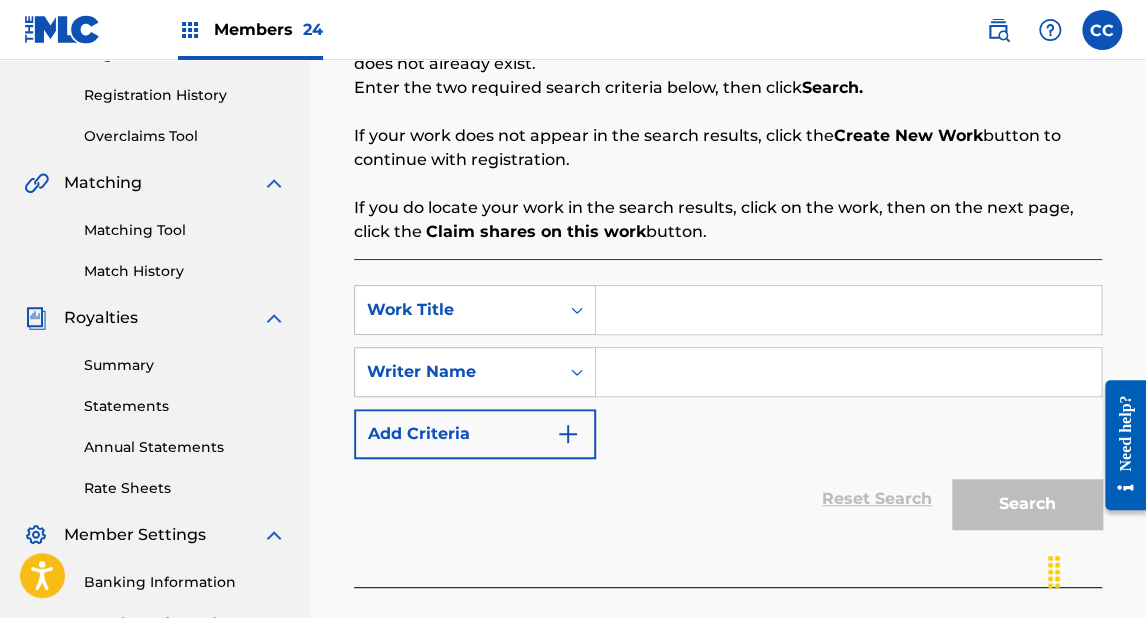 scroll, scrollTop: 400, scrollLeft: 0, axis: vertical 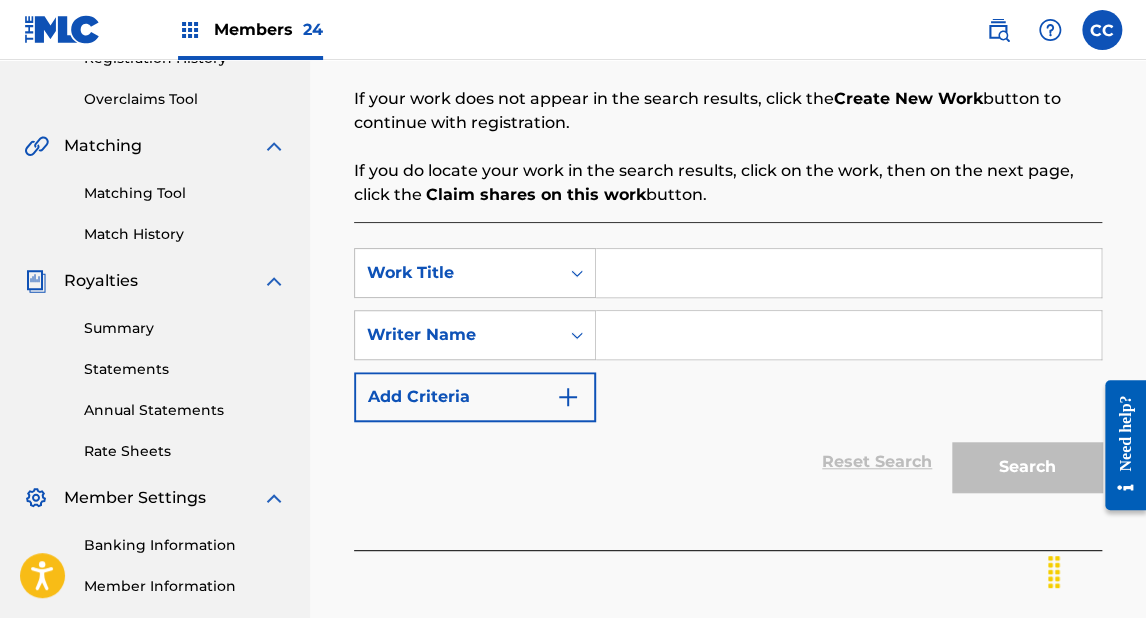 click at bounding box center (848, 273) 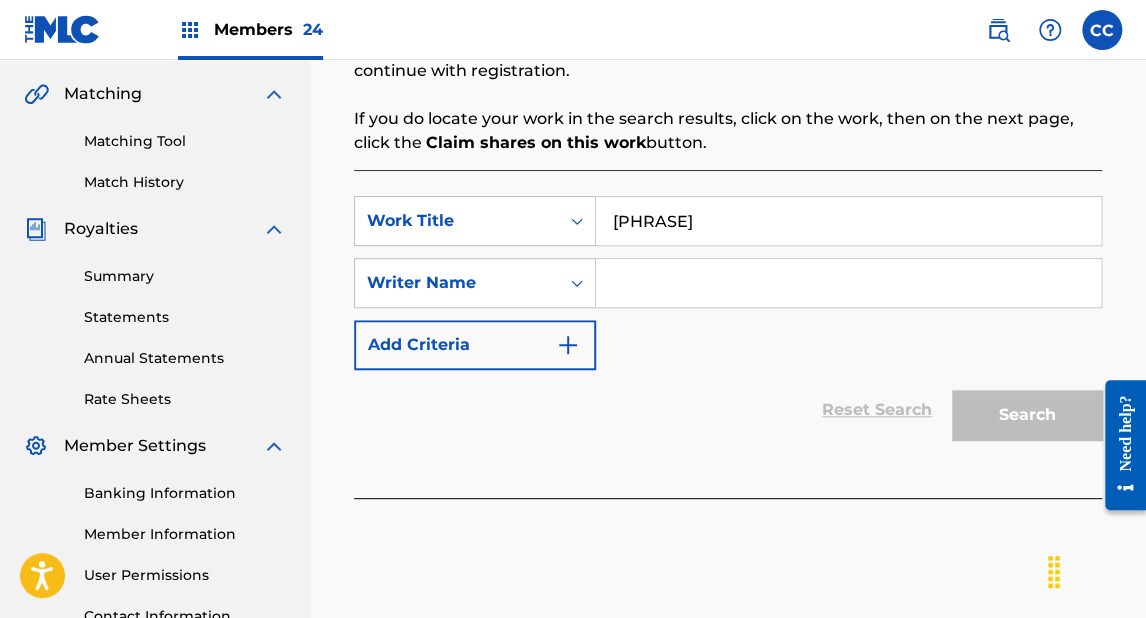 scroll, scrollTop: 480, scrollLeft: 0, axis: vertical 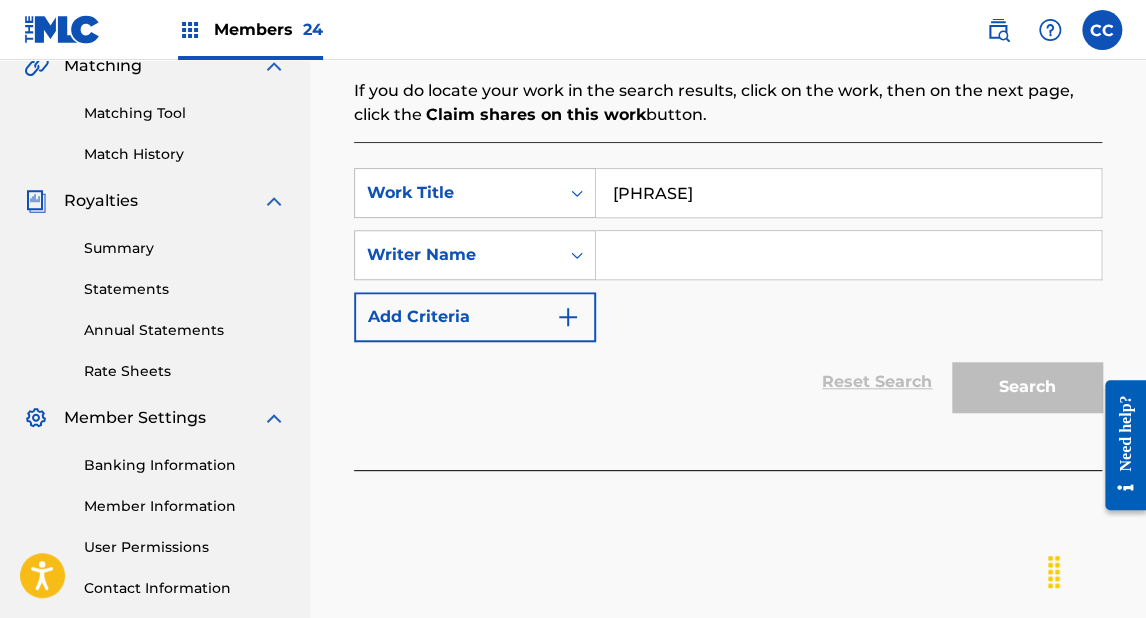 type on "[PHRASE]" 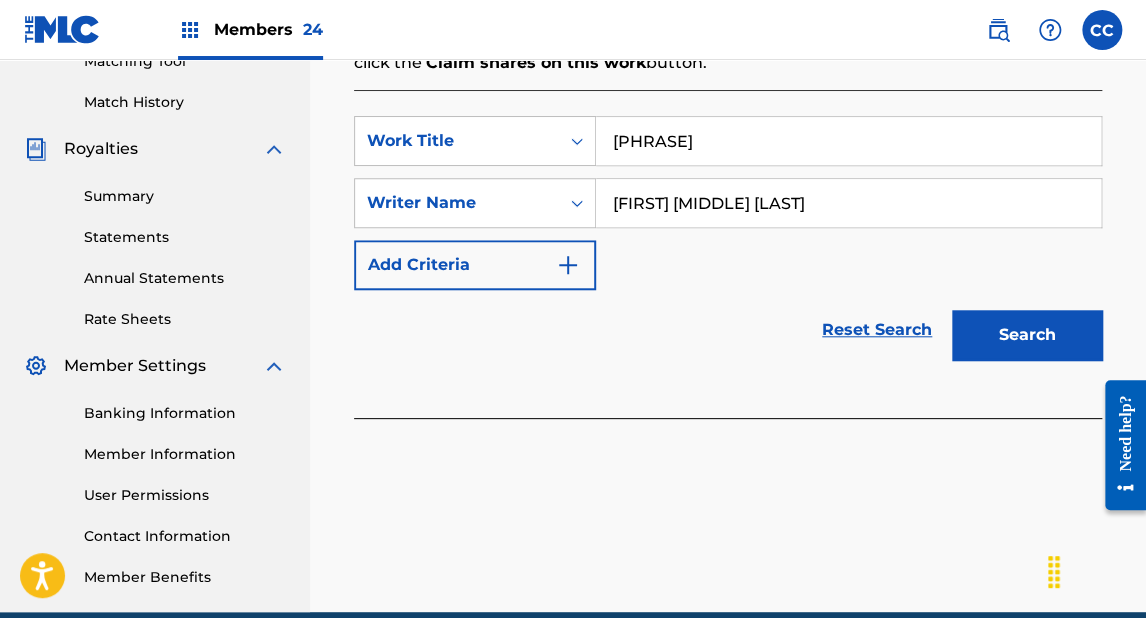 scroll, scrollTop: 560, scrollLeft: 0, axis: vertical 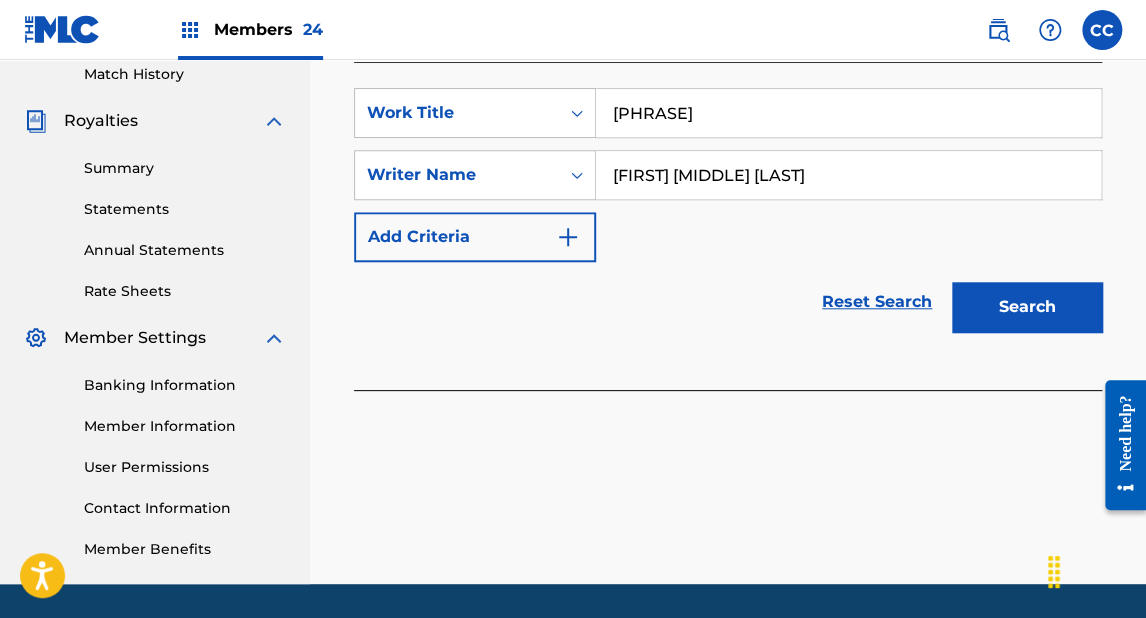 type on "[FIRST] [MIDDLE] [LAST]" 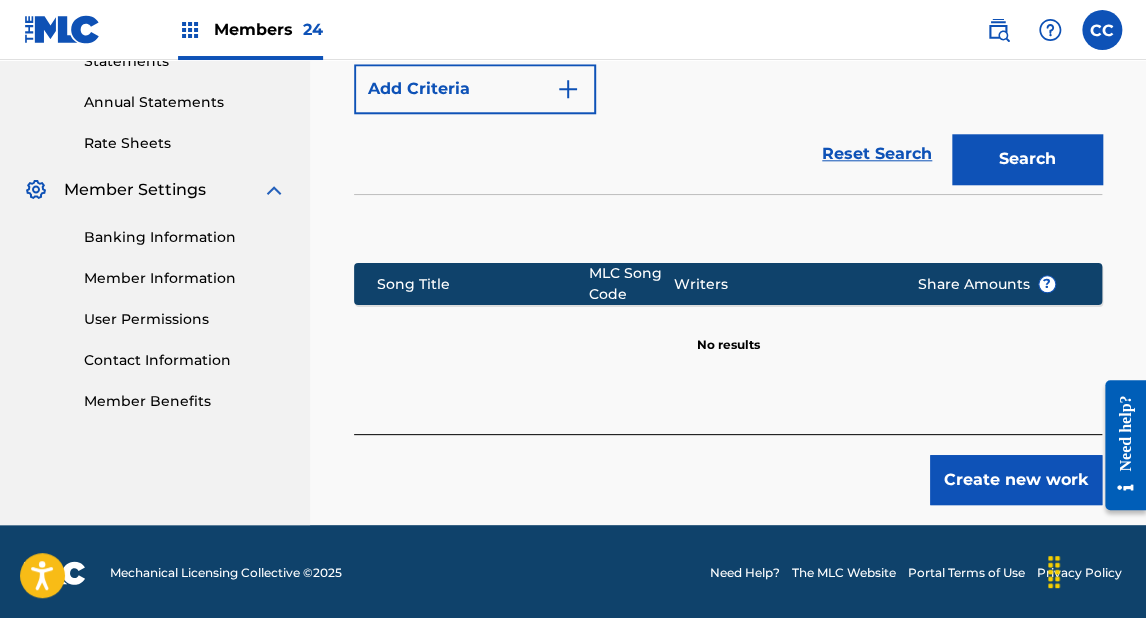 scroll, scrollTop: 710, scrollLeft: 0, axis: vertical 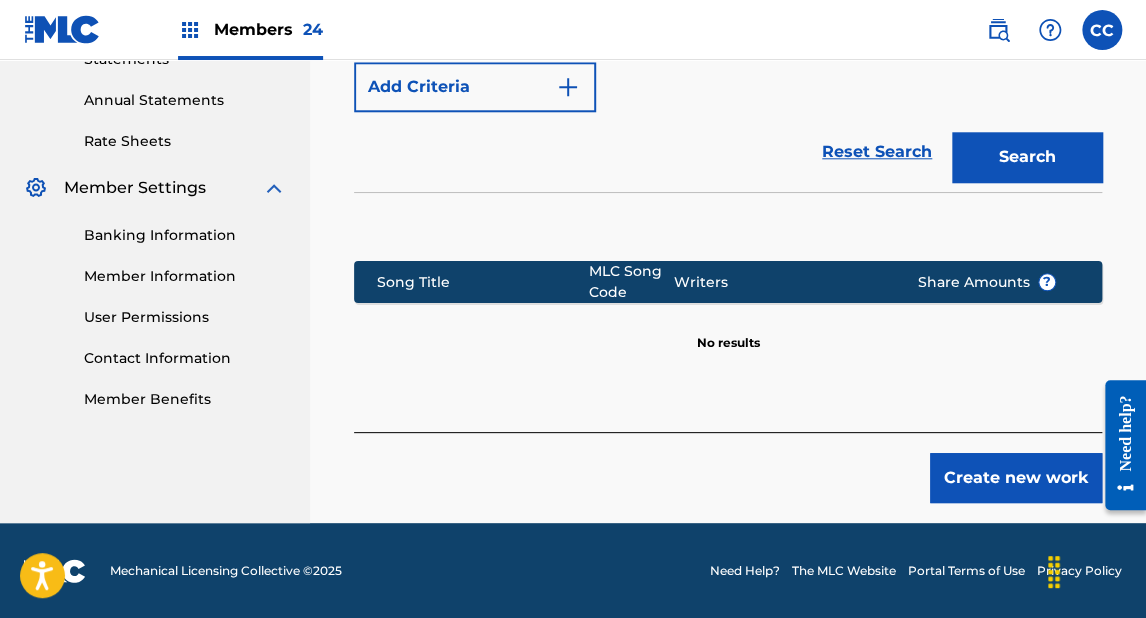 click on "Create new work" at bounding box center (1016, 478) 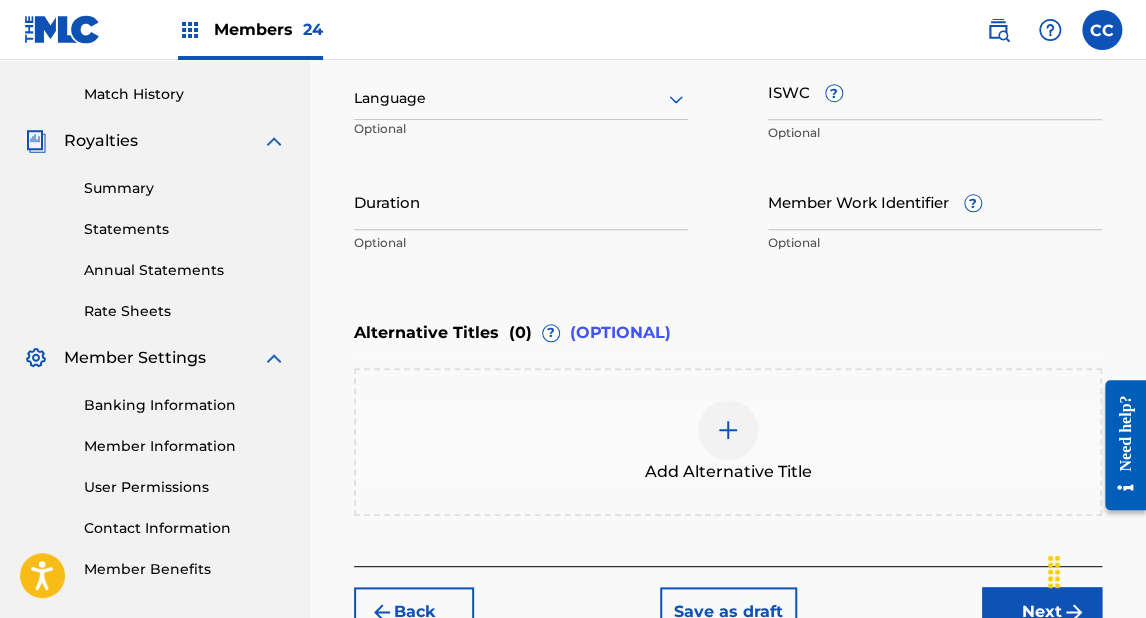 scroll, scrollTop: 512, scrollLeft: 0, axis: vertical 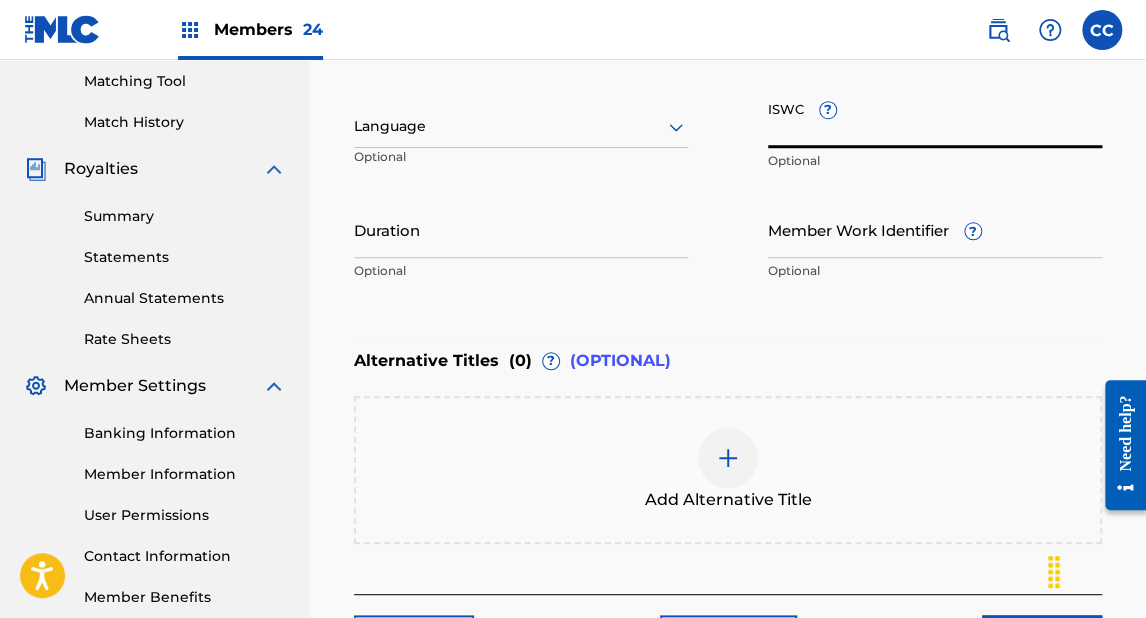 click on "ISWC   ?" at bounding box center (935, 119) 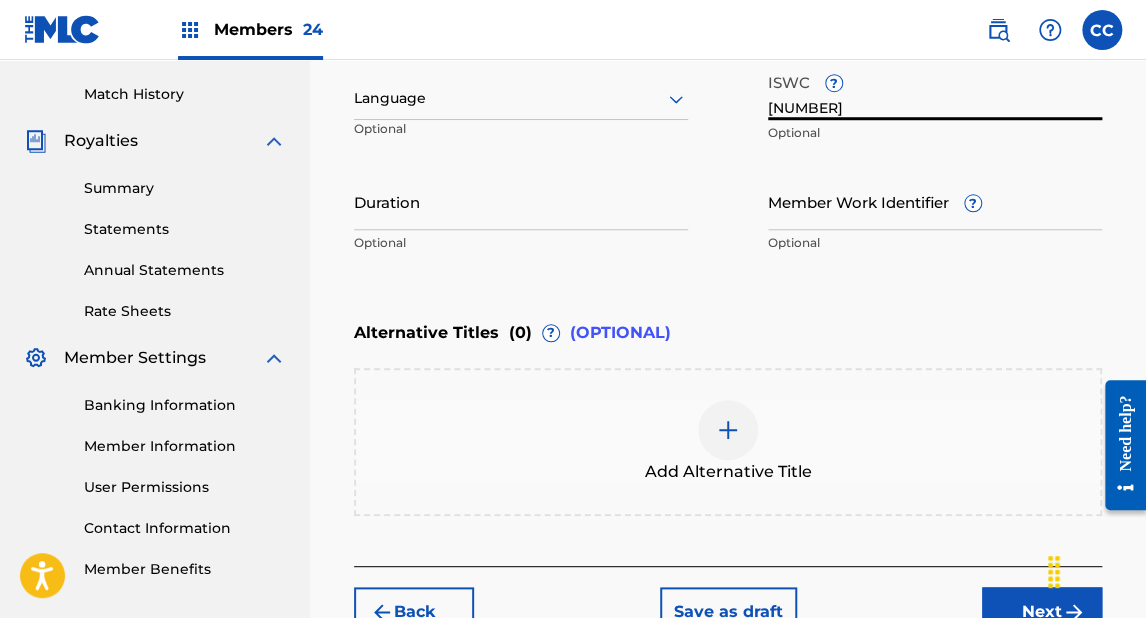 scroll, scrollTop: 512, scrollLeft: 0, axis: vertical 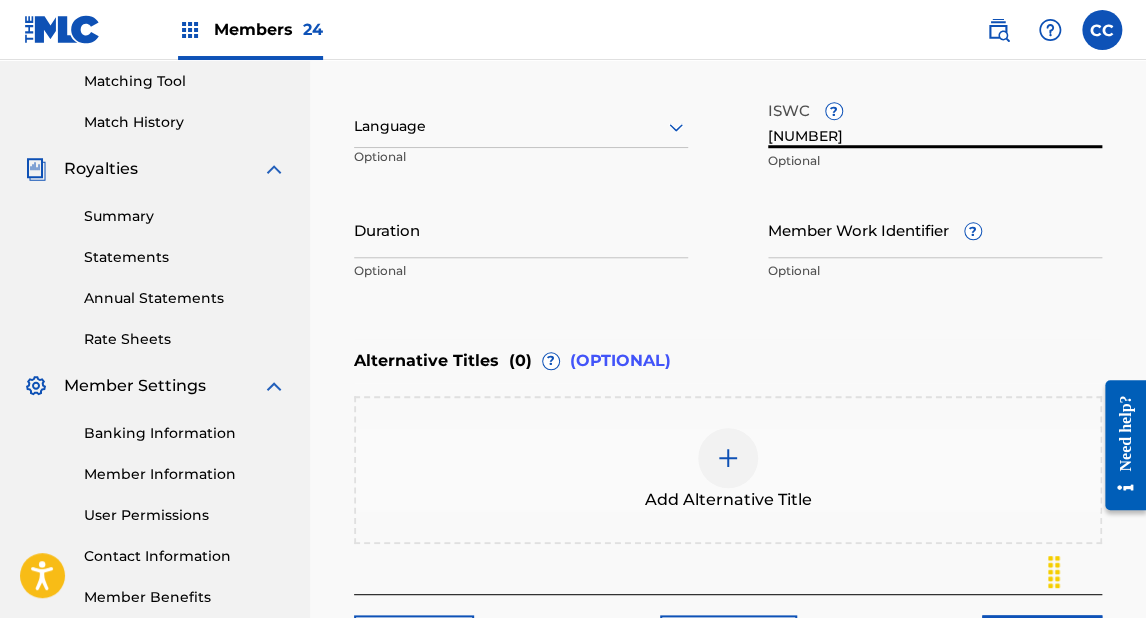 type on "[NUMBER]" 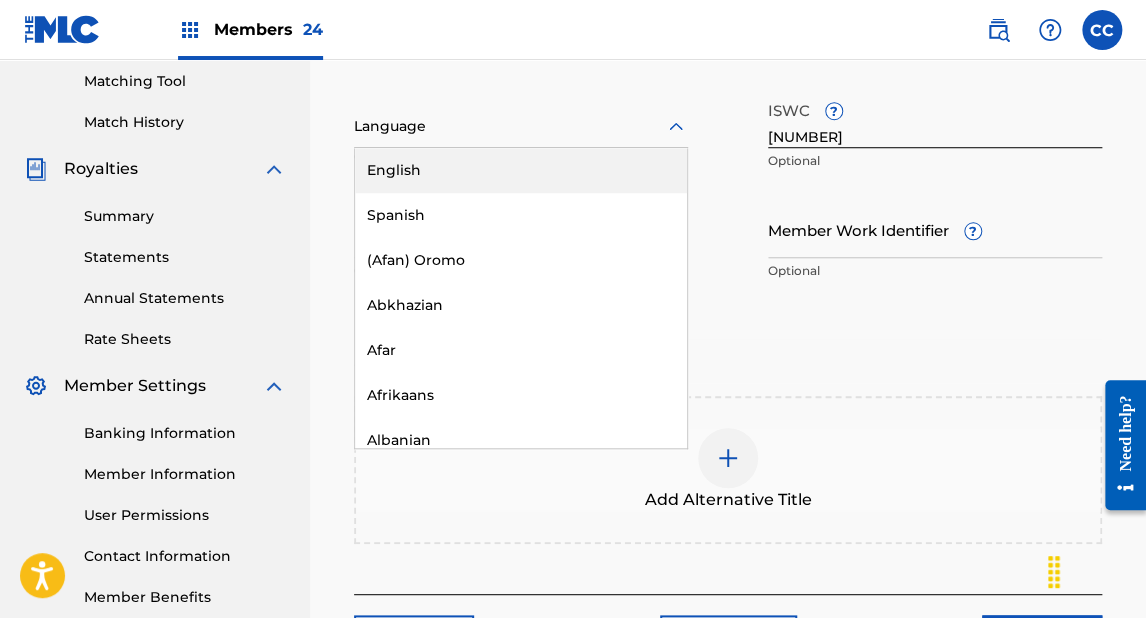 click on "English" at bounding box center [521, 170] 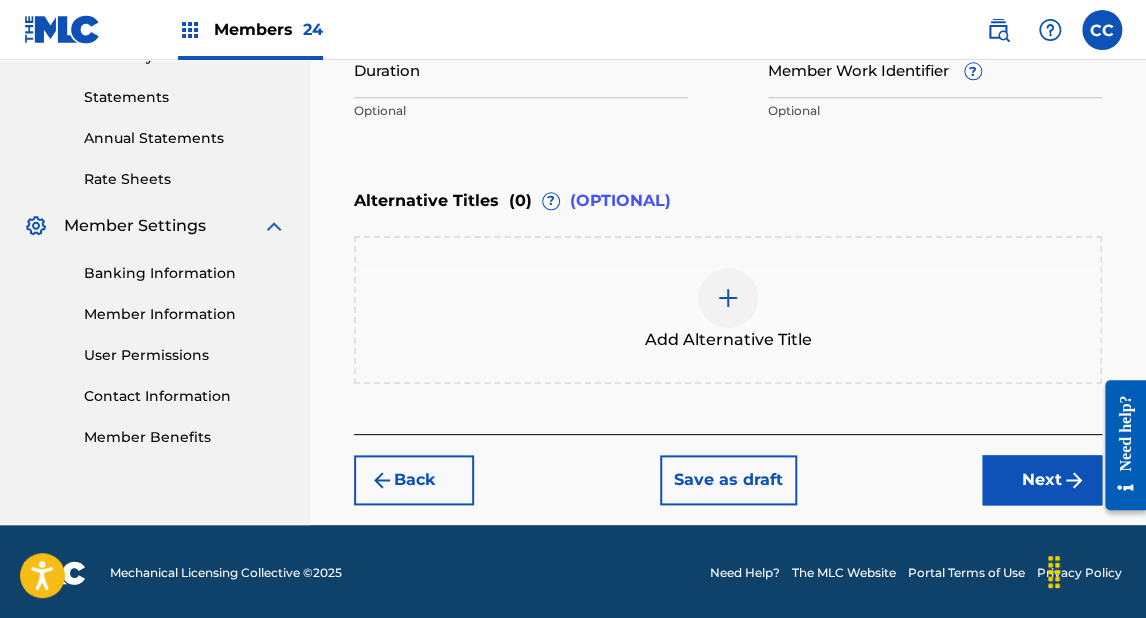 scroll, scrollTop: 672, scrollLeft: 0, axis: vertical 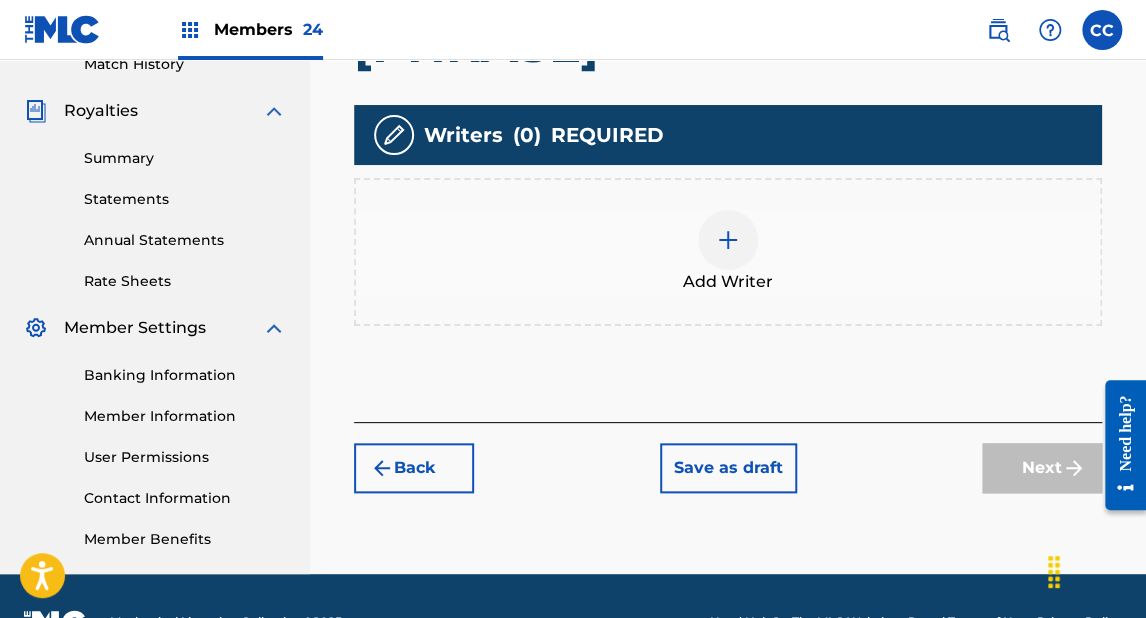 click at bounding box center [728, 240] 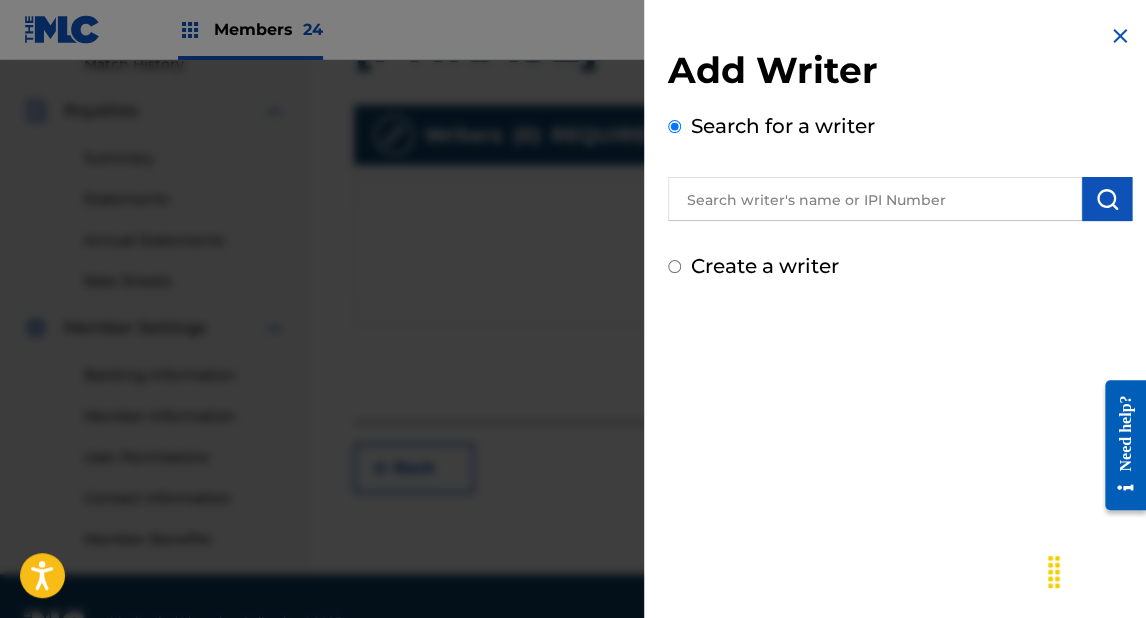 click at bounding box center (875, 199) 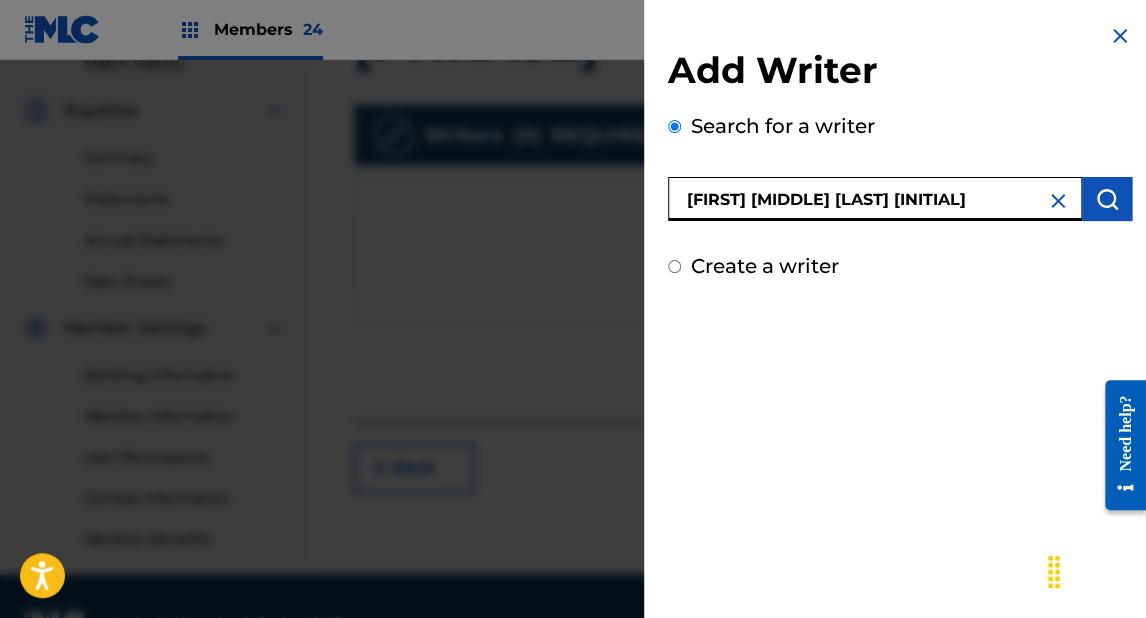 type on "[FIRST] [MIDDLE] [LAST] [INITIAL]" 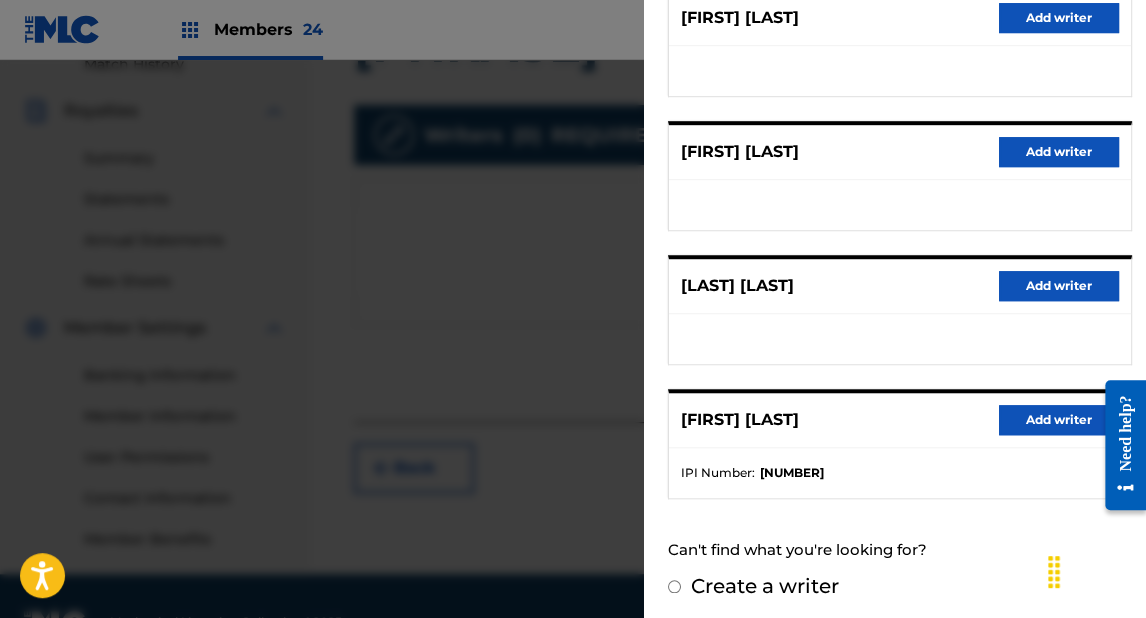 scroll, scrollTop: 421, scrollLeft: 0, axis: vertical 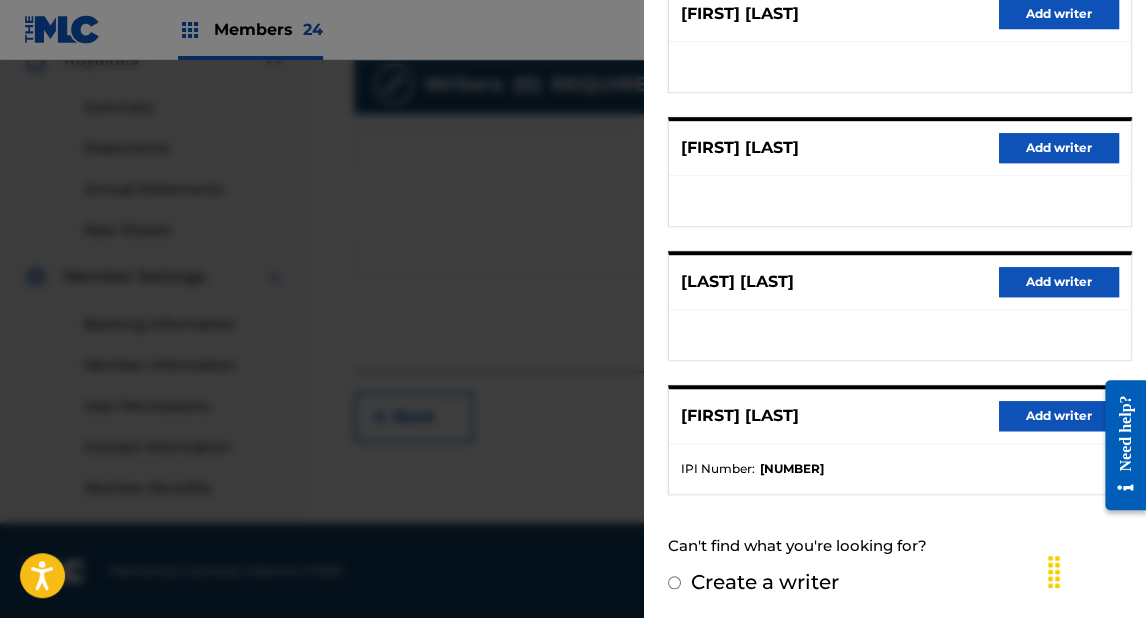 click on "Create a writer" at bounding box center (765, 582) 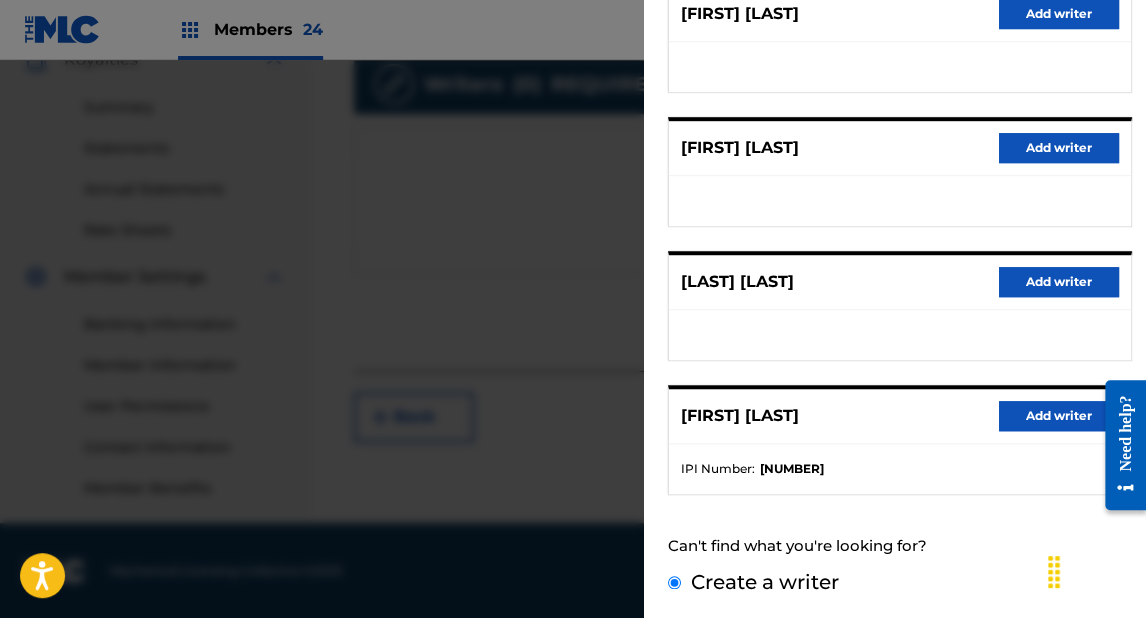 click on "Create a writer" at bounding box center (674, 582) 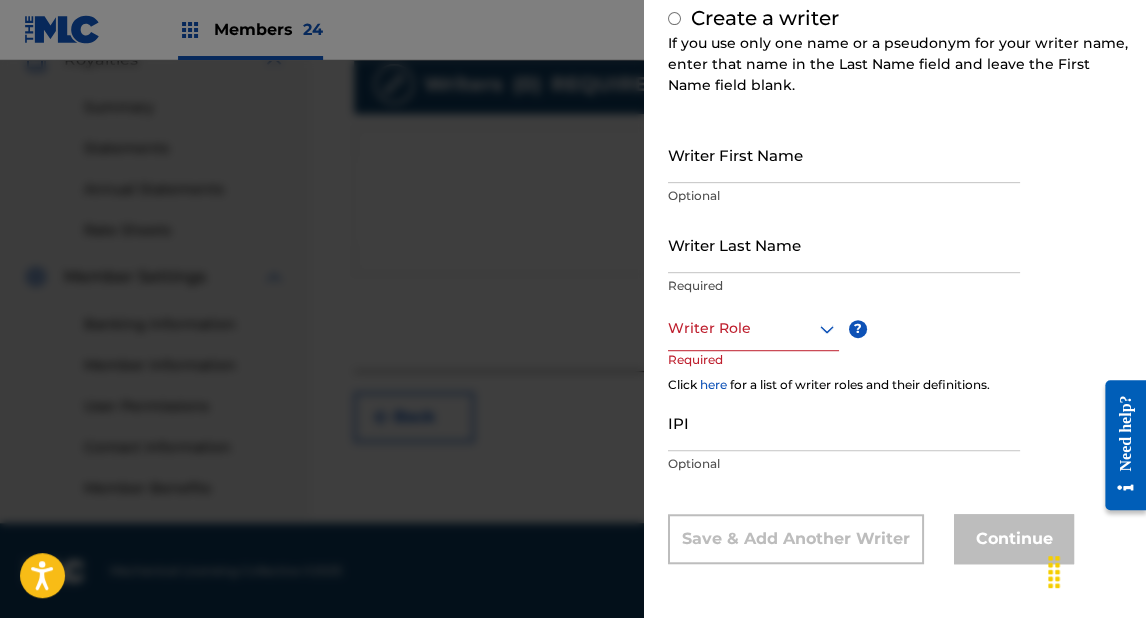 radio on "false" 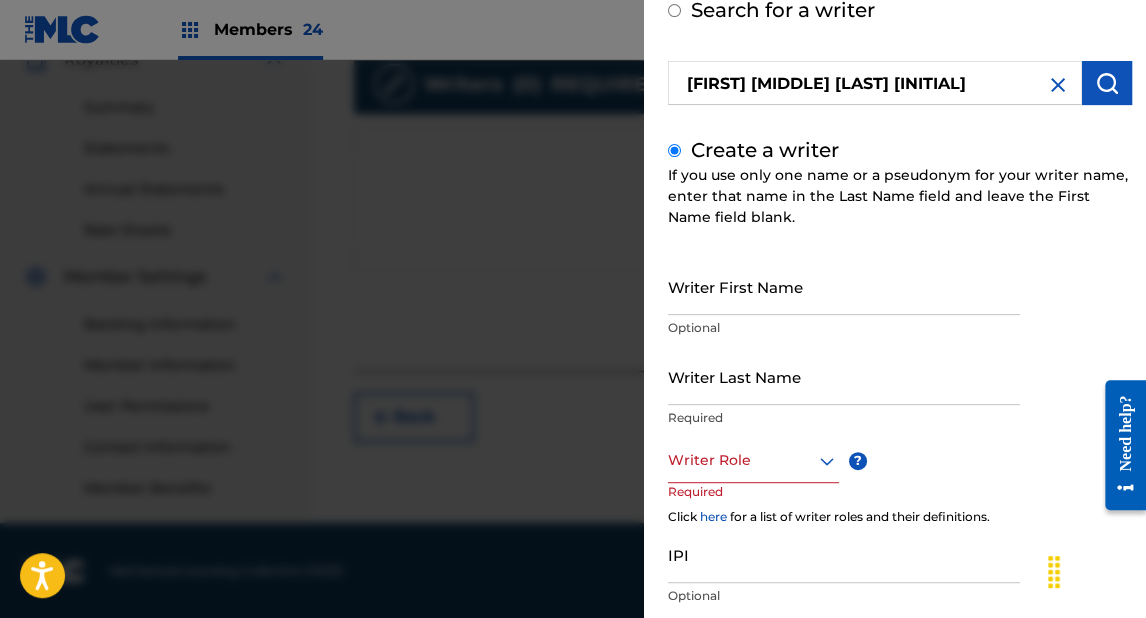 scroll, scrollTop: 160, scrollLeft: 0, axis: vertical 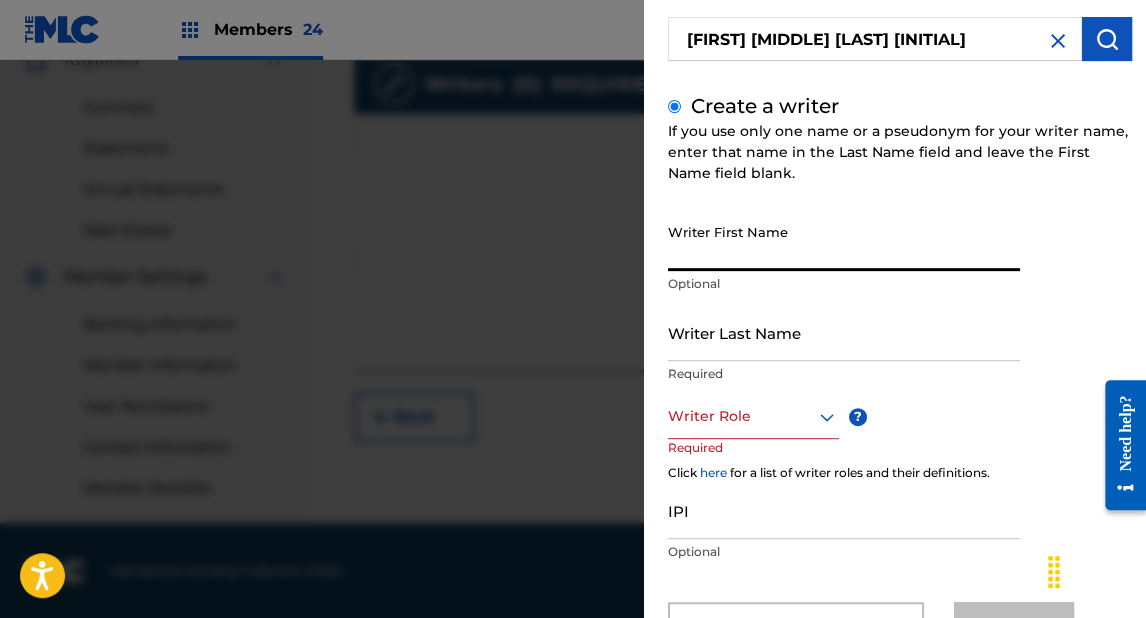 click on "Writer First Name" at bounding box center [844, 242] 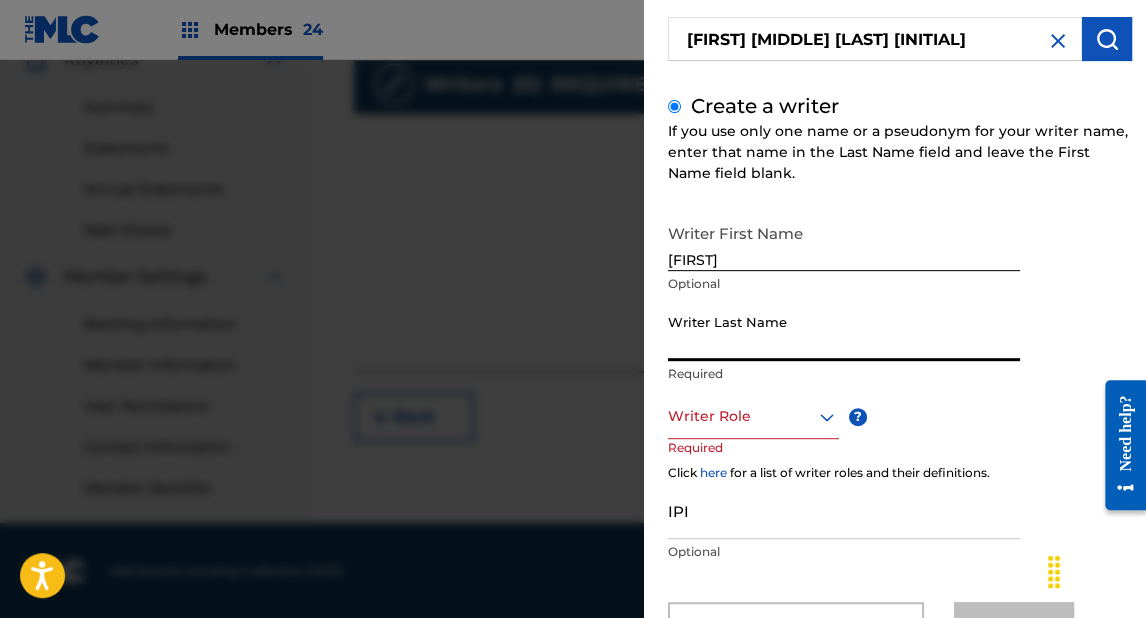 click on "Writer Last Name" at bounding box center [844, 332] 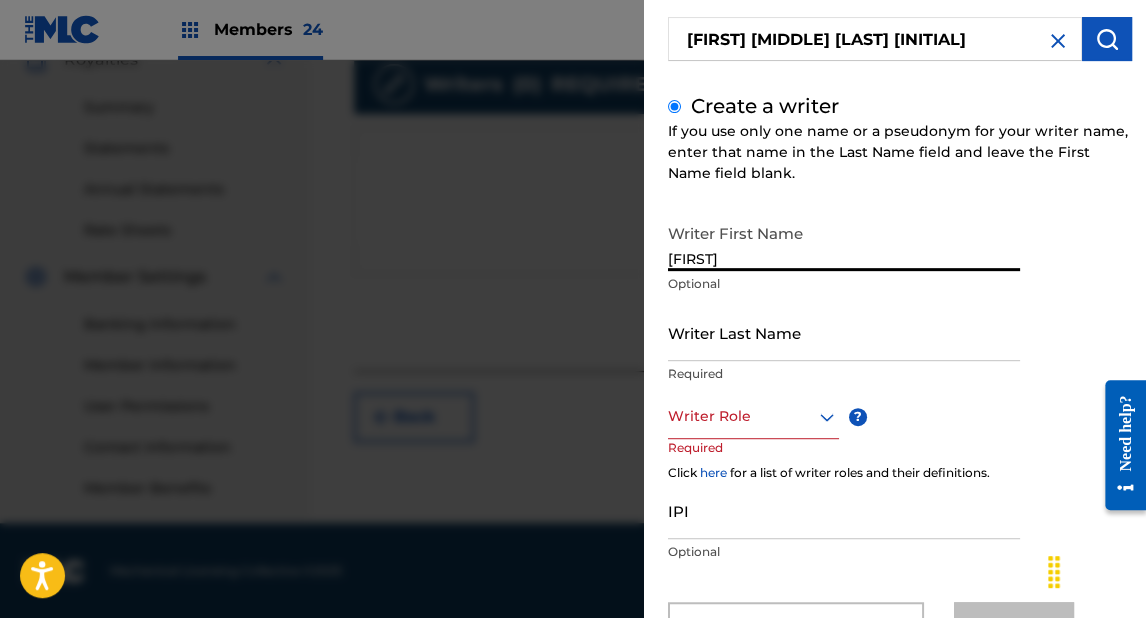 click on "[FIRST]" at bounding box center (844, 242) 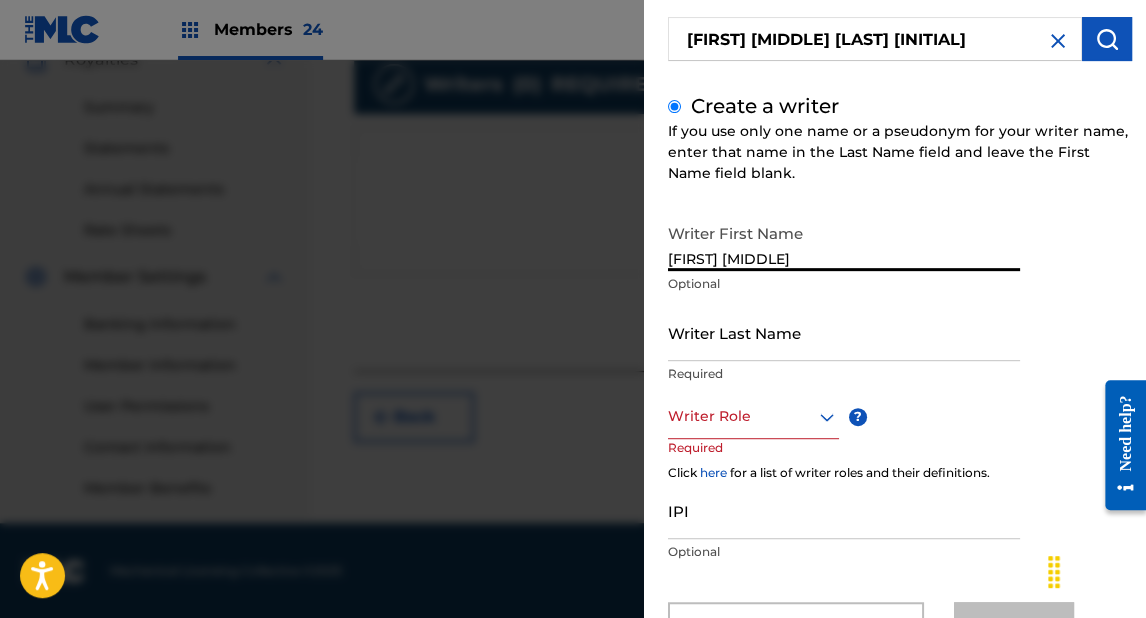 type on "[FIRST] [MIDDLE]" 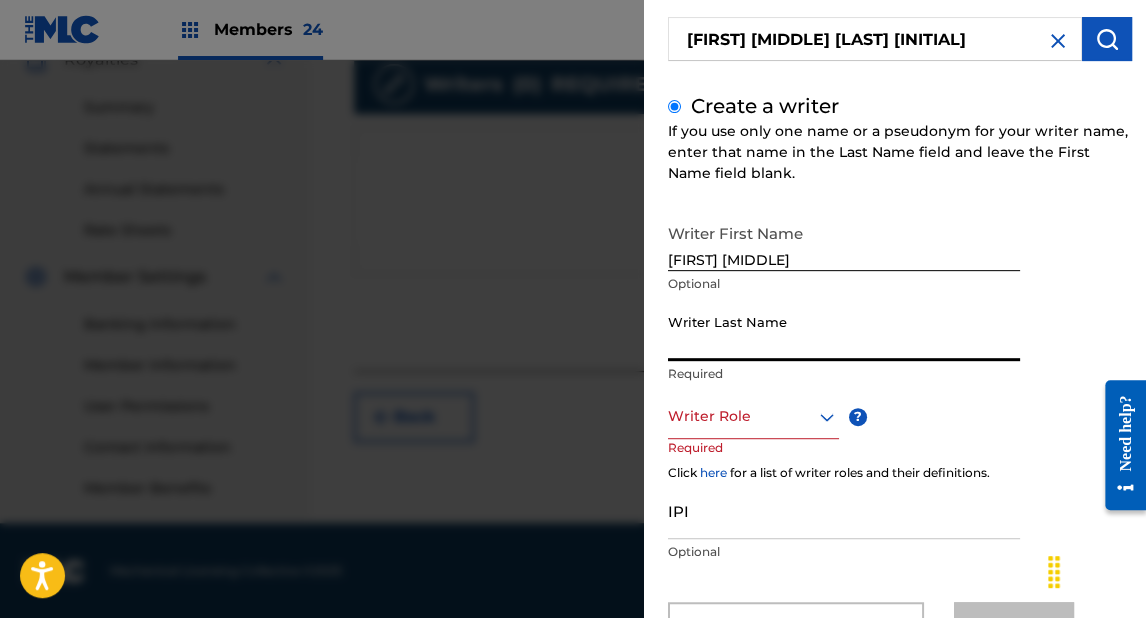 click on "Writer Last Name" at bounding box center (844, 332) 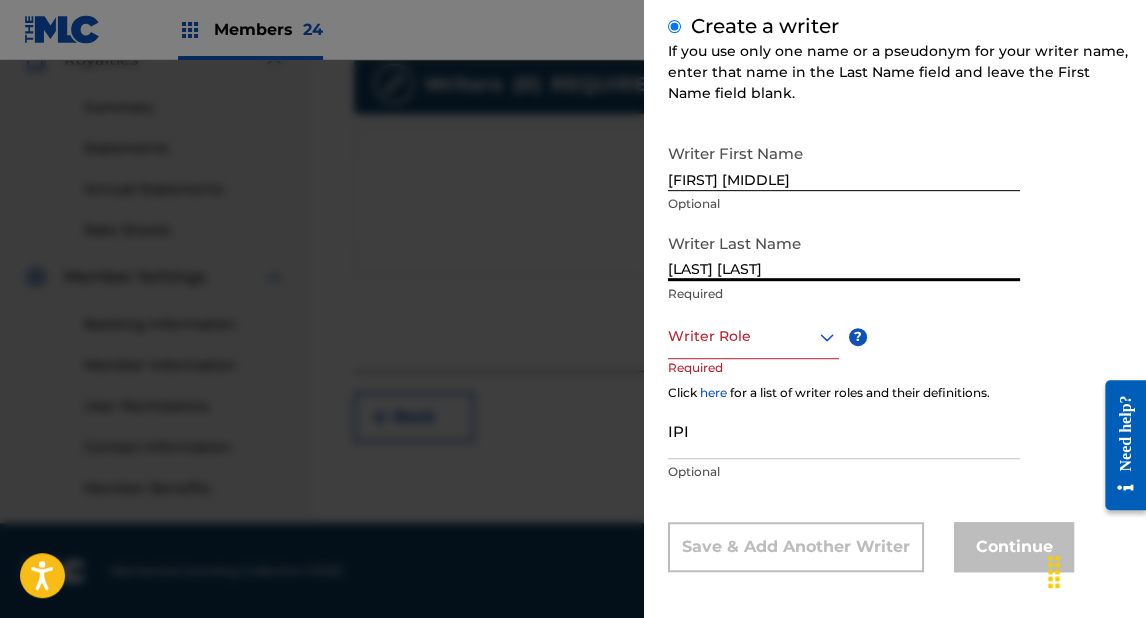 scroll, scrollTop: 248, scrollLeft: 0, axis: vertical 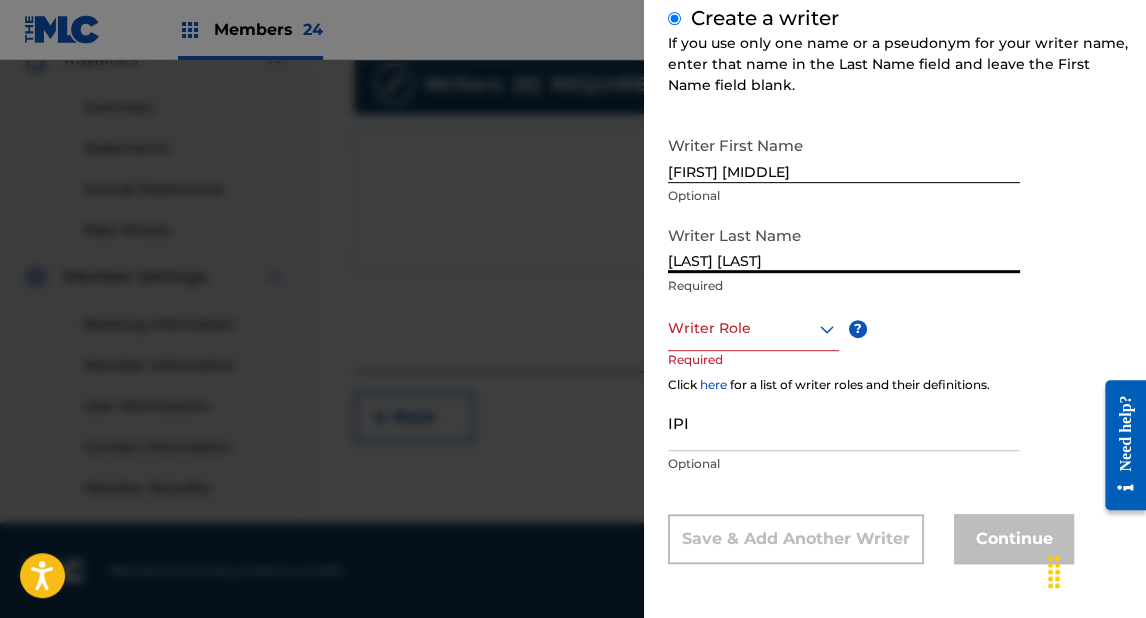 type on "[LAST] [LAST]" 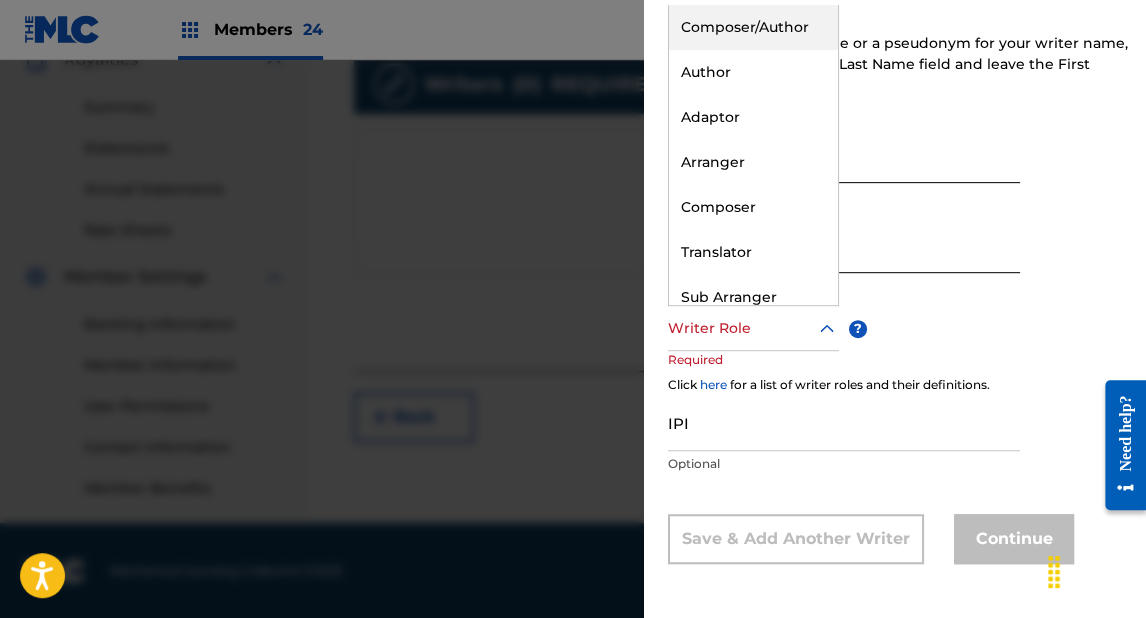 click at bounding box center (753, 328) 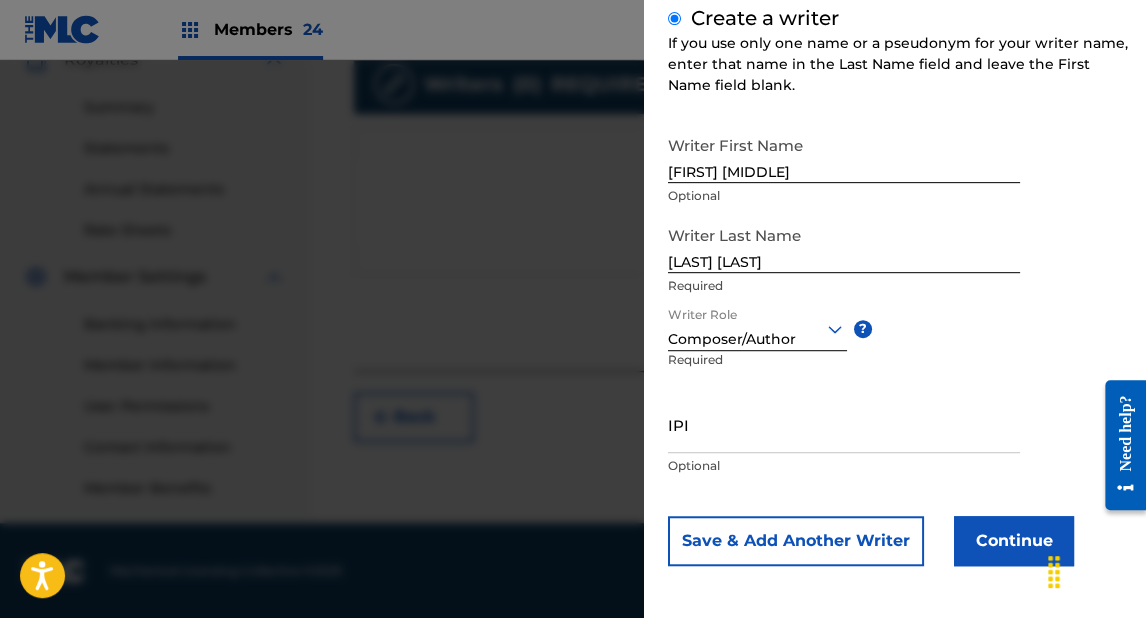 scroll, scrollTop: 249, scrollLeft: 0, axis: vertical 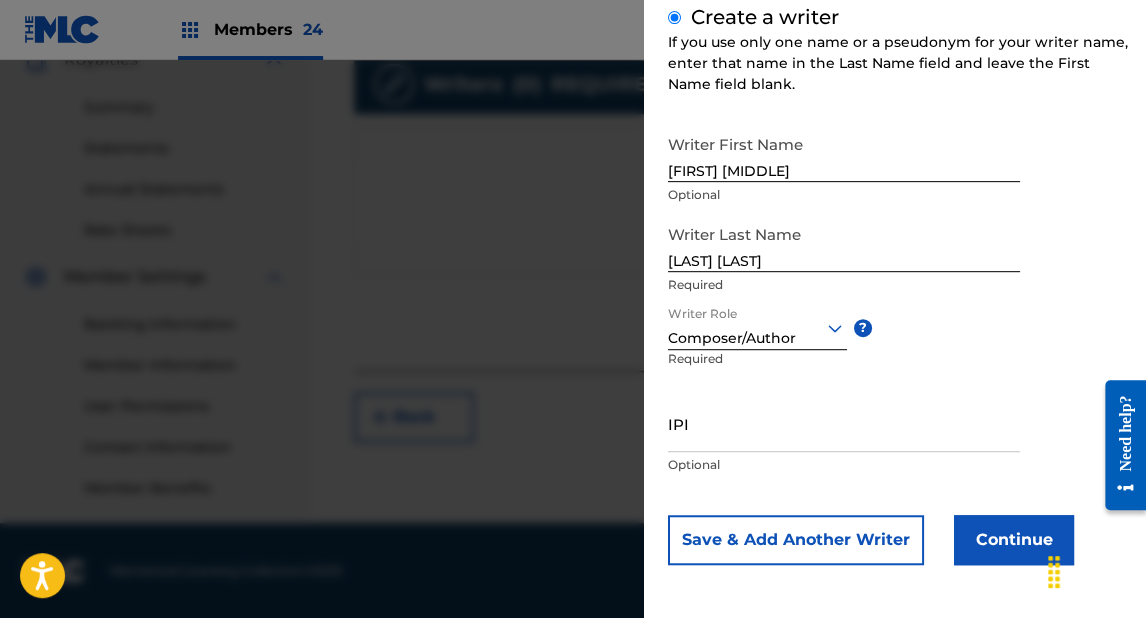 click on "IPI" at bounding box center (844, 423) 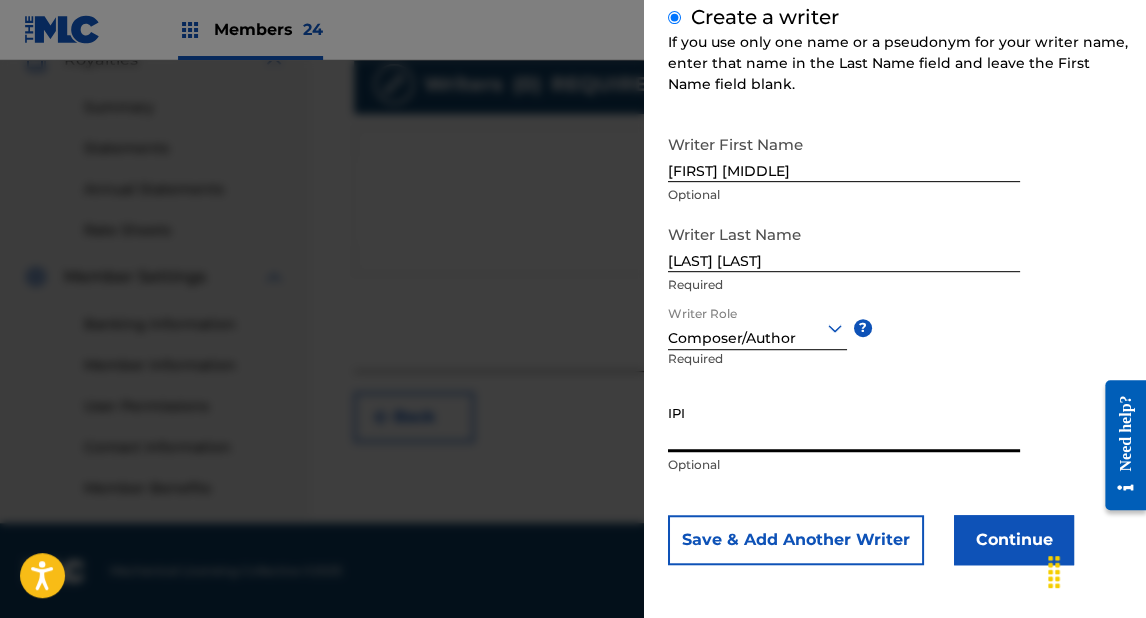 click on "IPI" at bounding box center [844, 423] 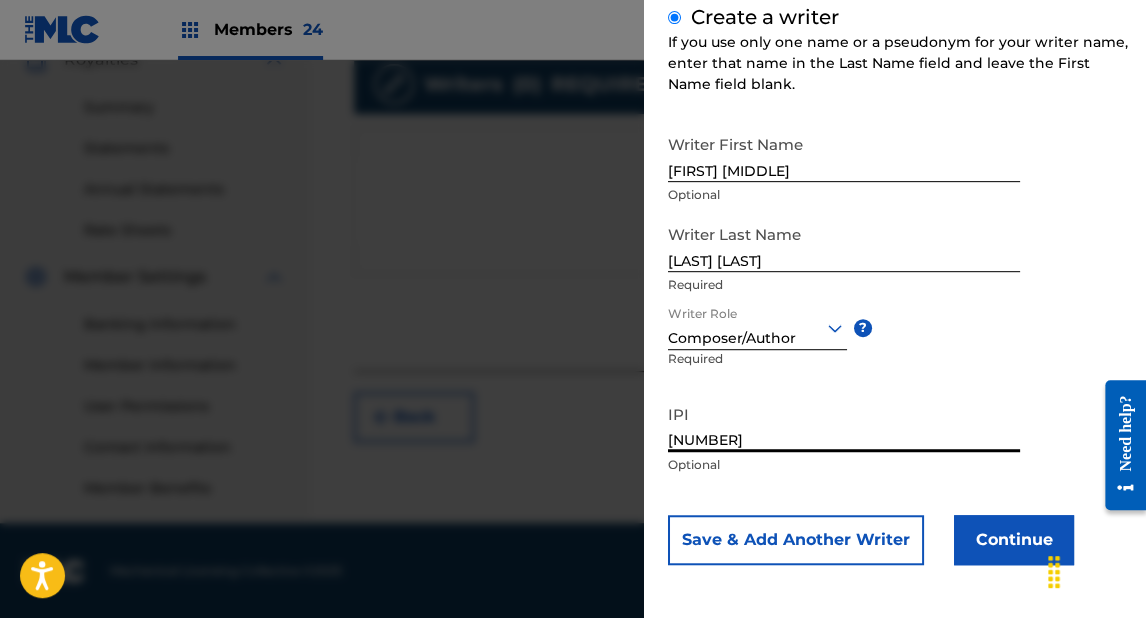 type on "[NUMBER]" 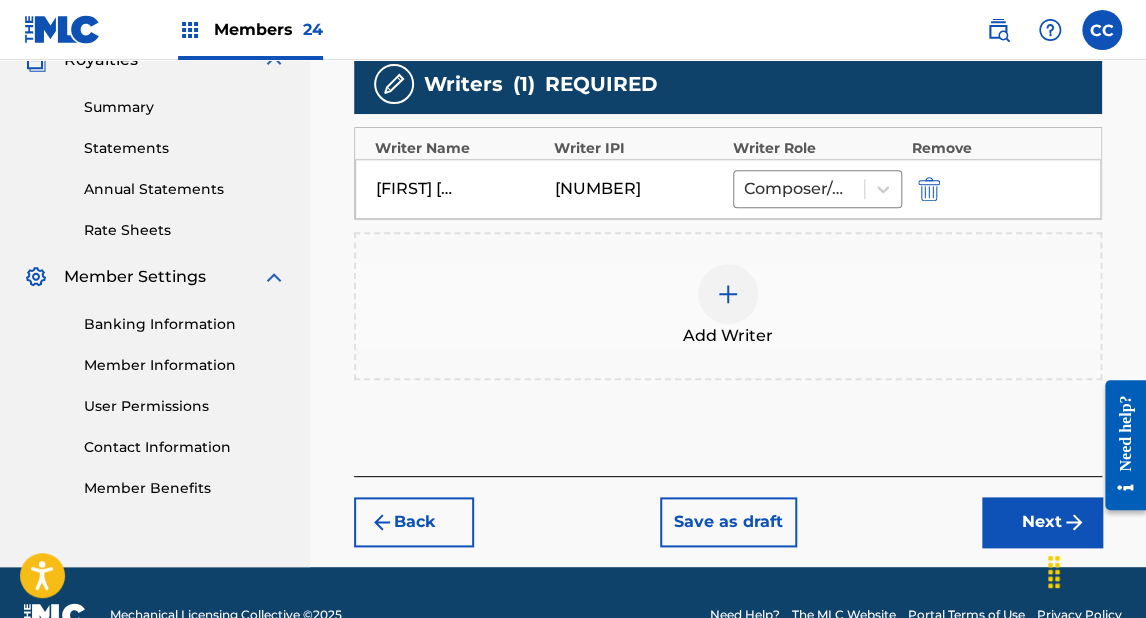 click on "Next" at bounding box center [1042, 522] 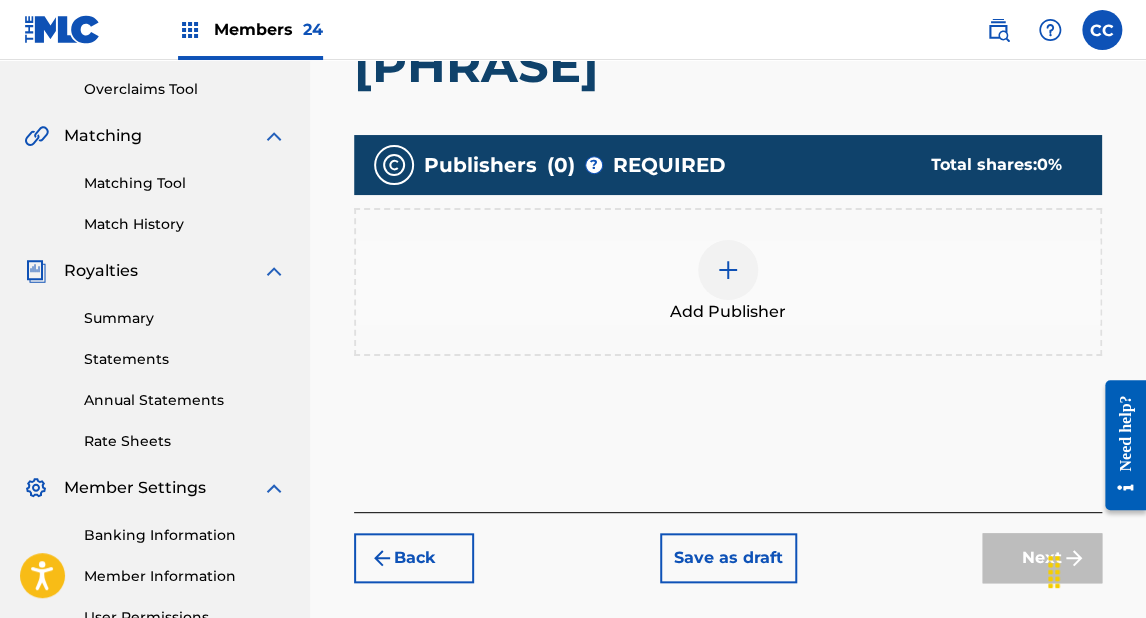 scroll, scrollTop: 330, scrollLeft: 0, axis: vertical 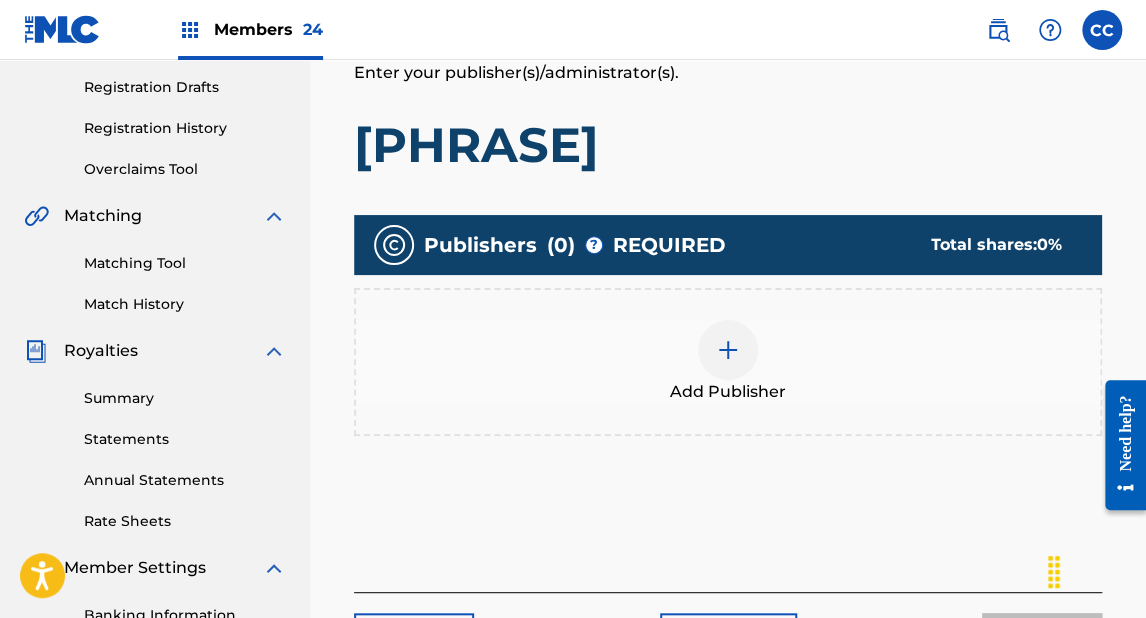 click at bounding box center [728, 350] 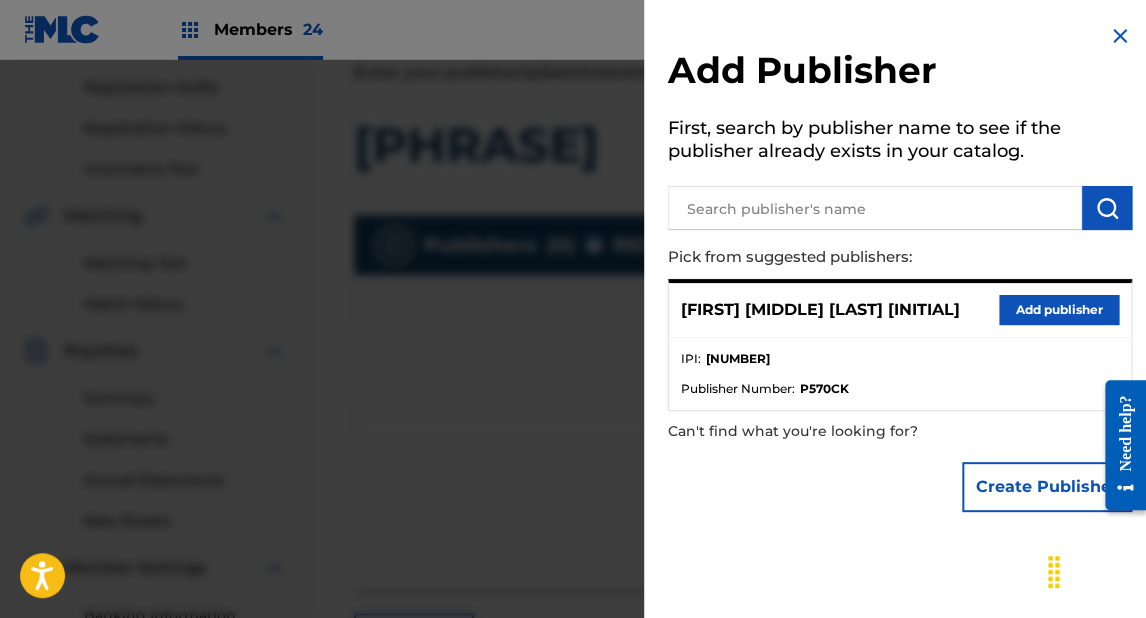 click on "Add publisher" at bounding box center (1059, 310) 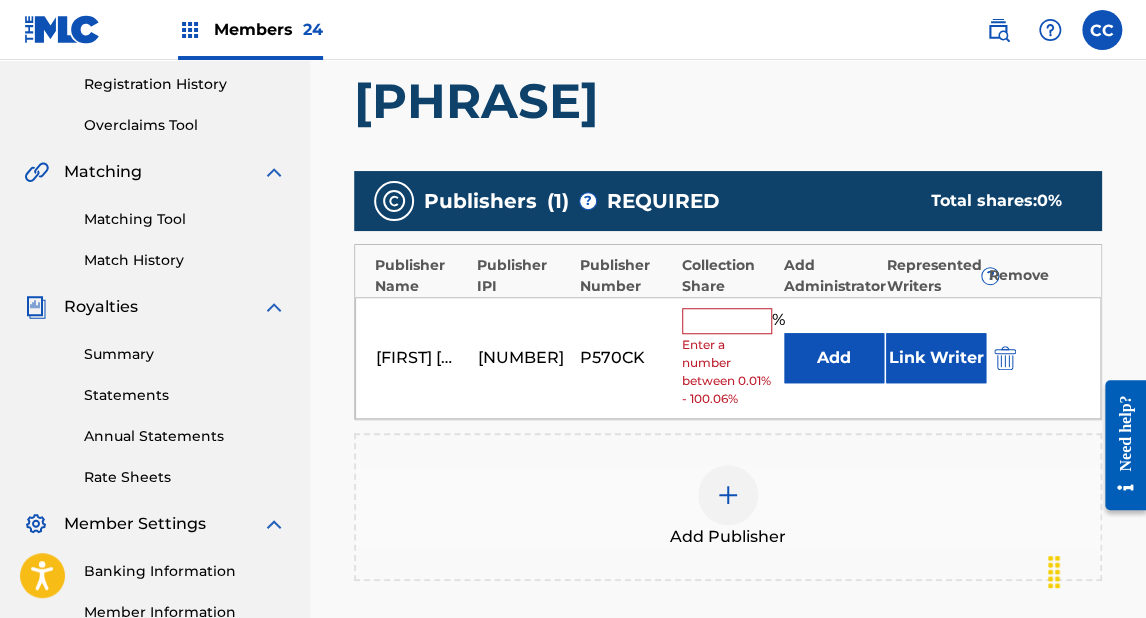 scroll, scrollTop: 410, scrollLeft: 0, axis: vertical 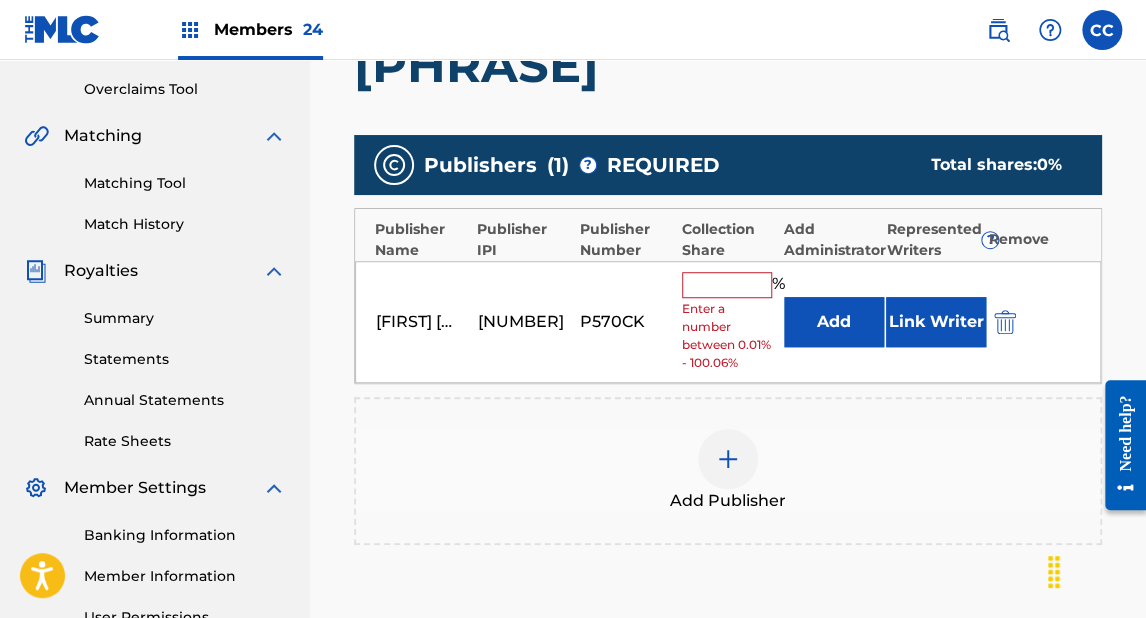 click at bounding box center (727, 285) 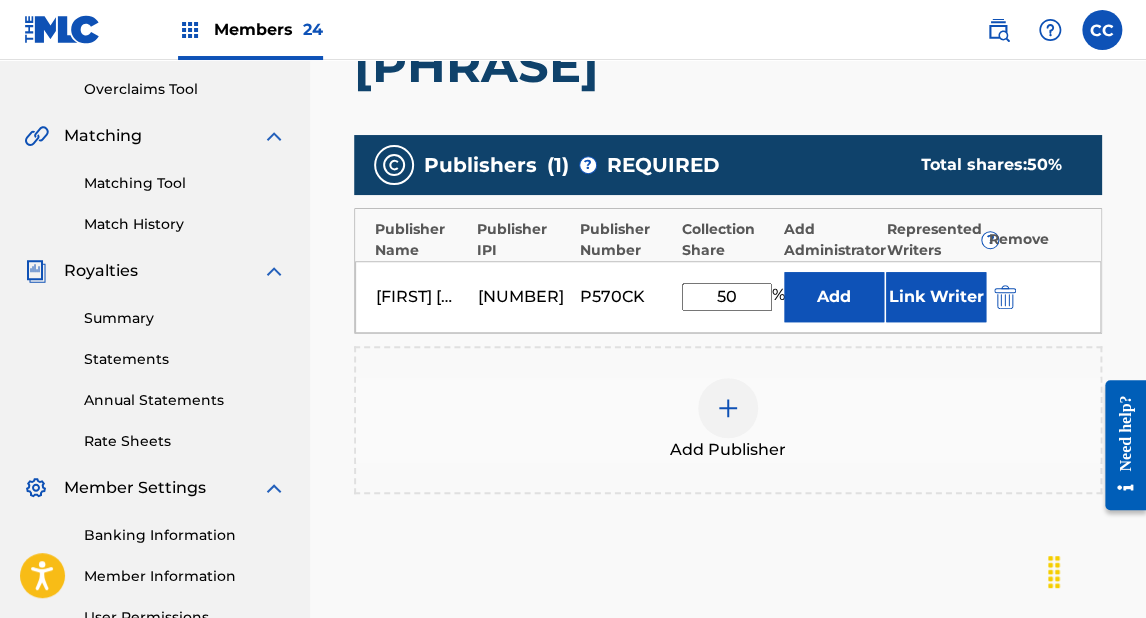 type on "50" 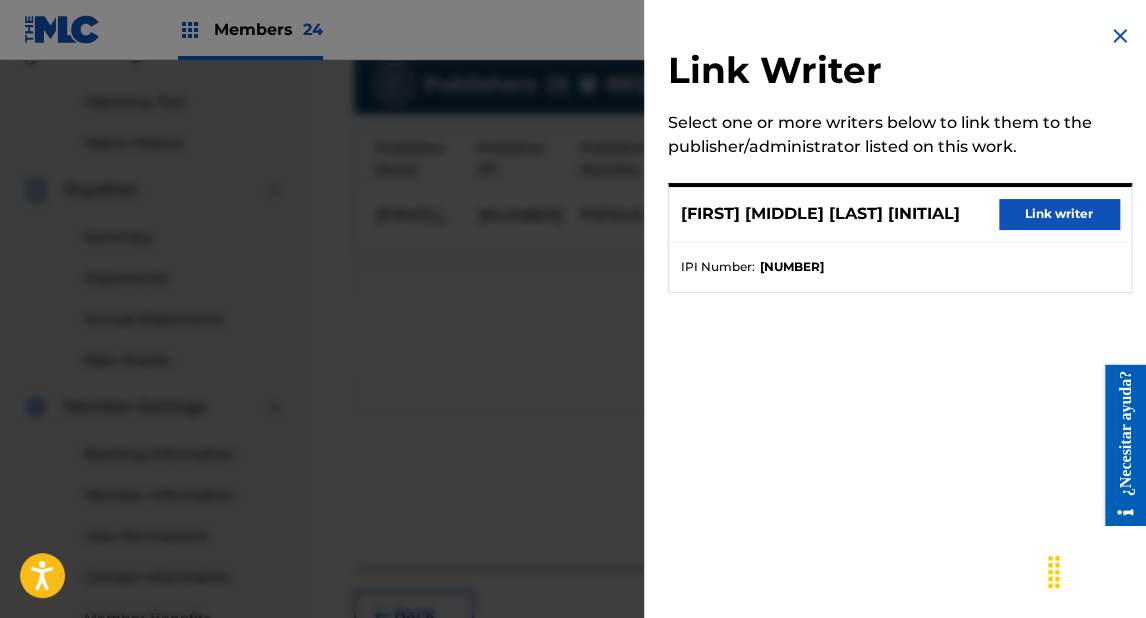 scroll, scrollTop: 410, scrollLeft: 0, axis: vertical 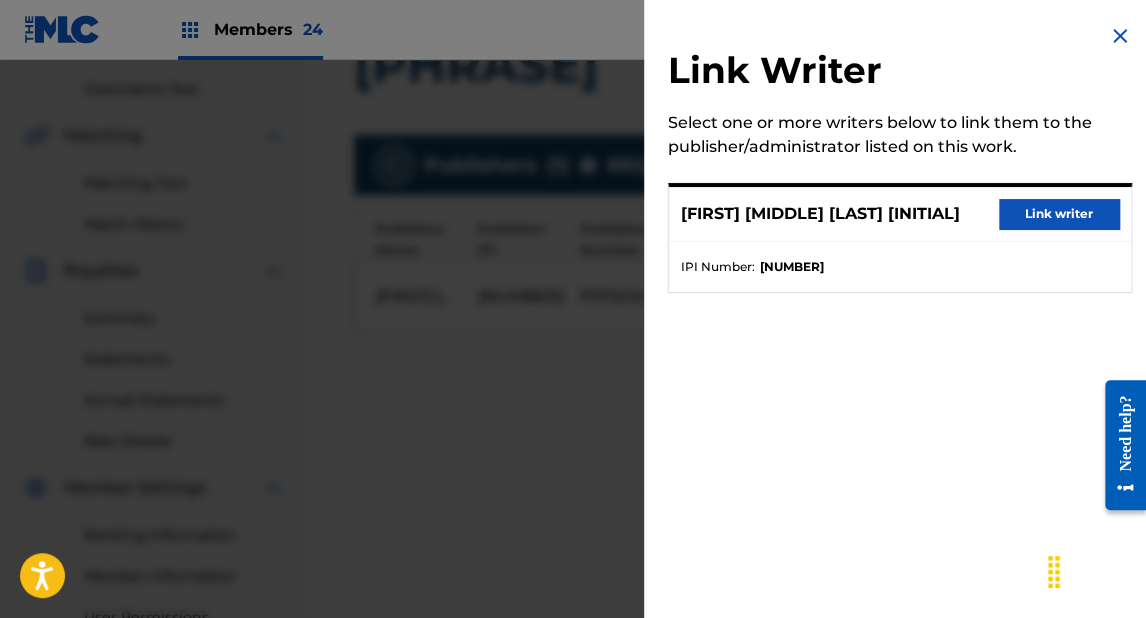 click on "Link writer" at bounding box center [1059, 214] 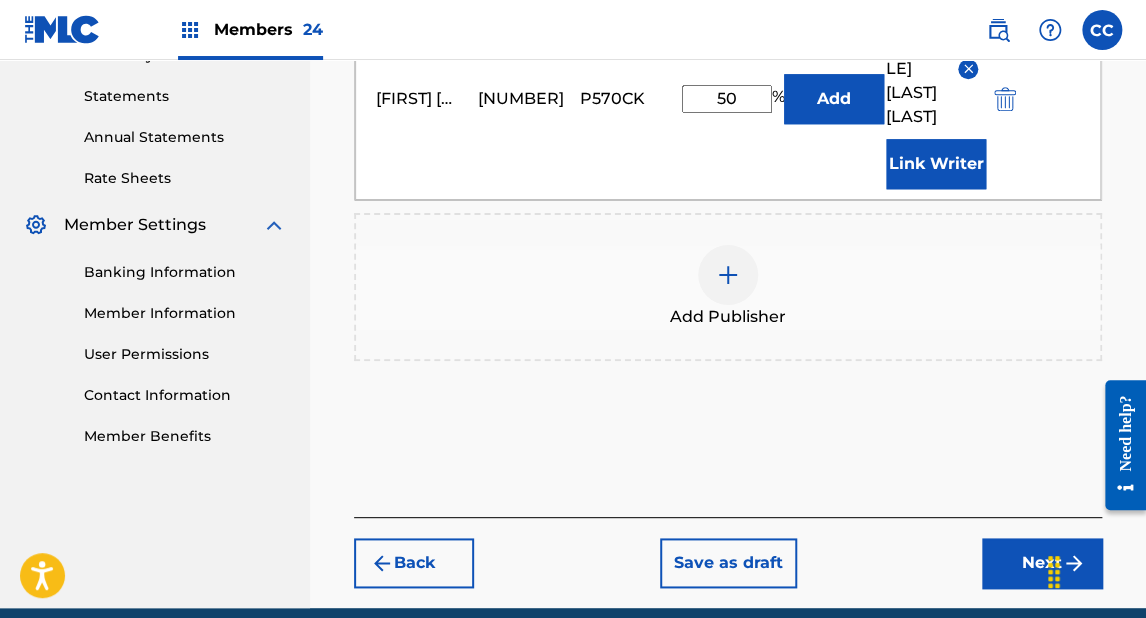scroll, scrollTop: 828, scrollLeft: 0, axis: vertical 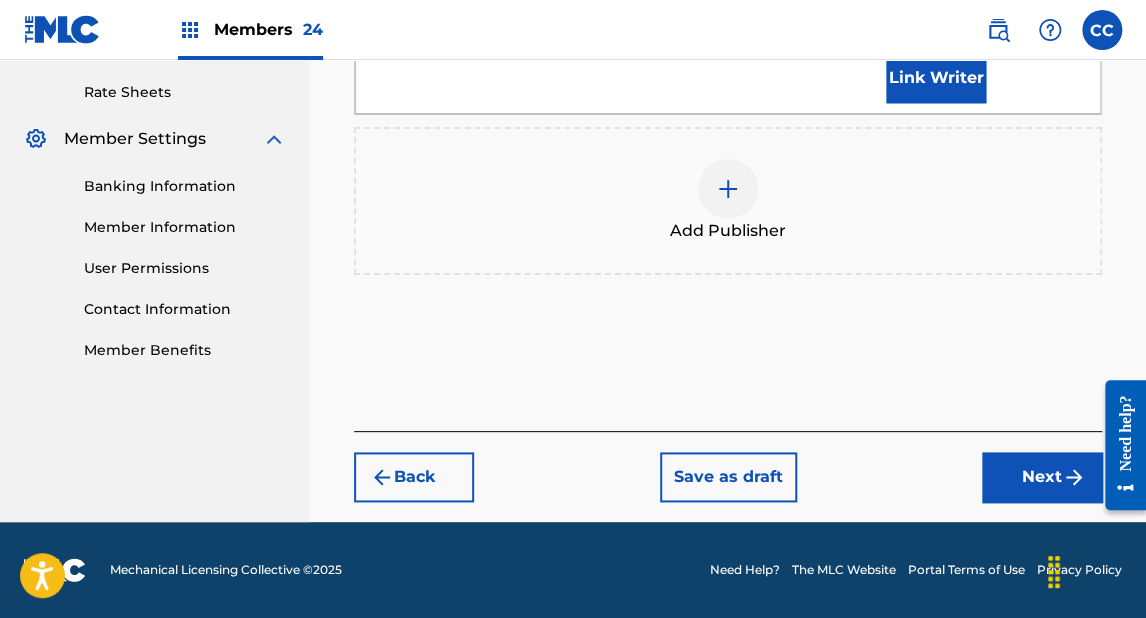click on "Back" at bounding box center [414, 477] 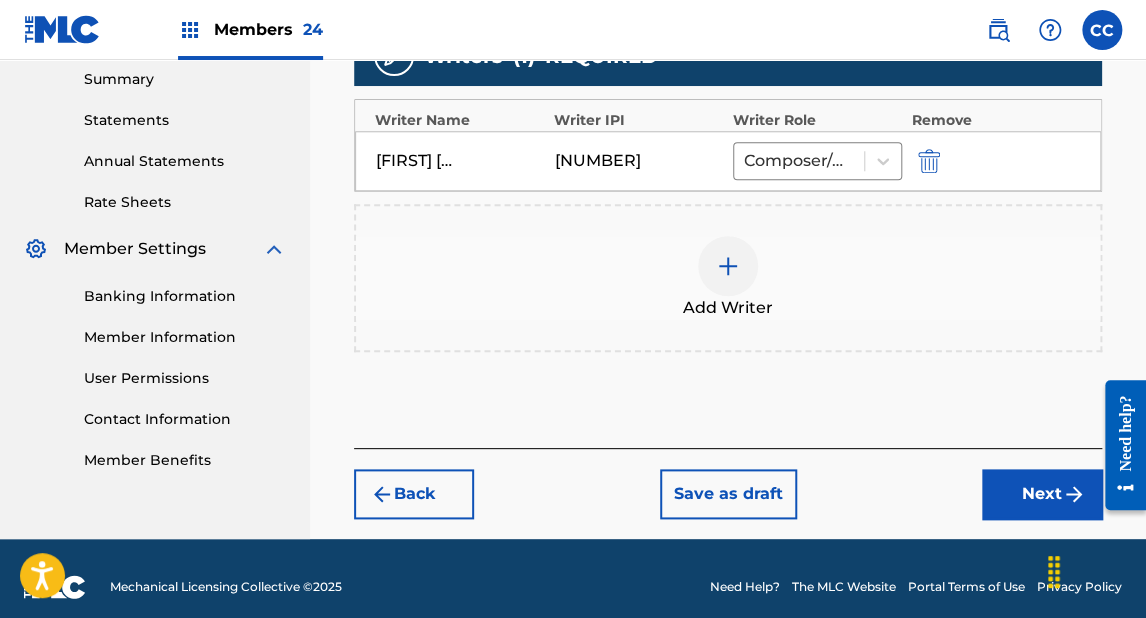 scroll, scrollTop: 664, scrollLeft: 0, axis: vertical 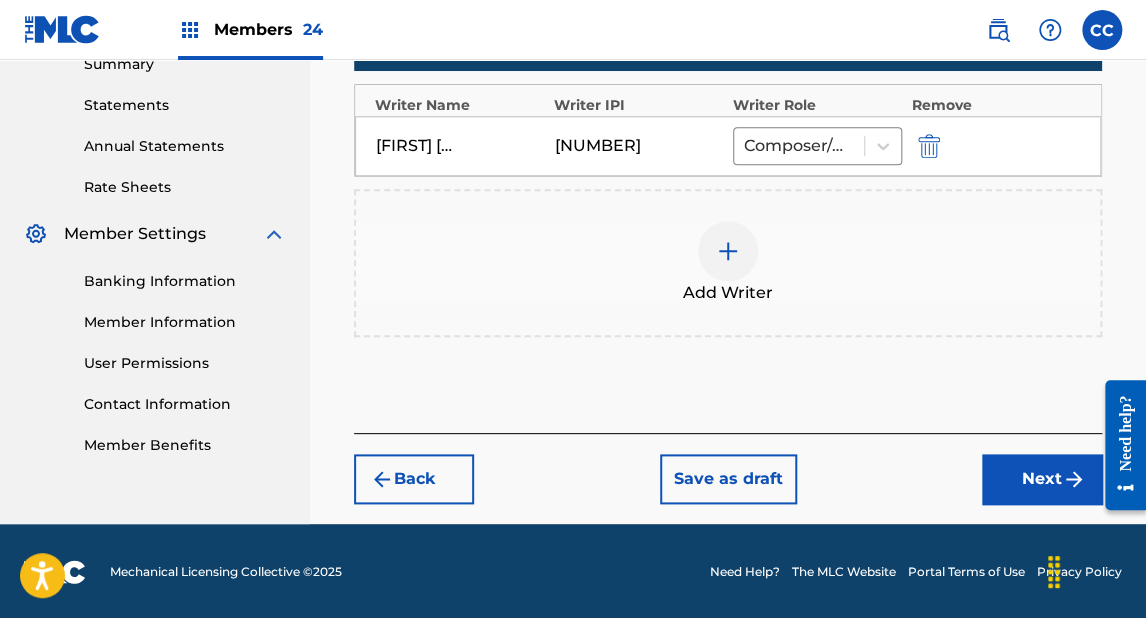 click on "Back" at bounding box center (414, 479) 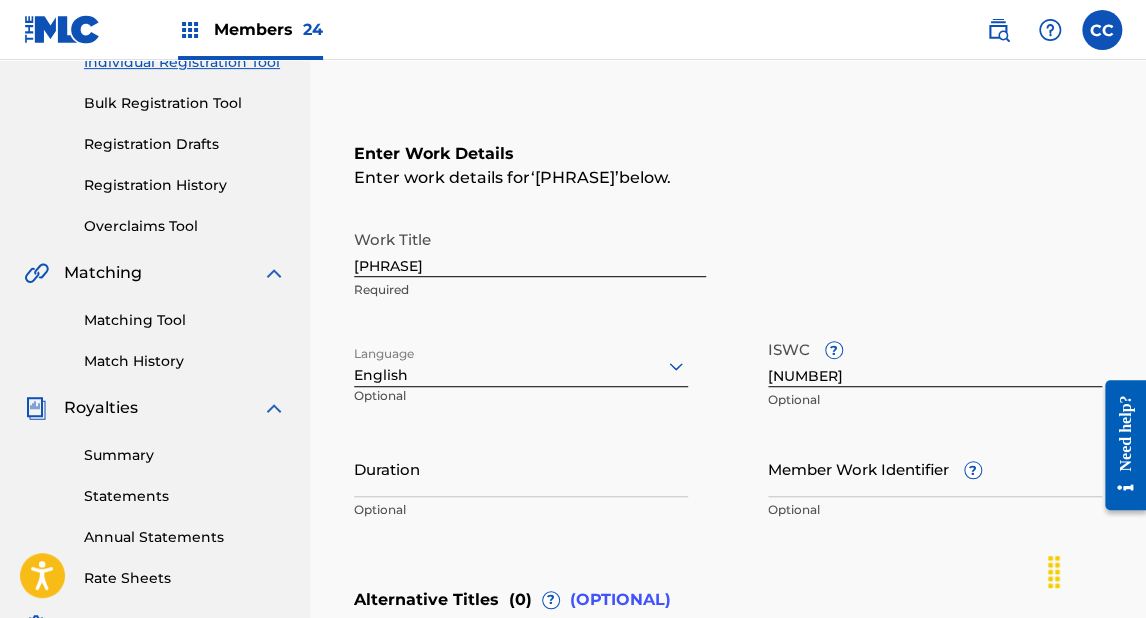 scroll, scrollTop: 264, scrollLeft: 0, axis: vertical 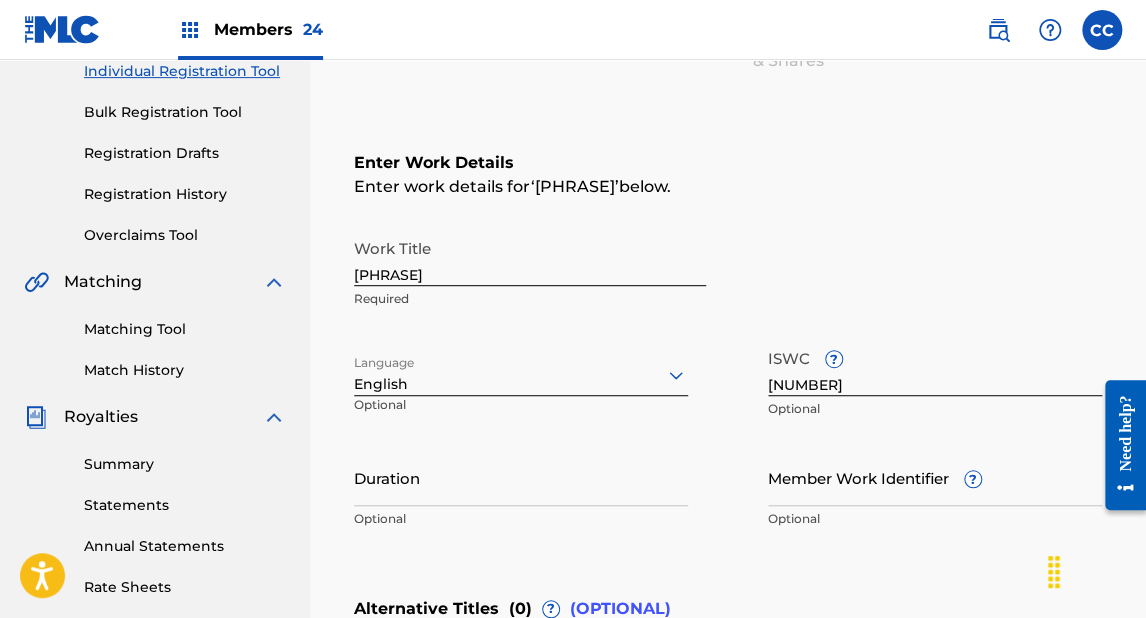 click on "[PHRASE]" at bounding box center (530, 257) 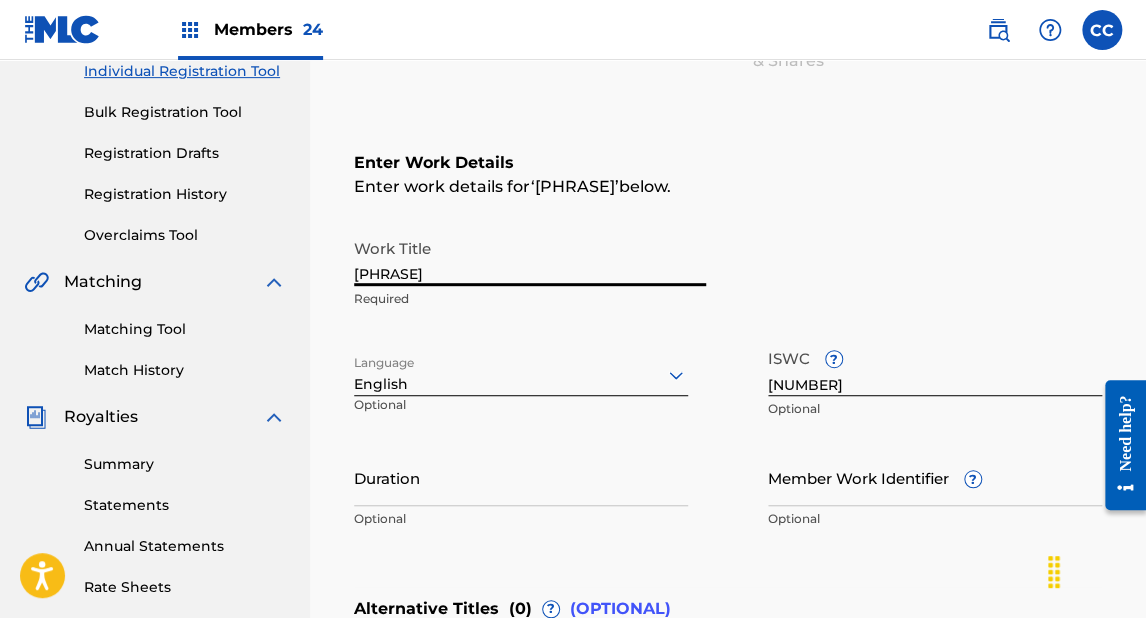 click on "[PHRASE]" at bounding box center [530, 257] 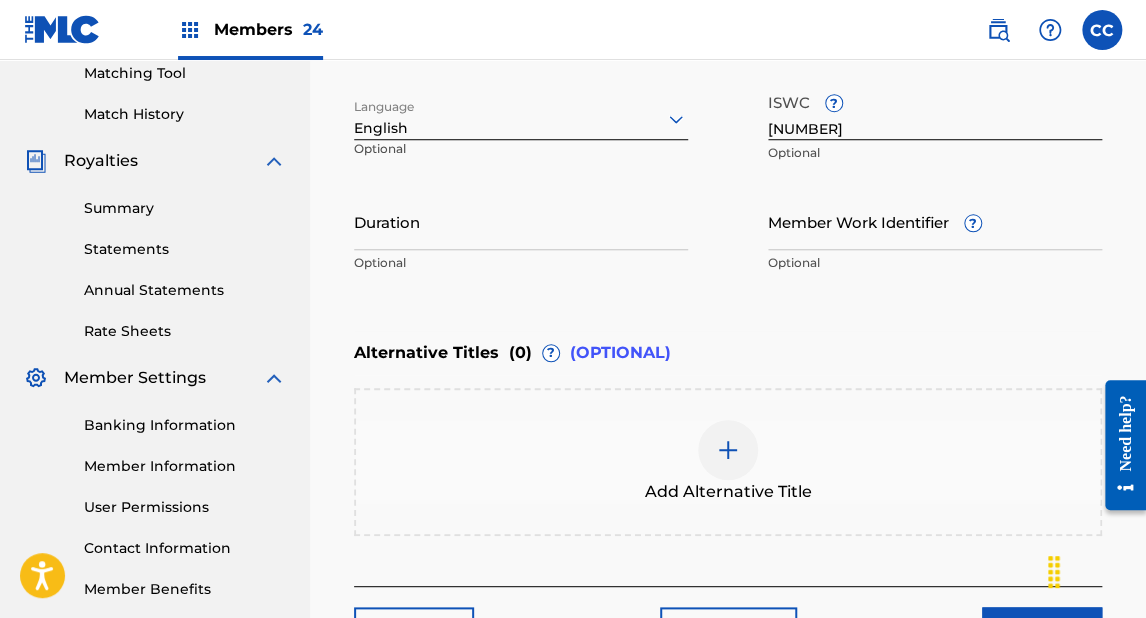 scroll, scrollTop: 584, scrollLeft: 0, axis: vertical 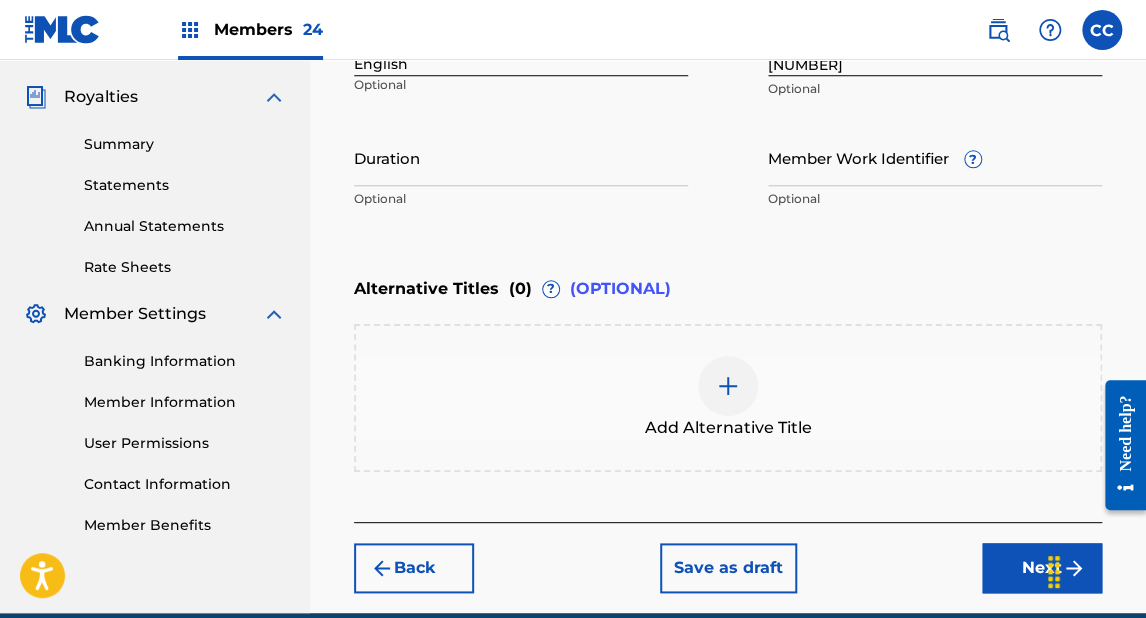 type on "[PHRASE]" 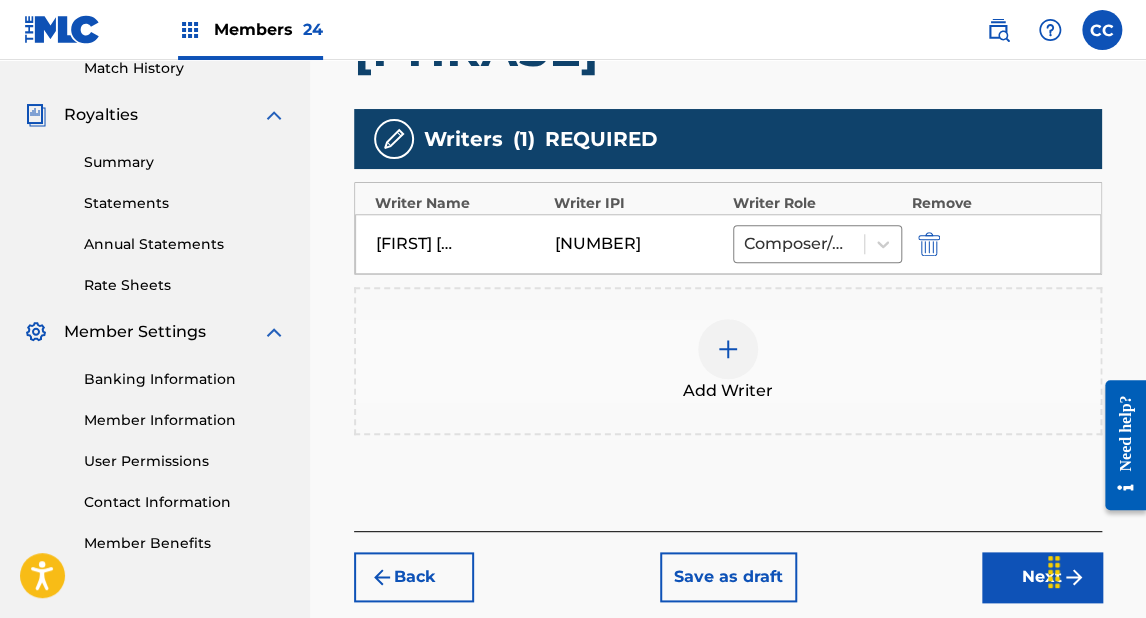 scroll, scrollTop: 570, scrollLeft: 0, axis: vertical 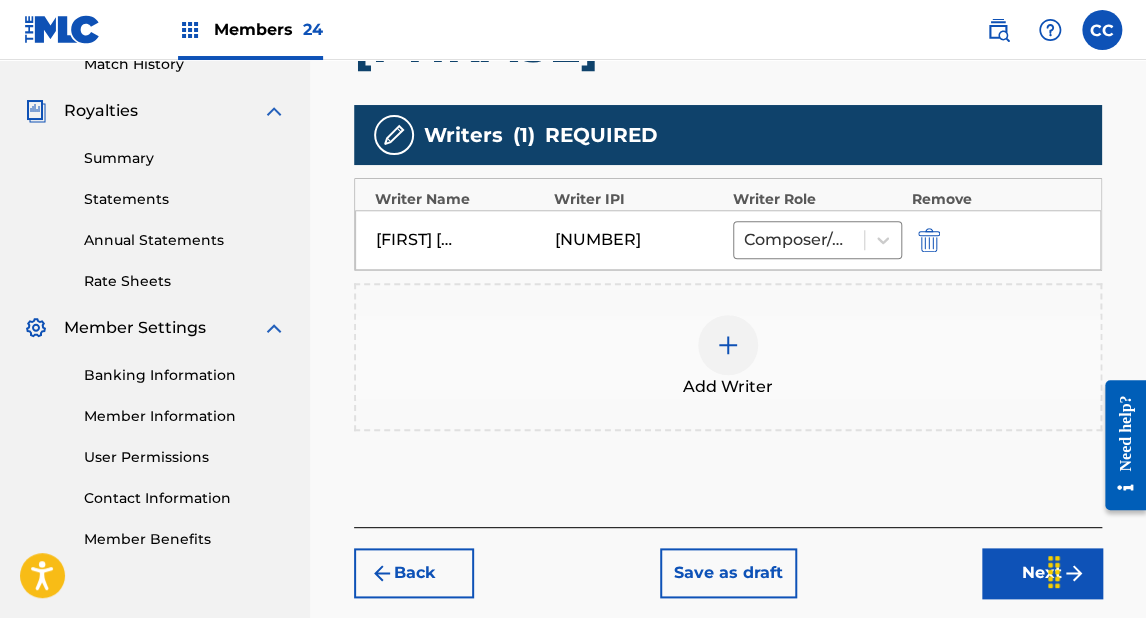 click on "[FIRST] [MIDDLE] [LAST] [INITIAL]" at bounding box center [421, 240] 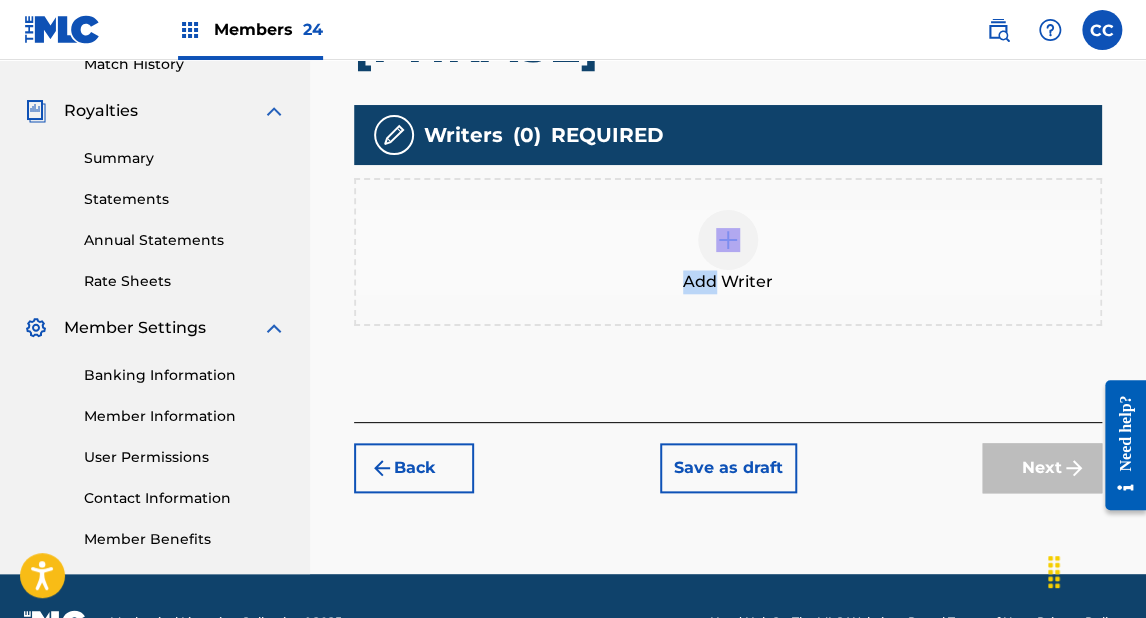 click at bounding box center [728, 240] 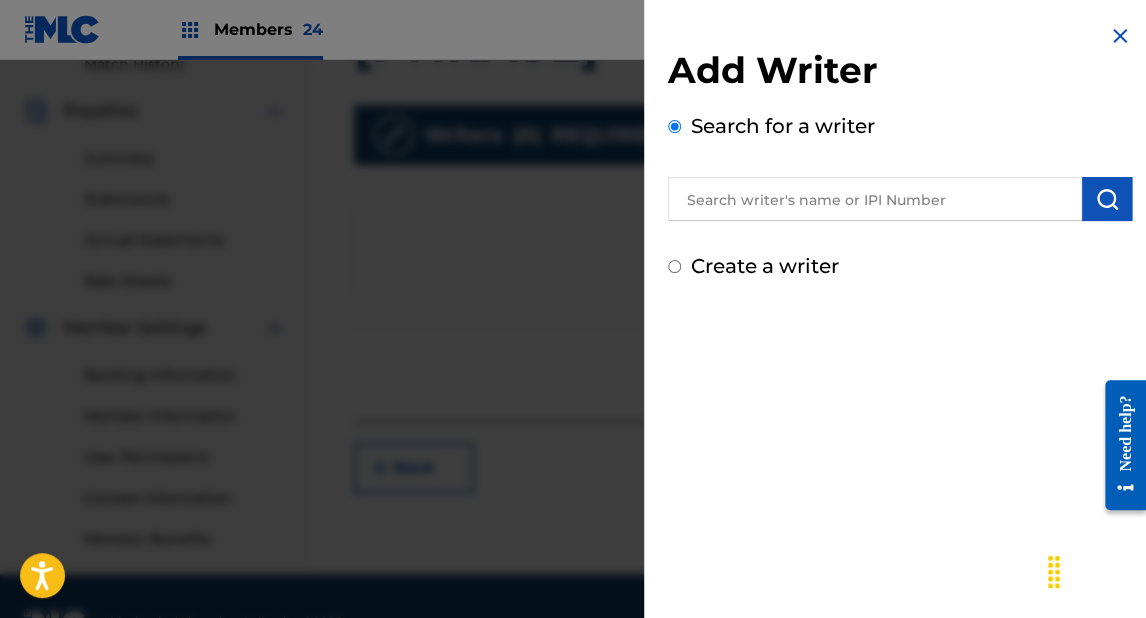 click on "Create a writer" at bounding box center (765, 266) 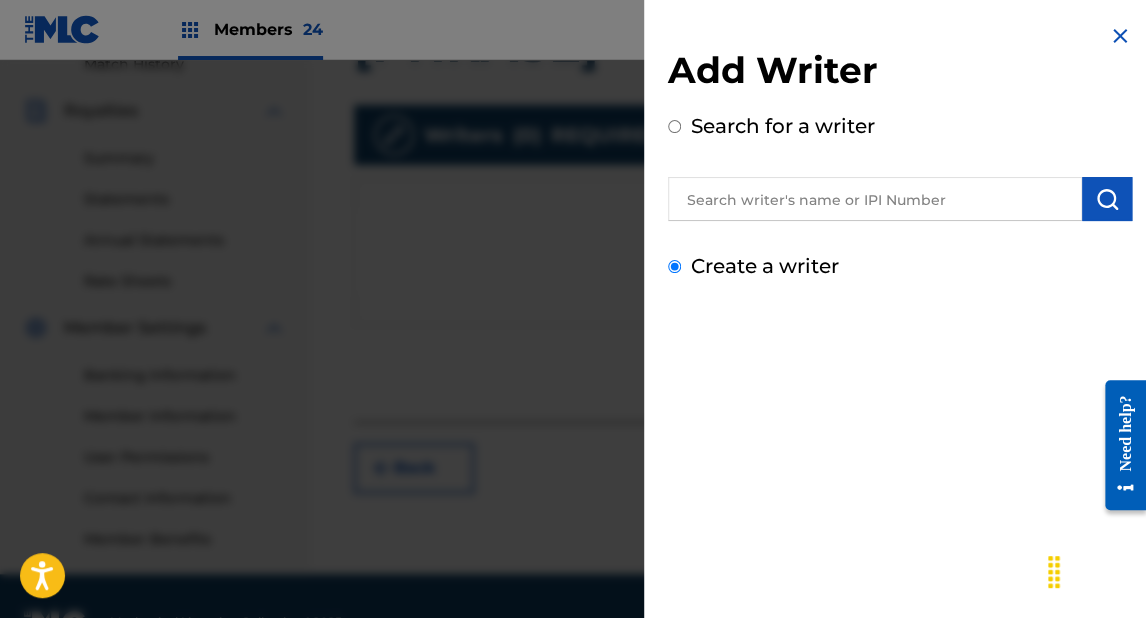 click on "Create a writer" at bounding box center [674, 266] 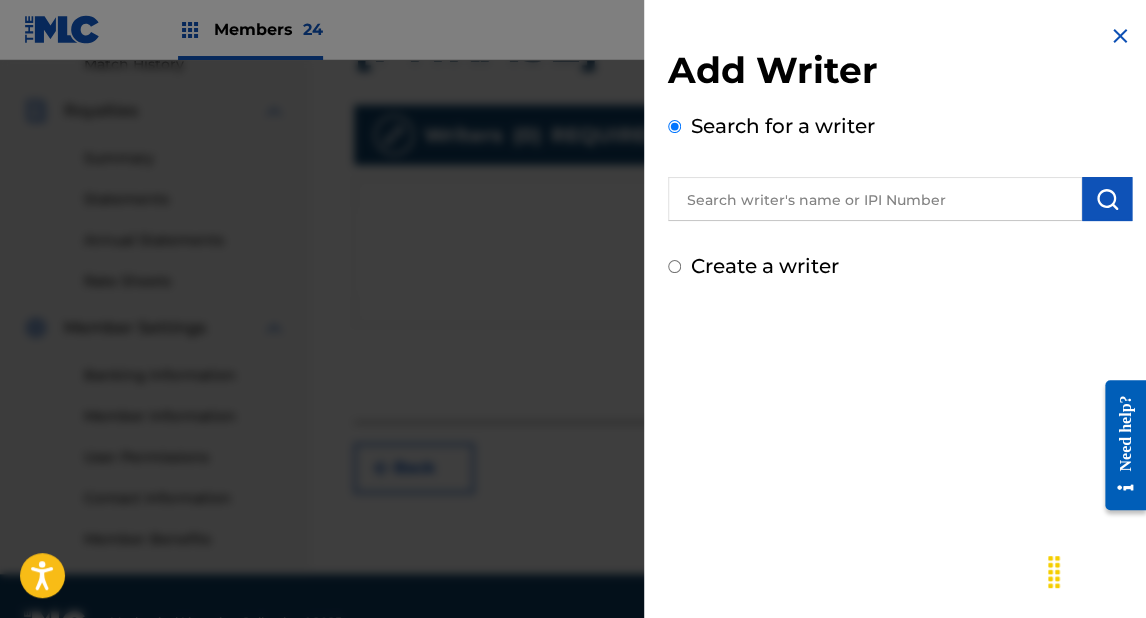 radio on "false" 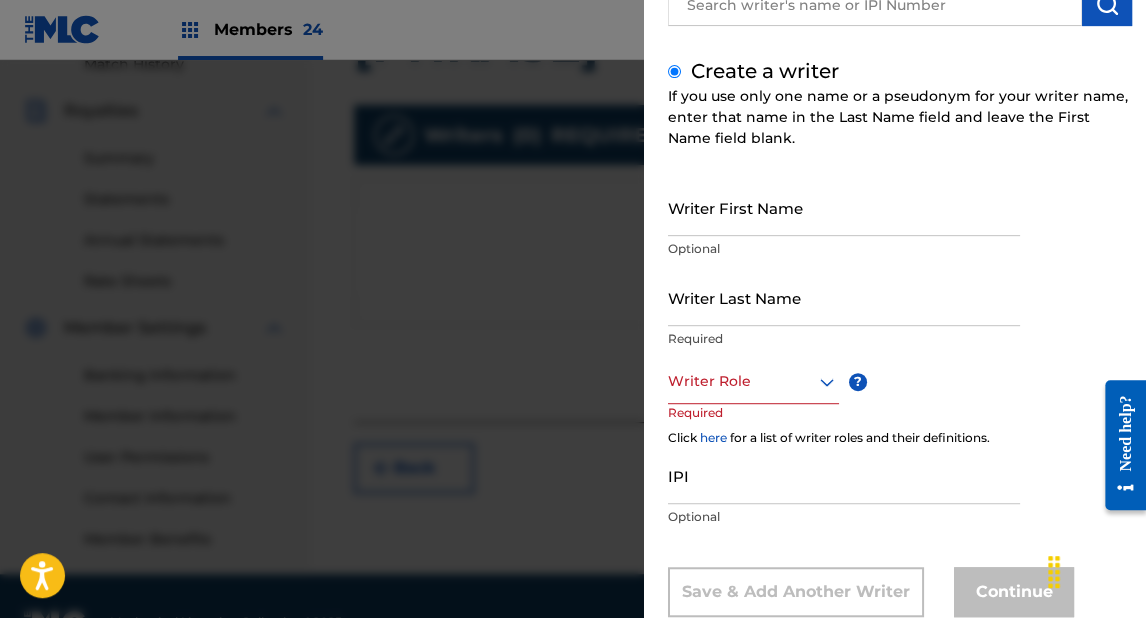 scroll, scrollTop: 240, scrollLeft: 0, axis: vertical 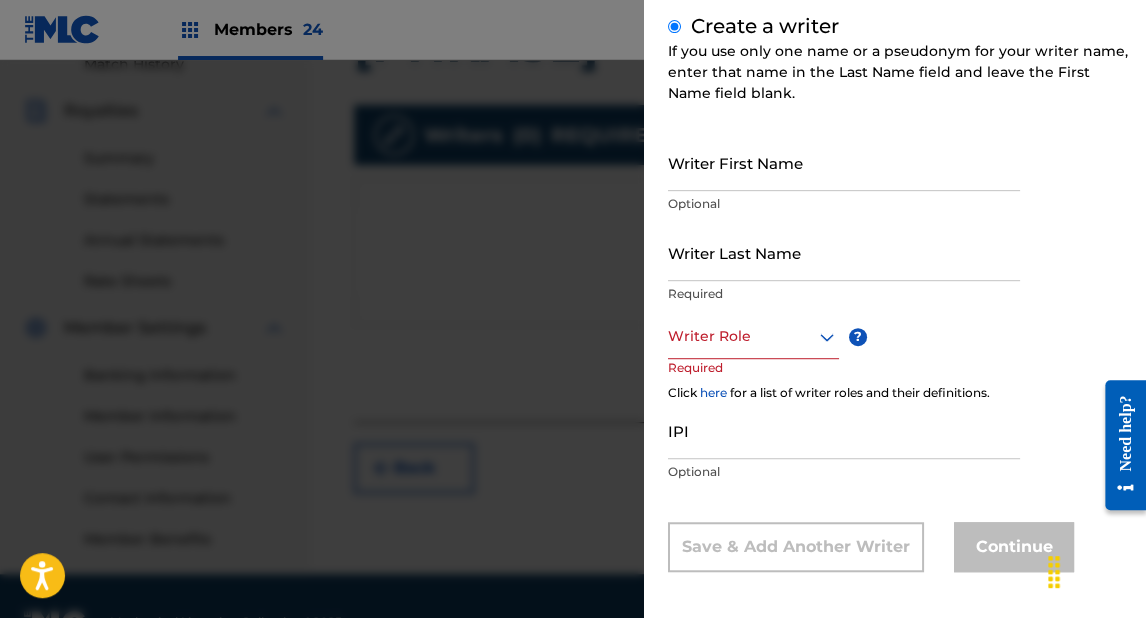 click on "Writer First Name" at bounding box center [844, 162] 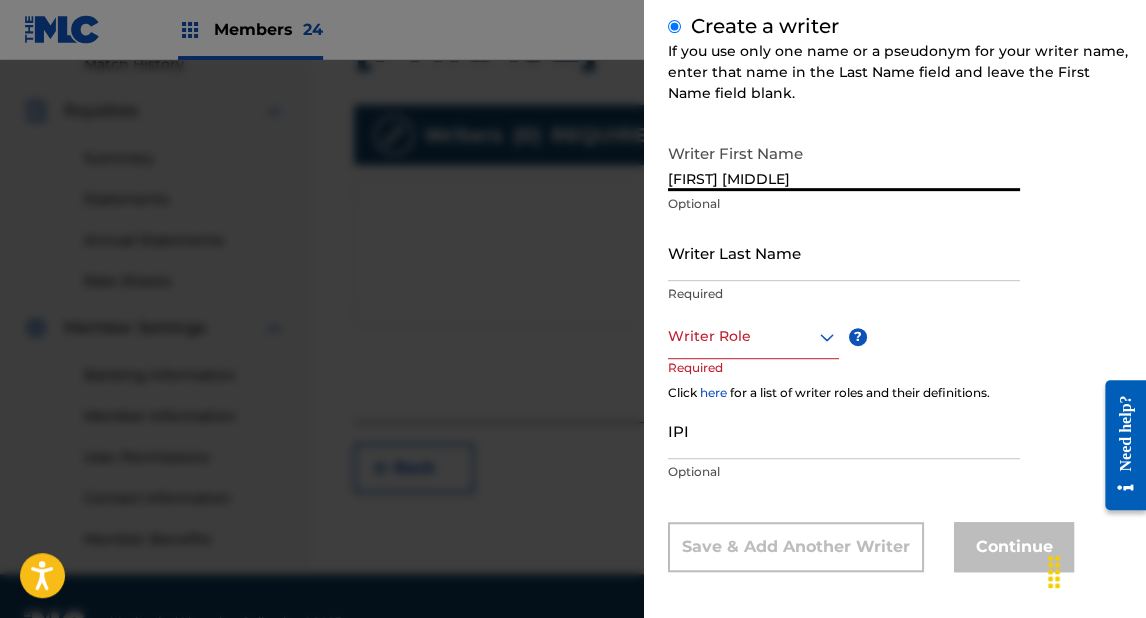 type on "[FIRST] [MIDDLE]" 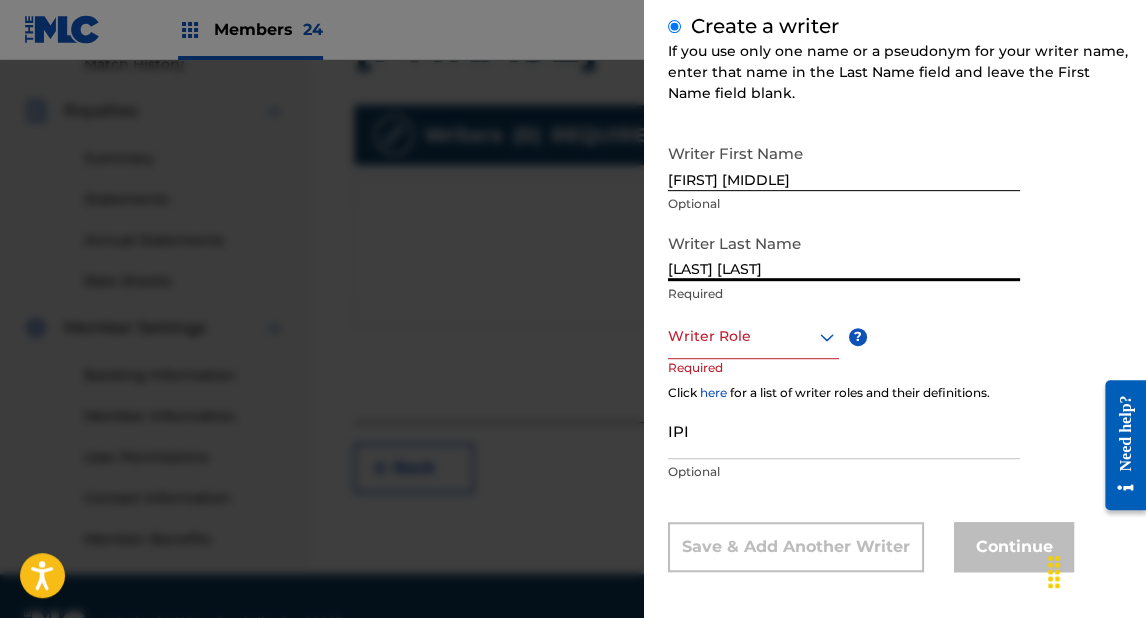scroll, scrollTop: 248, scrollLeft: 0, axis: vertical 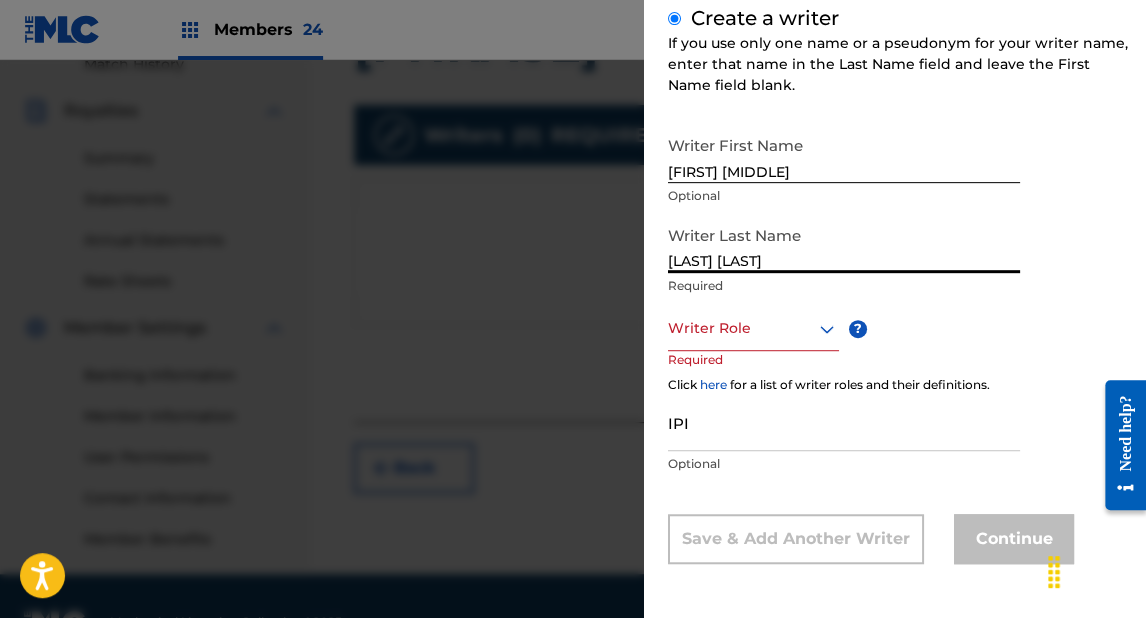 type on "[LAST] [LAST]" 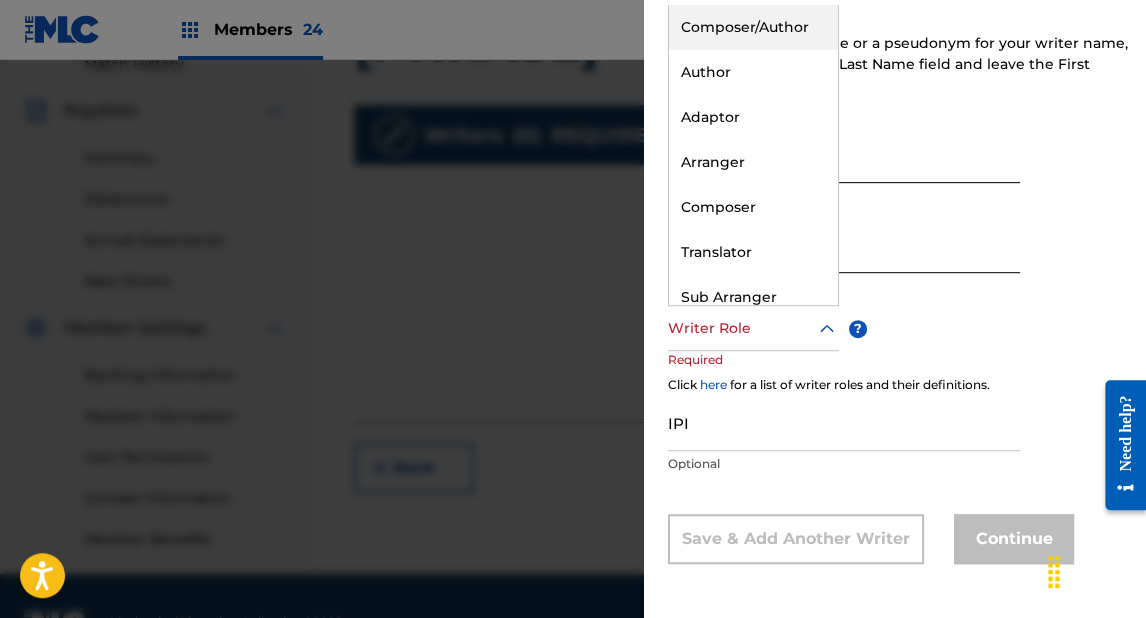 click at bounding box center (753, 328) 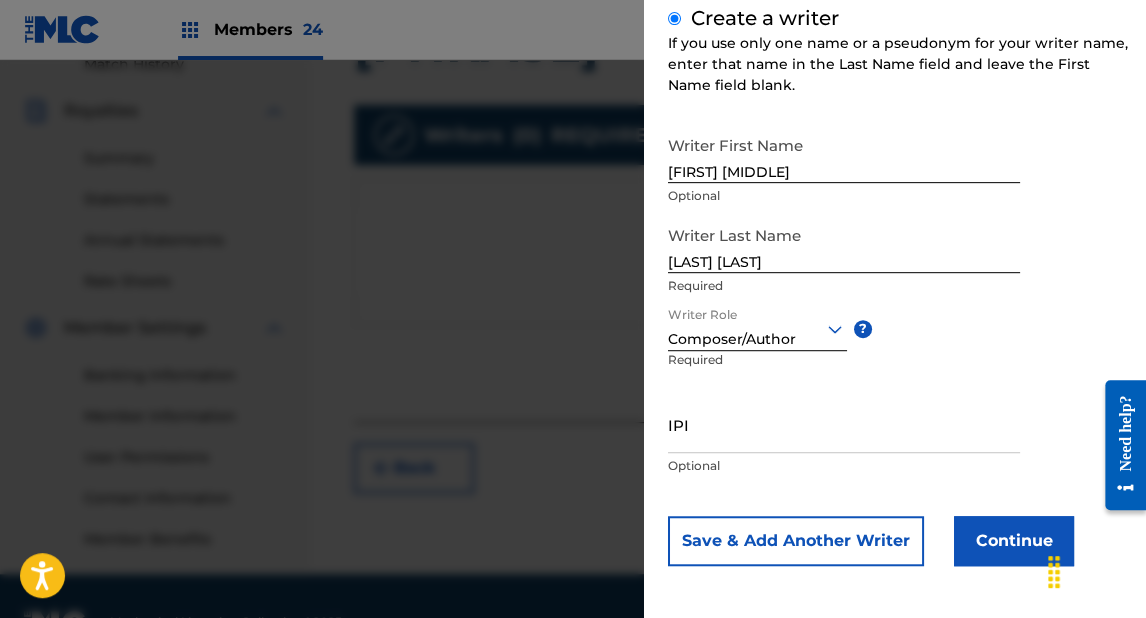 click on "IPI" at bounding box center [844, 424] 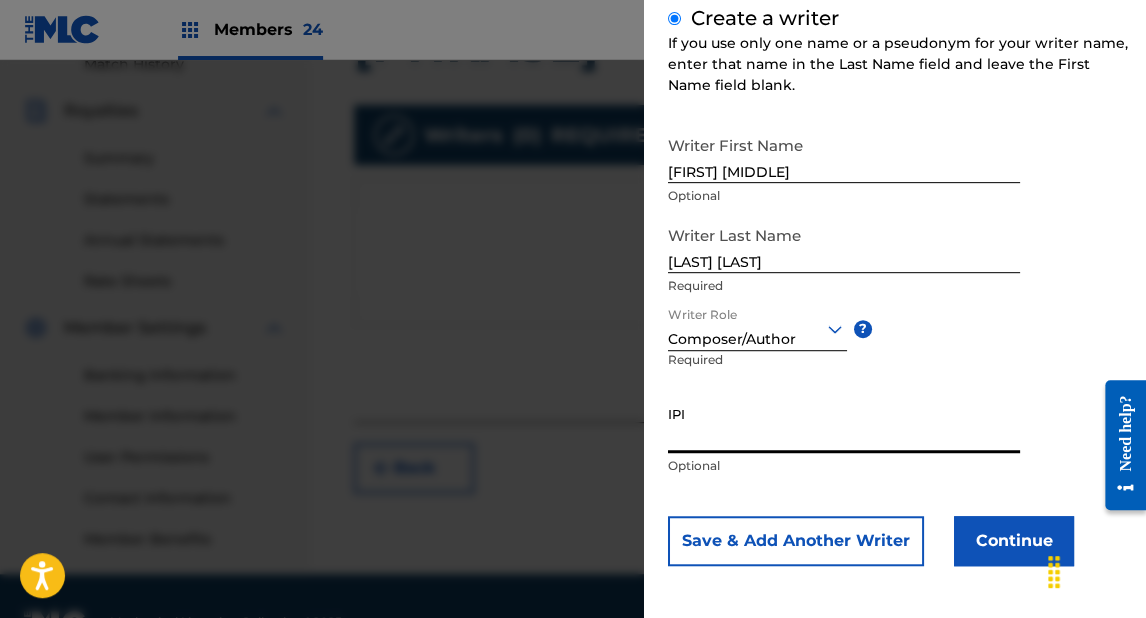 paste on "[NUMBER]" 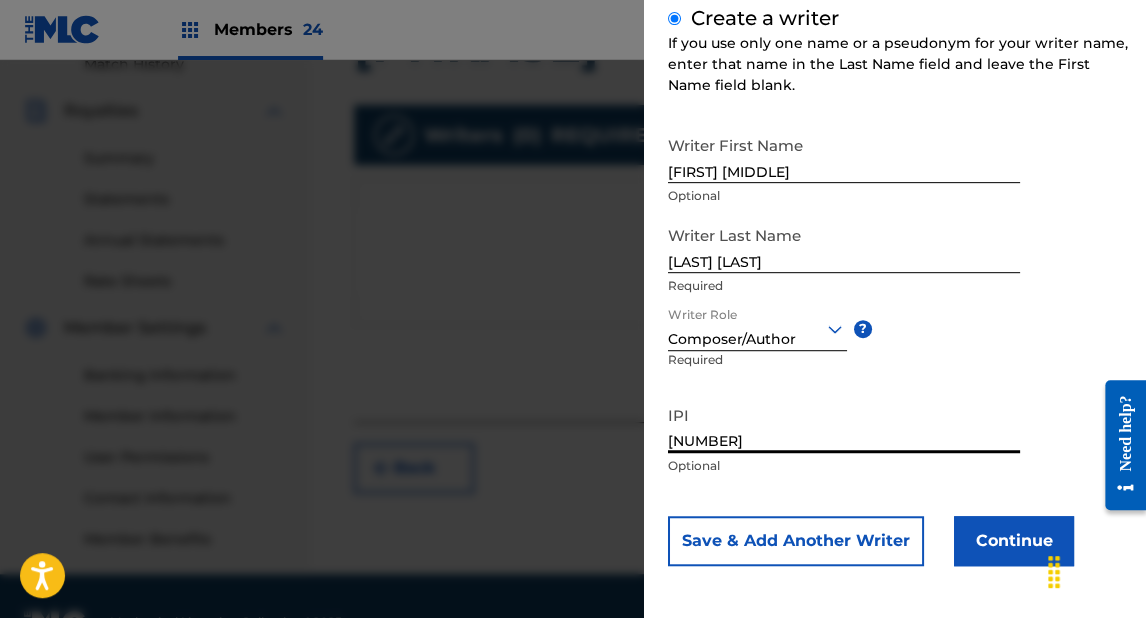 scroll, scrollTop: 249, scrollLeft: 0, axis: vertical 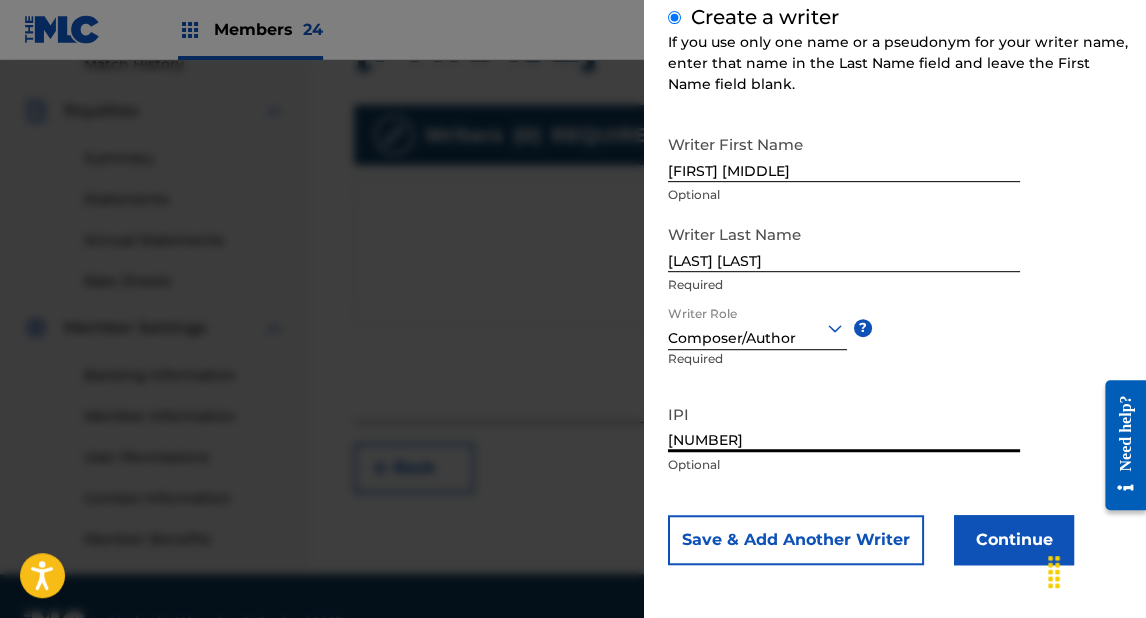 type on "[NUMBER]" 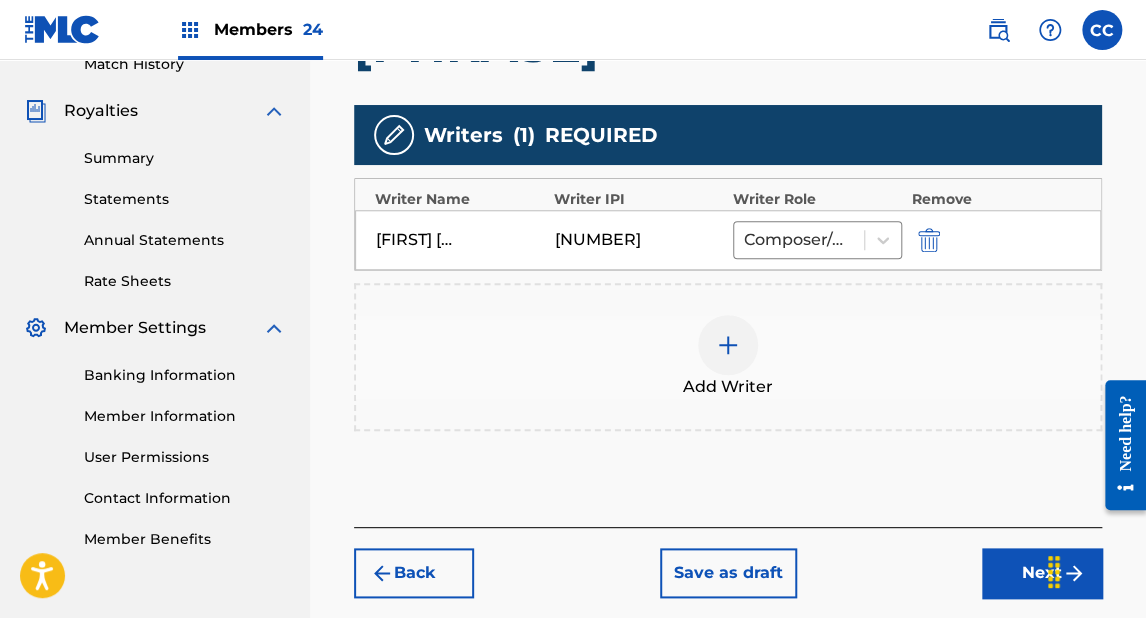 click on "Next" at bounding box center [1042, 573] 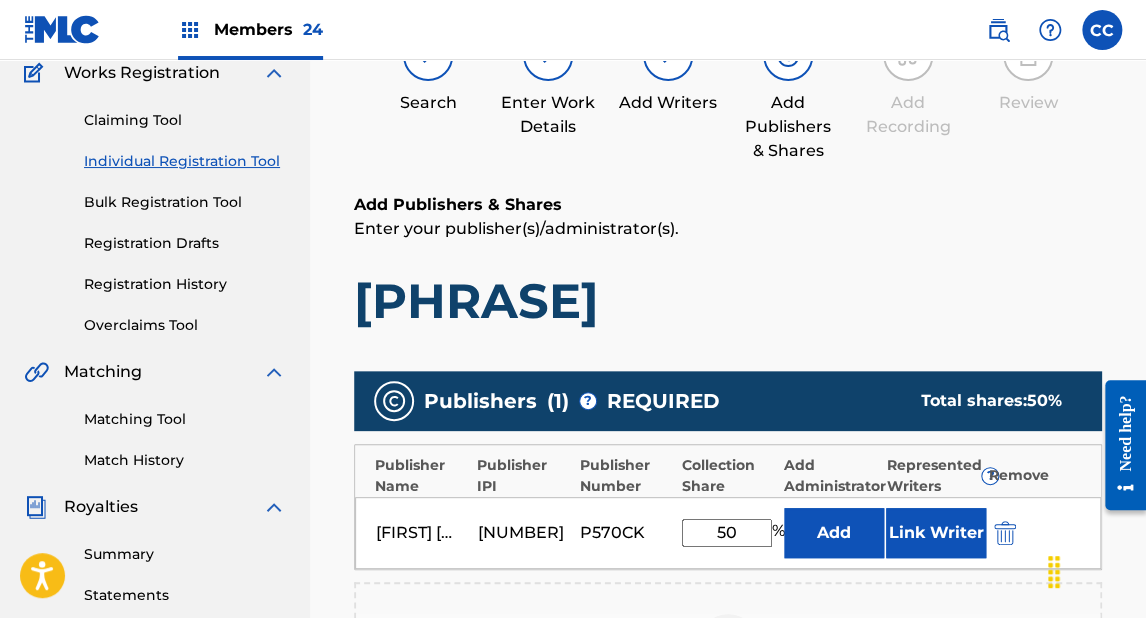scroll, scrollTop: 410, scrollLeft: 0, axis: vertical 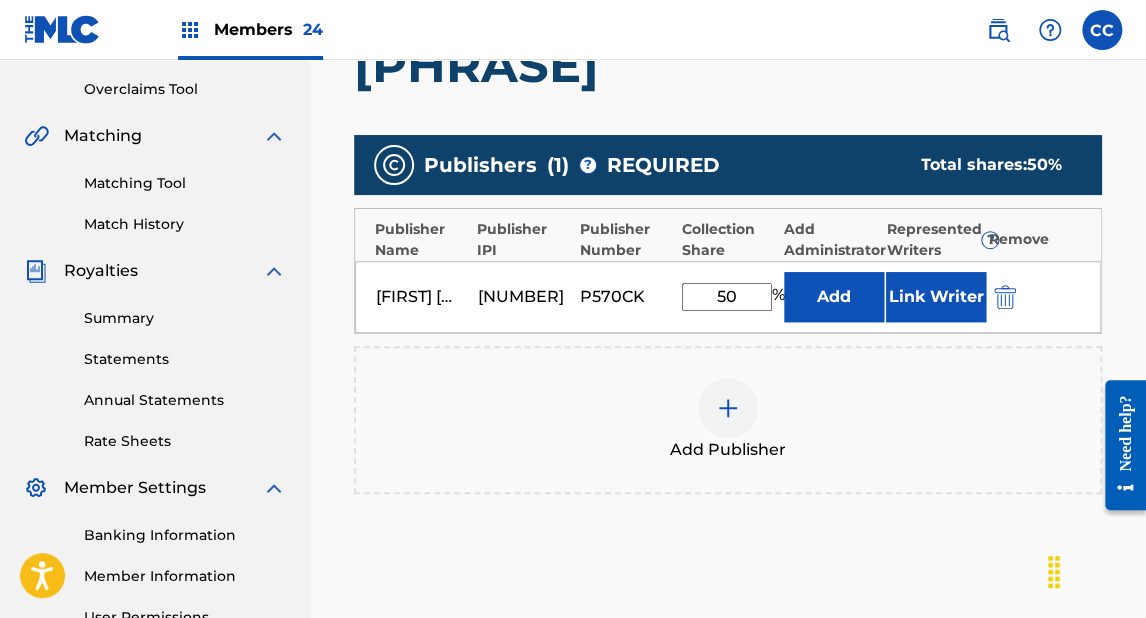 click on "Link Writer" at bounding box center (936, 297) 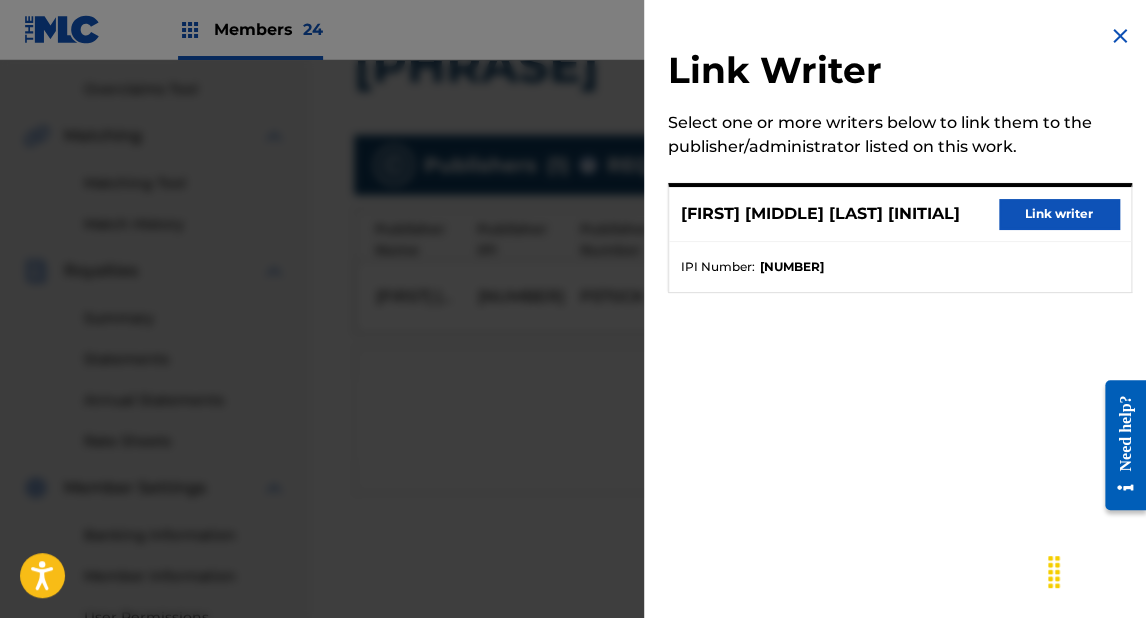 click on "Link writer" at bounding box center [1059, 214] 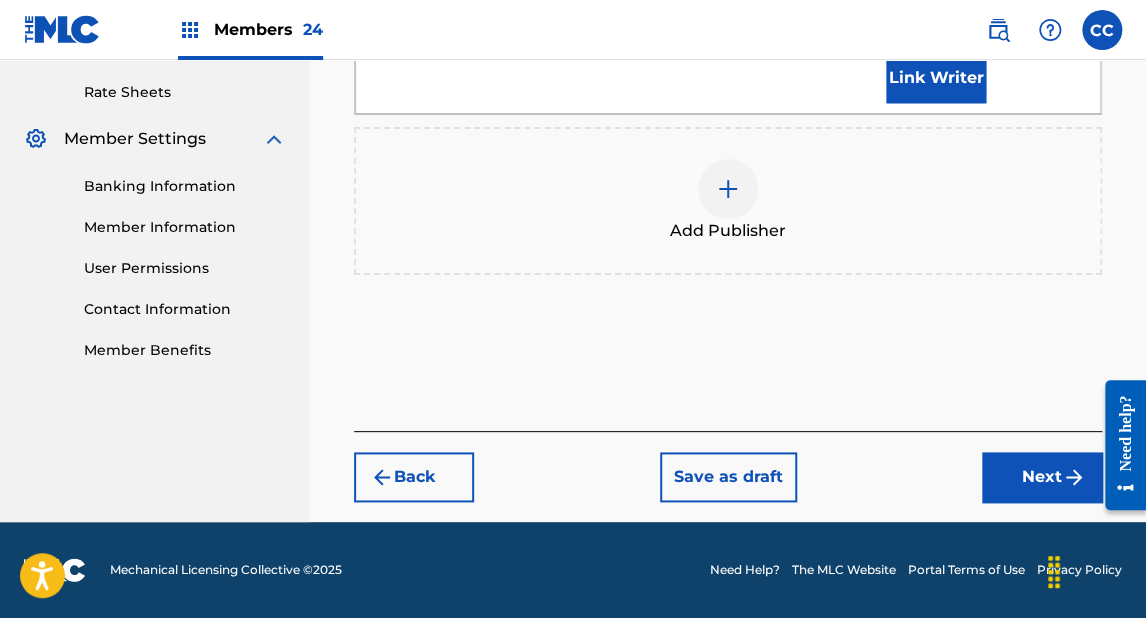 scroll, scrollTop: 828, scrollLeft: 0, axis: vertical 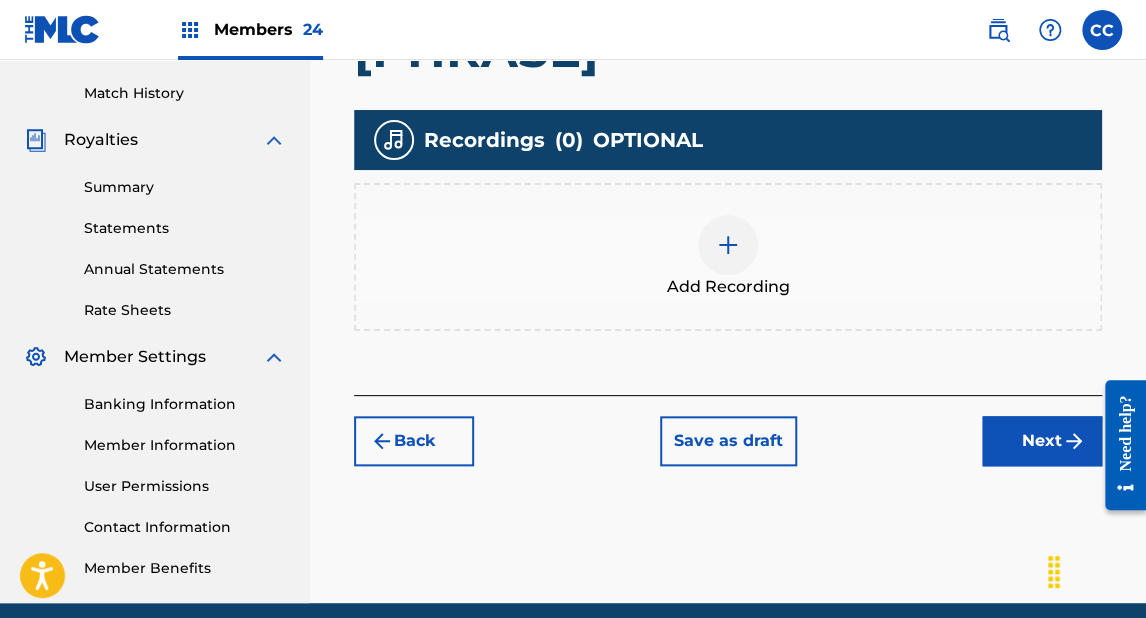 click at bounding box center [728, 245] 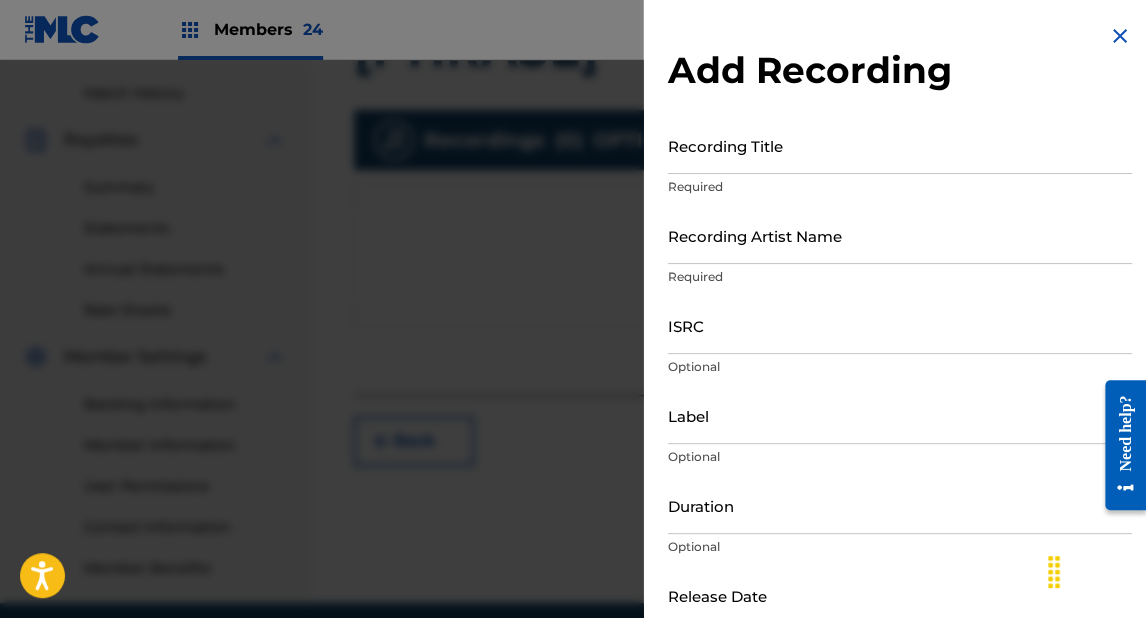 click on "Recording Title" at bounding box center [900, 145] 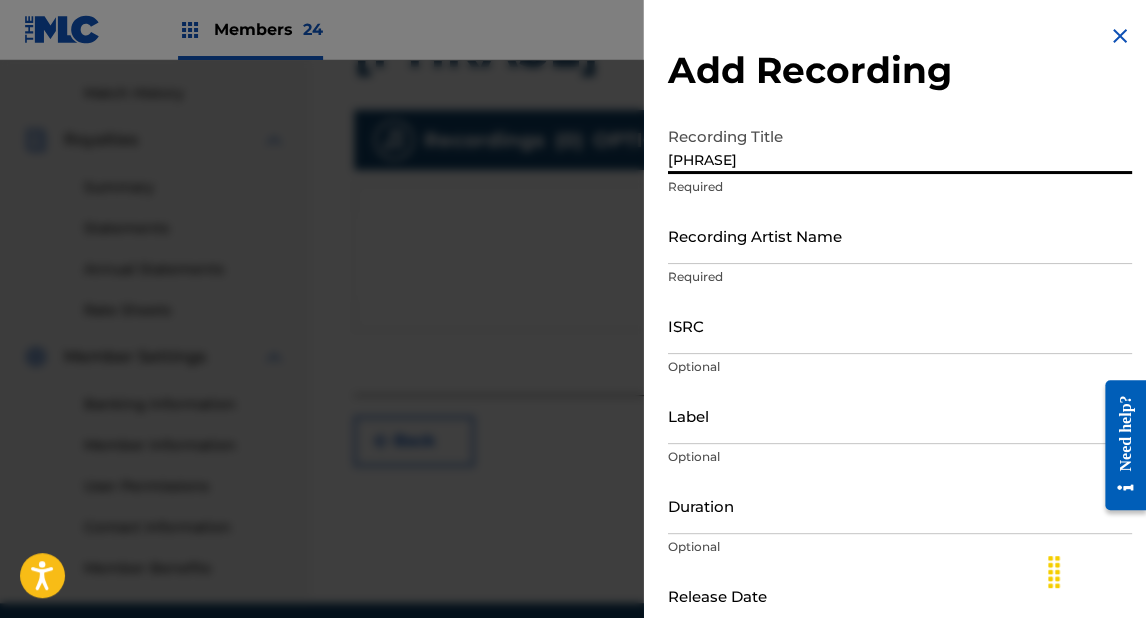 type on "[PHRASE]" 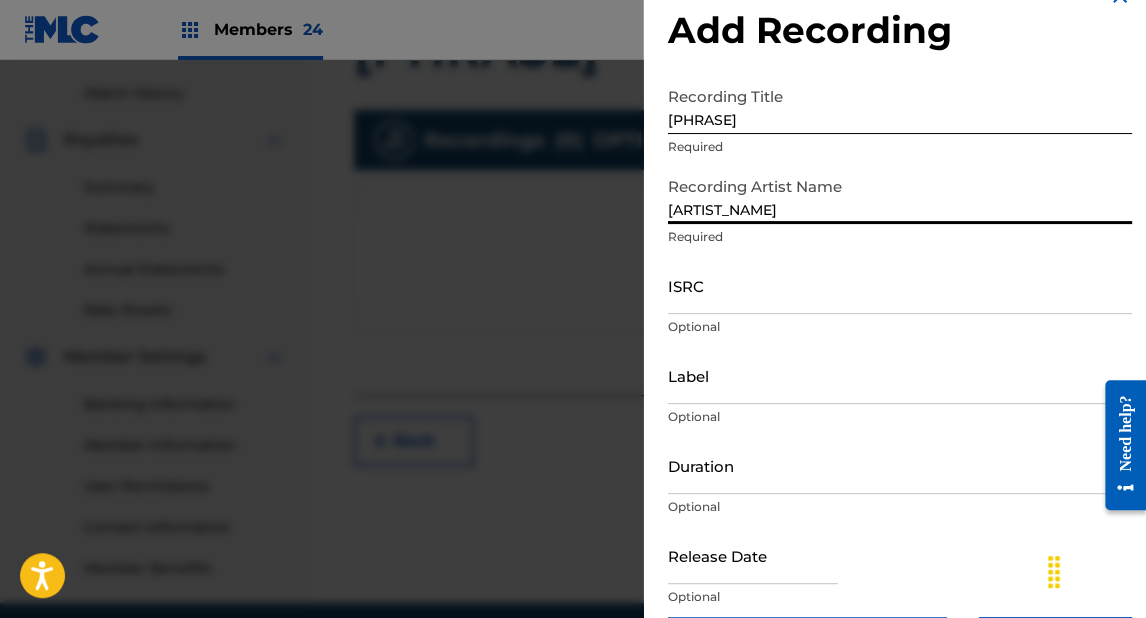 scroll, scrollTop: 80, scrollLeft: 0, axis: vertical 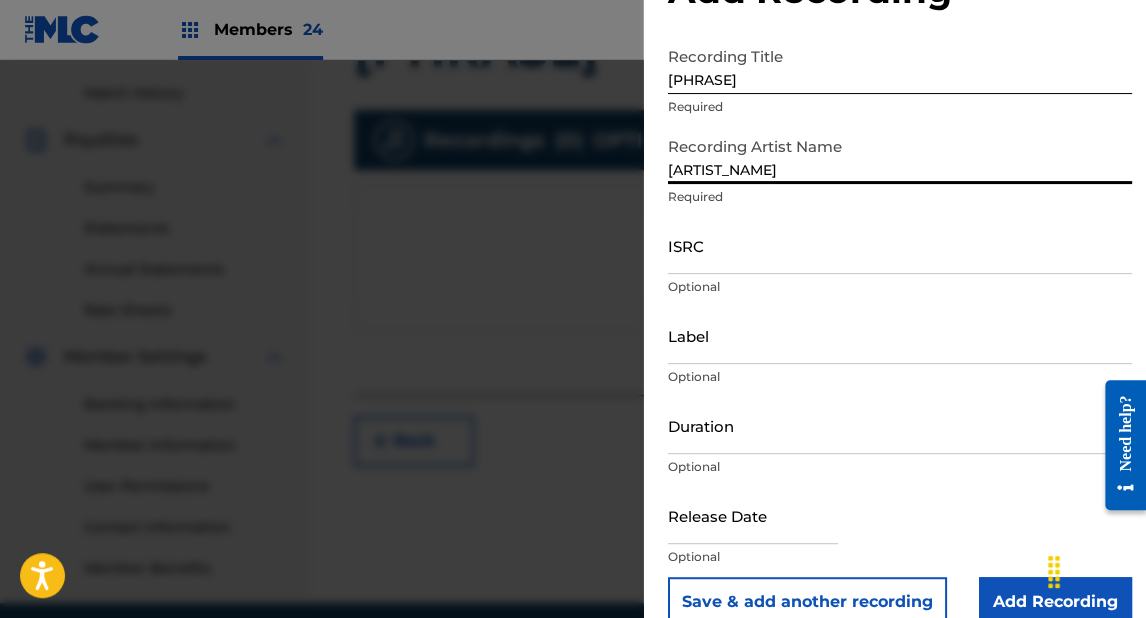 type on "[ARTIST_NAME]" 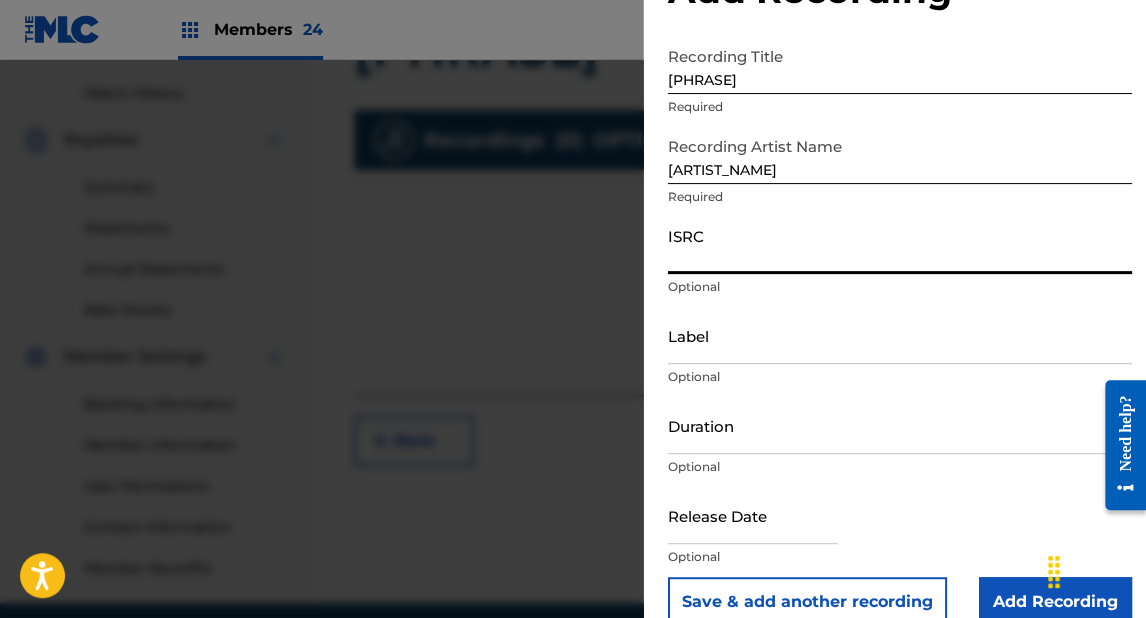 click on "ISRC" at bounding box center (900, 245) 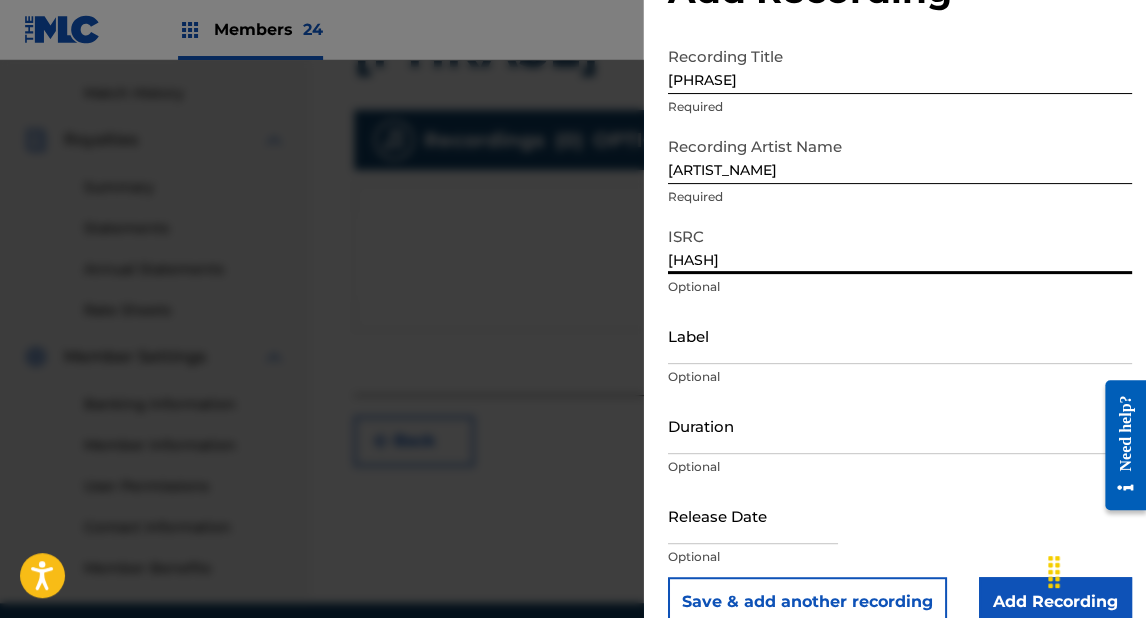 type on "[HASH]" 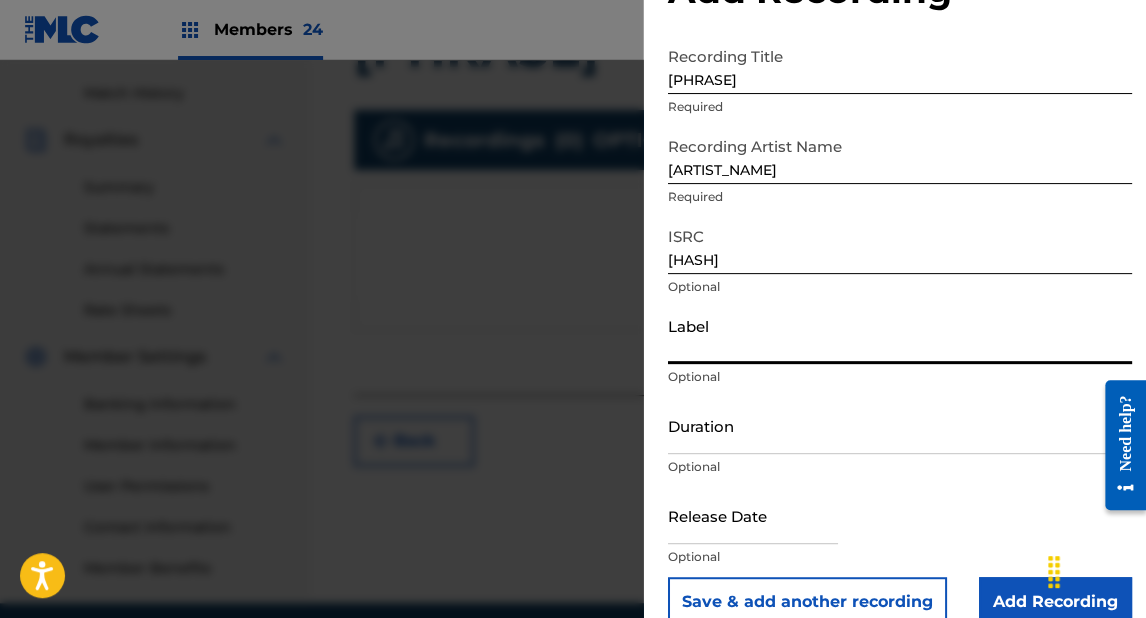 click on "Label" at bounding box center [900, 335] 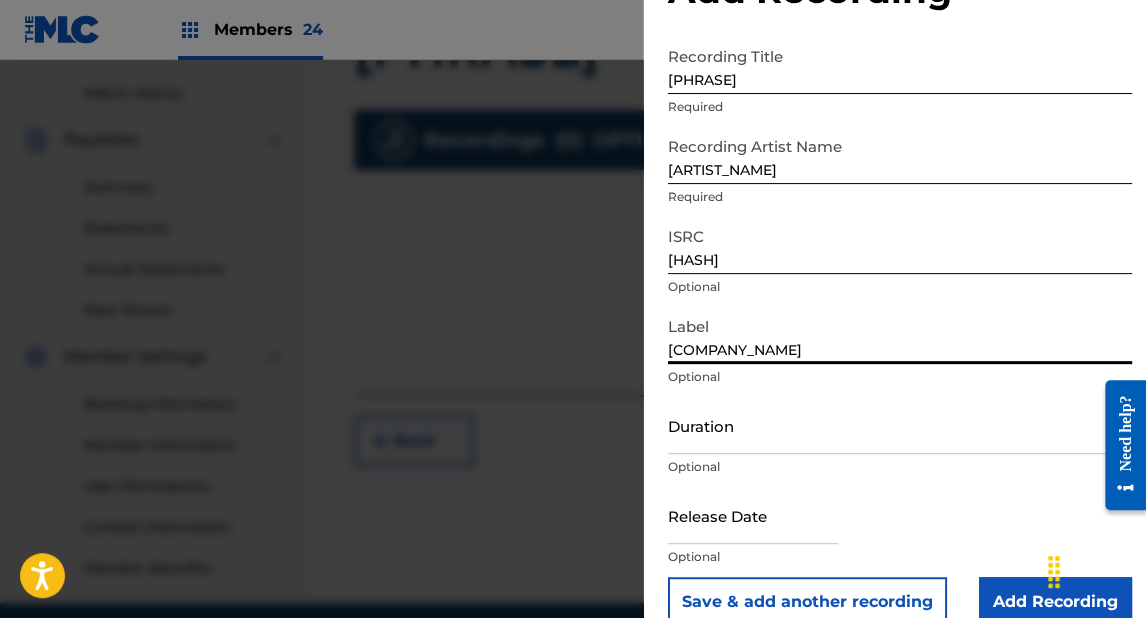 scroll, scrollTop: 112, scrollLeft: 0, axis: vertical 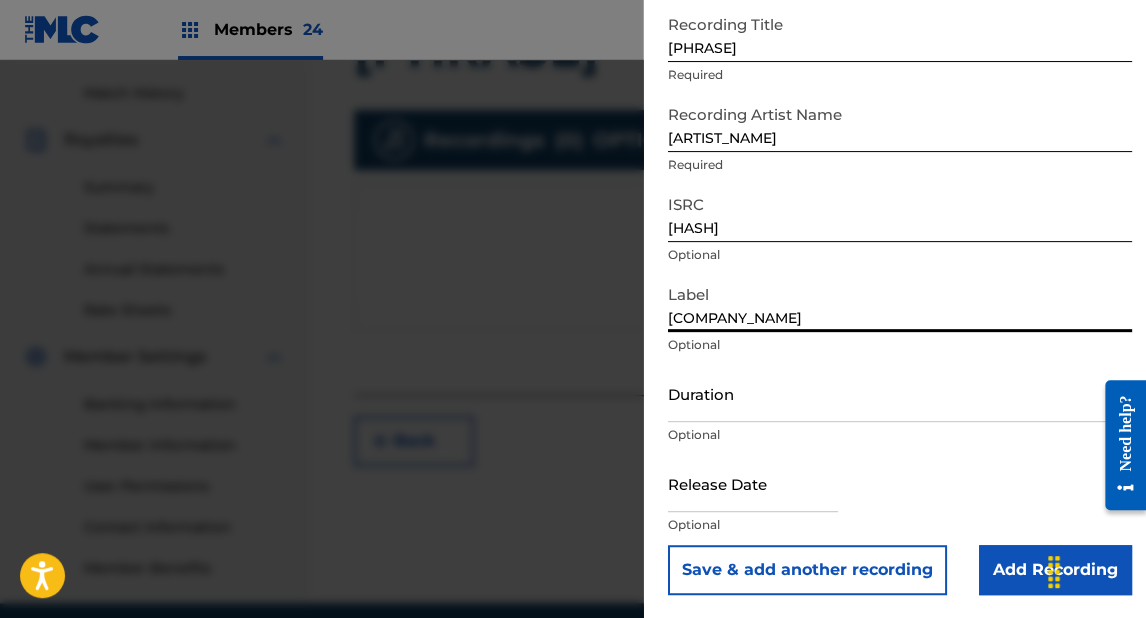 type on "[COMPANY_NAME]" 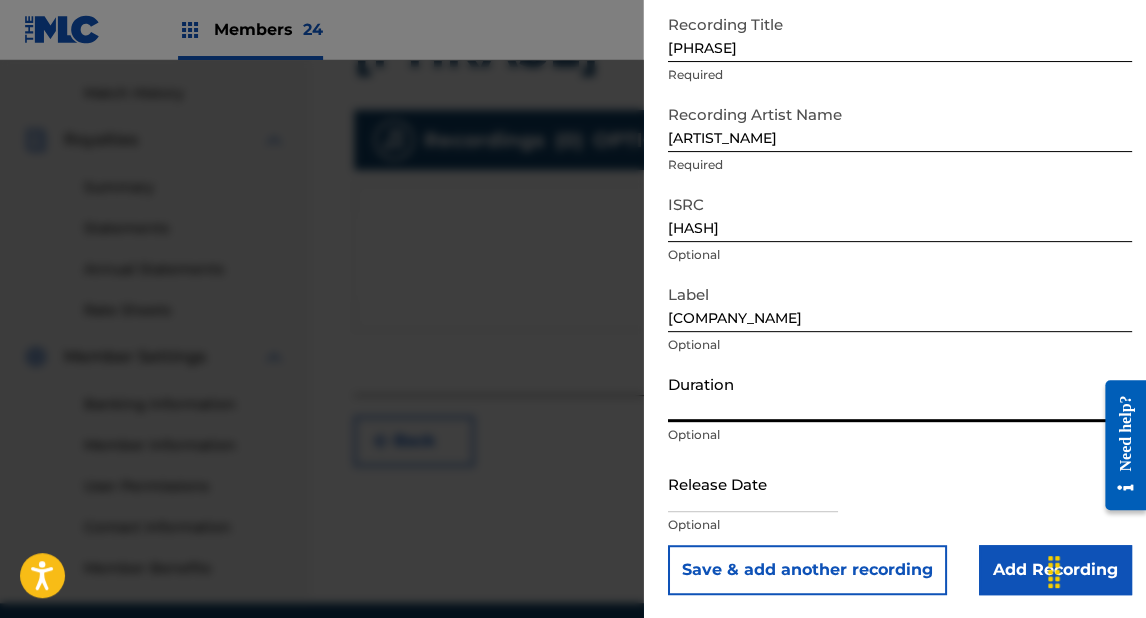 drag, startPoint x: 703, startPoint y: 407, endPoint x: 716, endPoint y: 404, distance: 13.341664 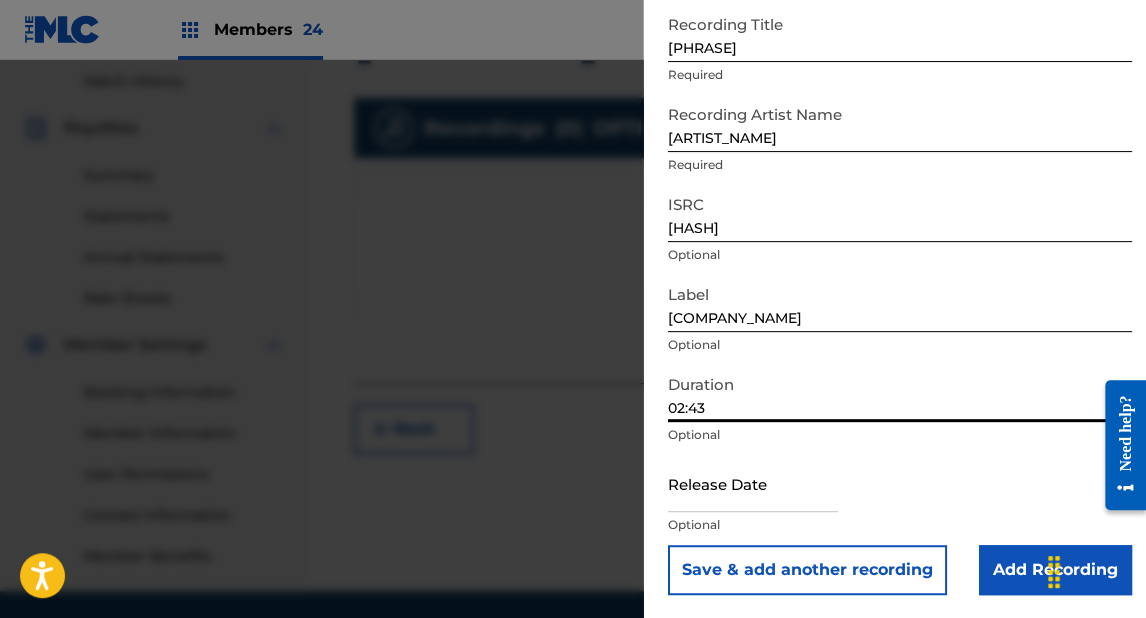 scroll, scrollTop: 621, scrollLeft: 0, axis: vertical 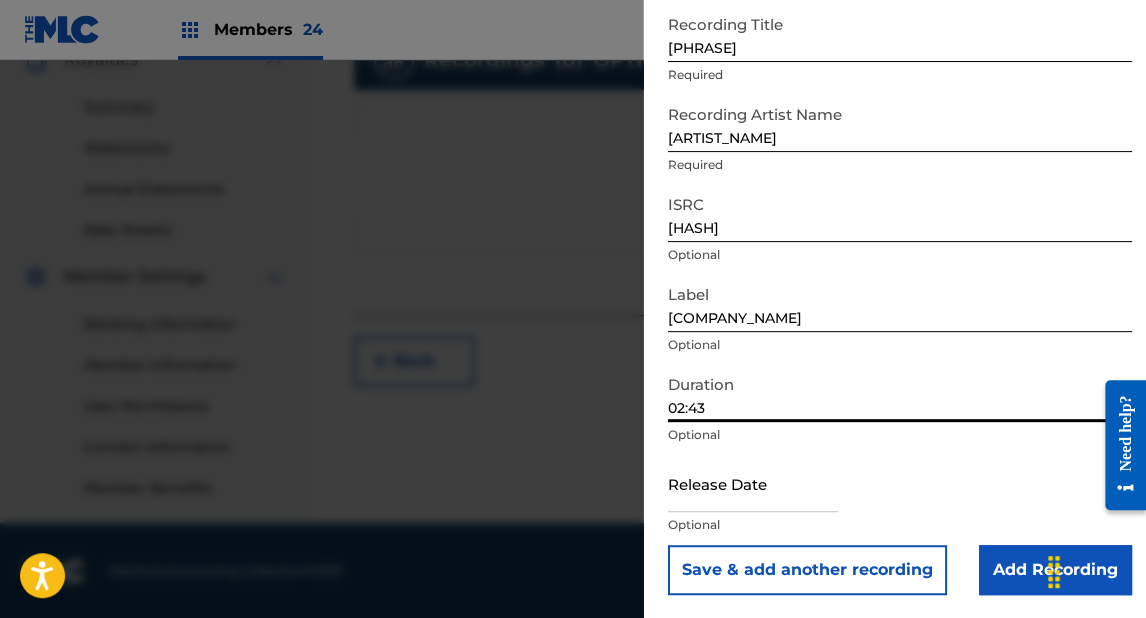 type on "02:43" 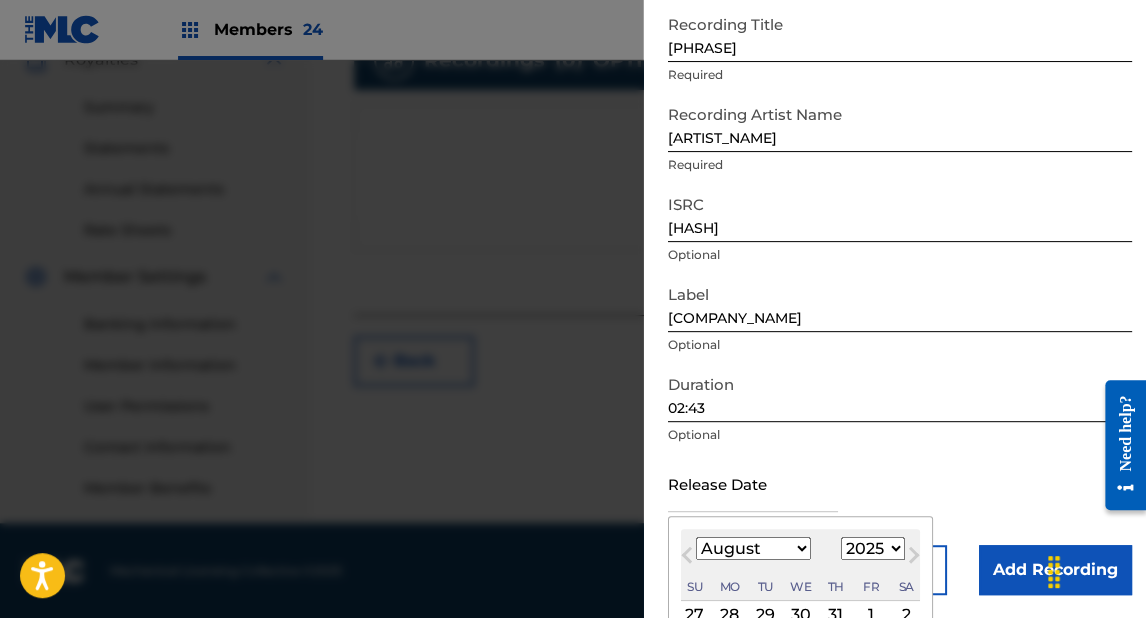 click at bounding box center [753, 483] 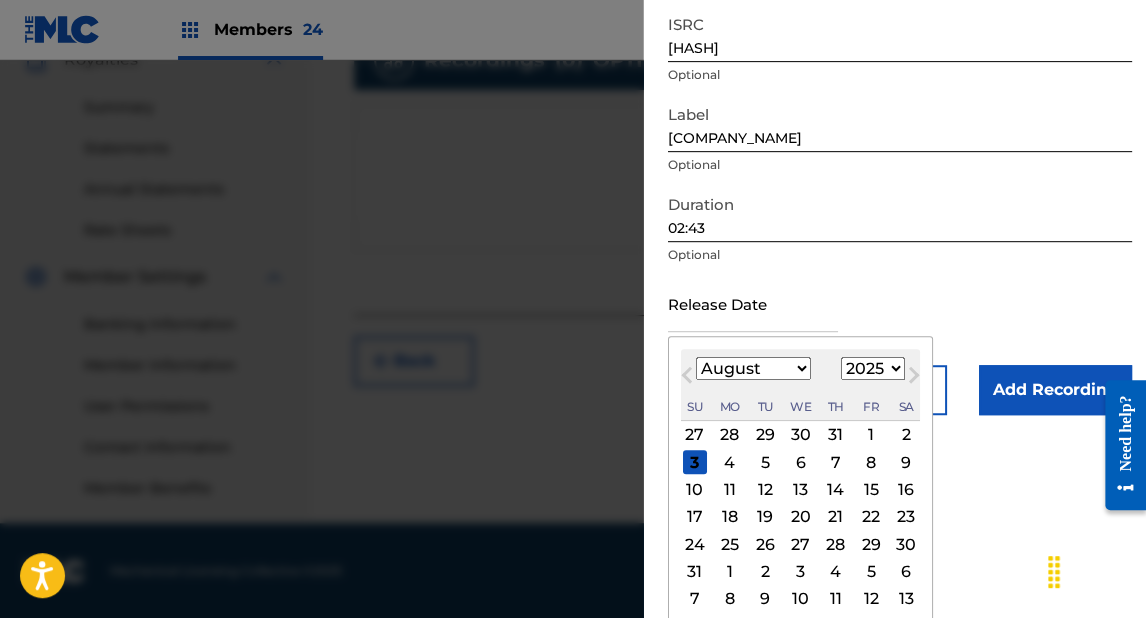 scroll, scrollTop: 298, scrollLeft: 0, axis: vertical 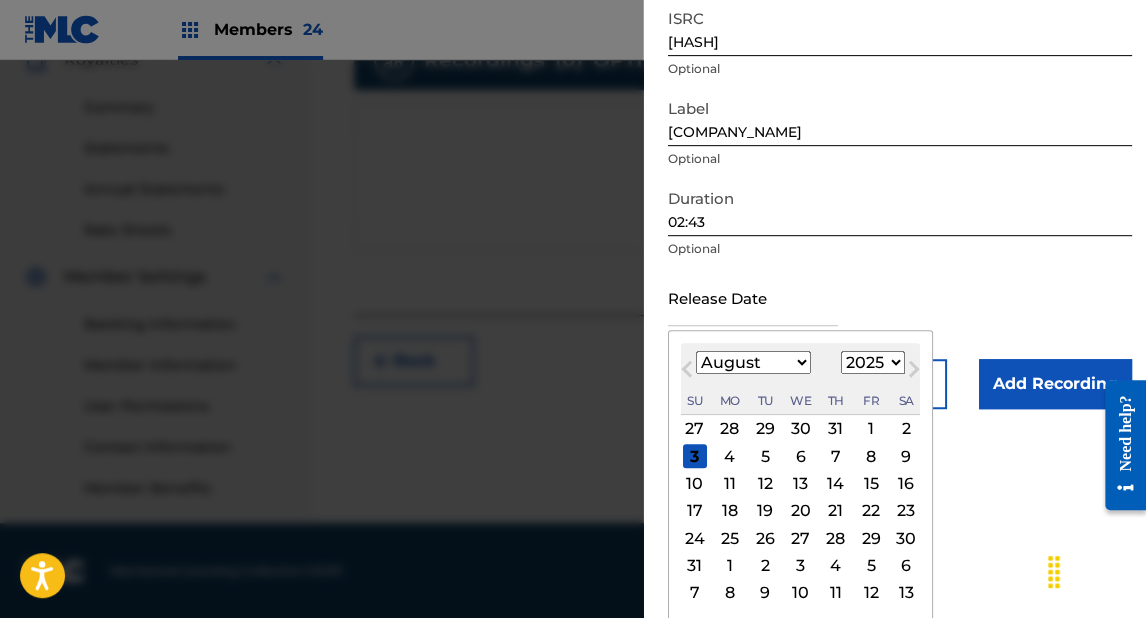 click on "January February March April May June July August September October November December" at bounding box center (753, 362) 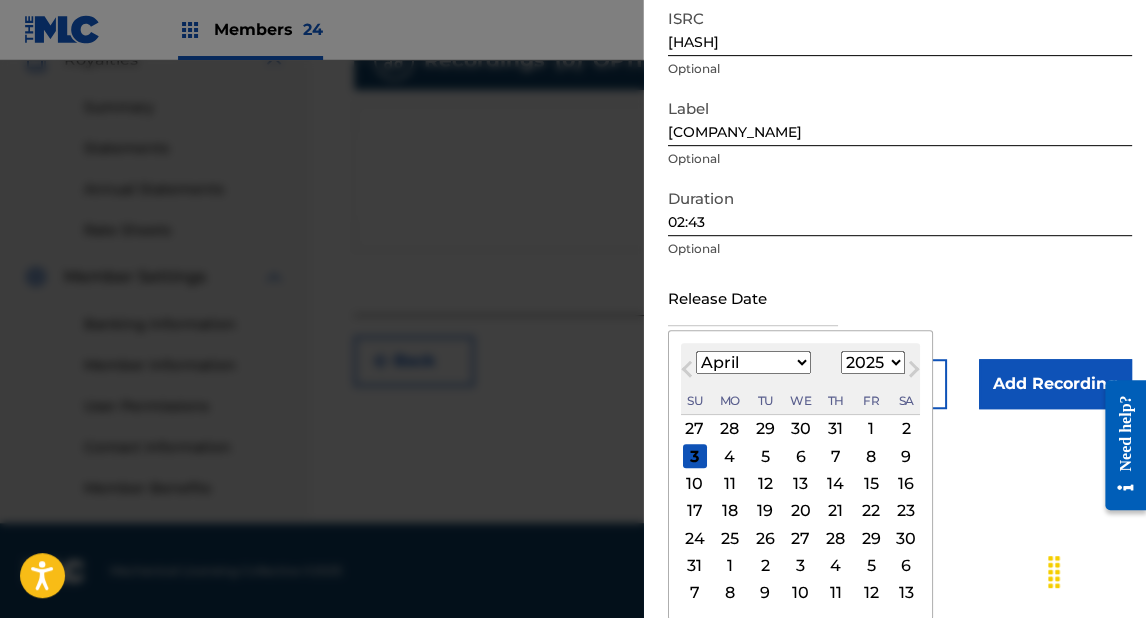 click on "January February March April May June July August September October November December" at bounding box center [753, 362] 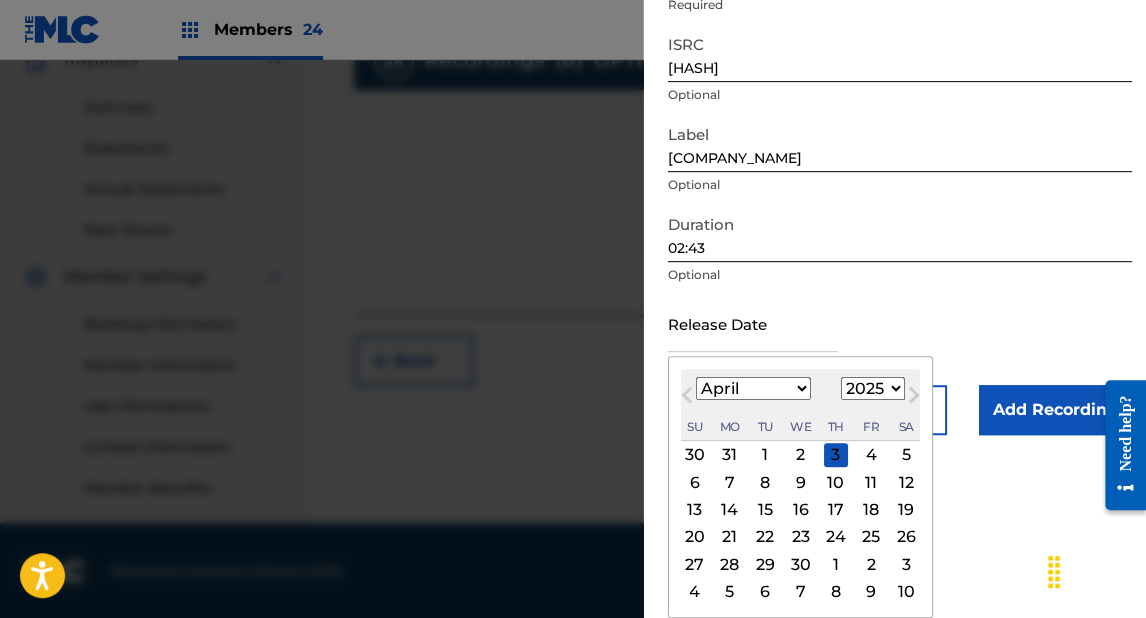 scroll, scrollTop: 271, scrollLeft: 0, axis: vertical 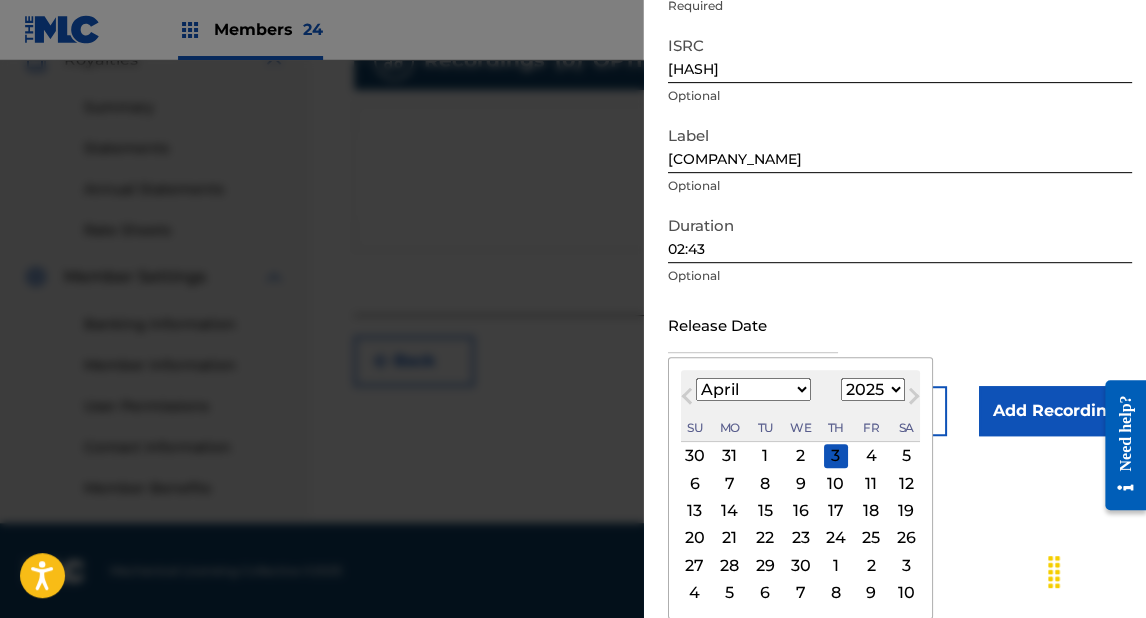 click on "25" at bounding box center [871, 538] 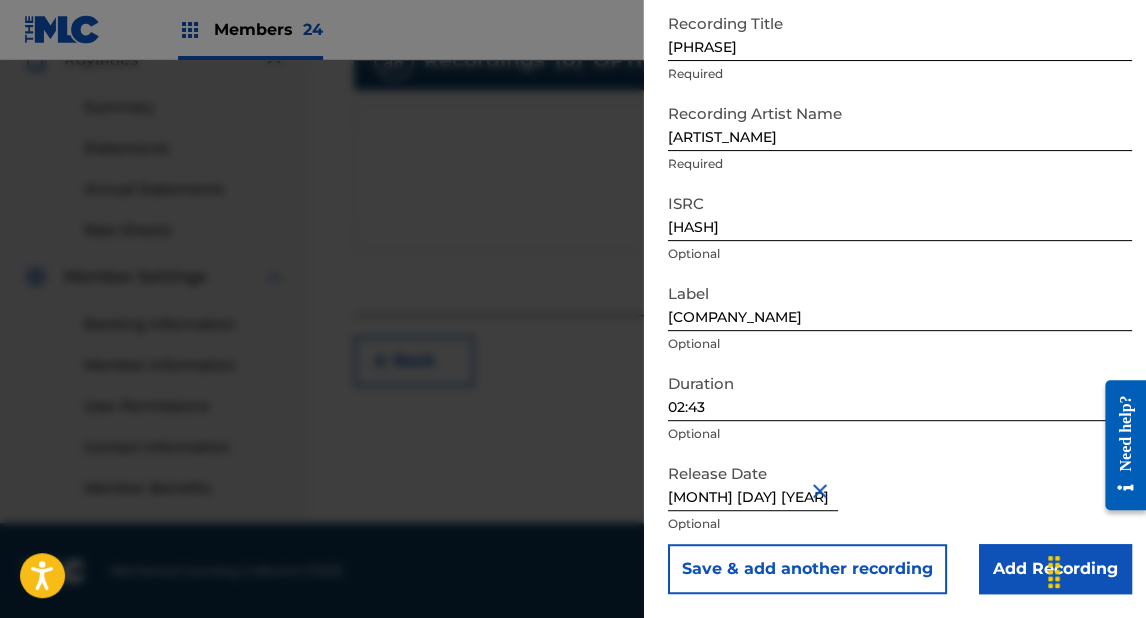 scroll, scrollTop: 112, scrollLeft: 0, axis: vertical 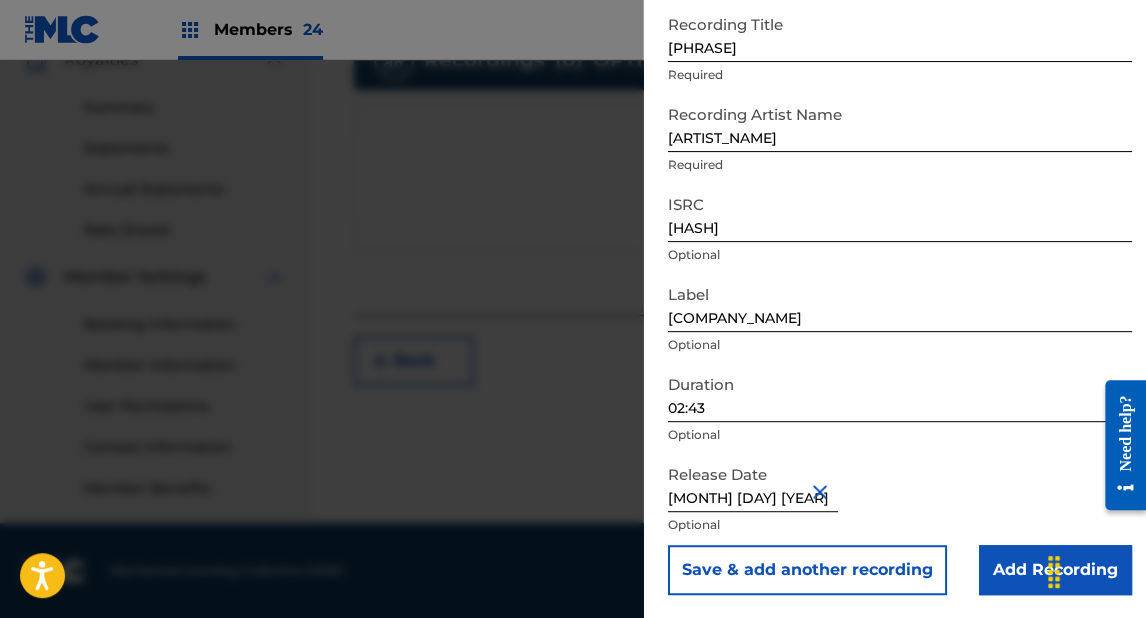 click on "[COMPANY_NAME]" at bounding box center (900, 303) 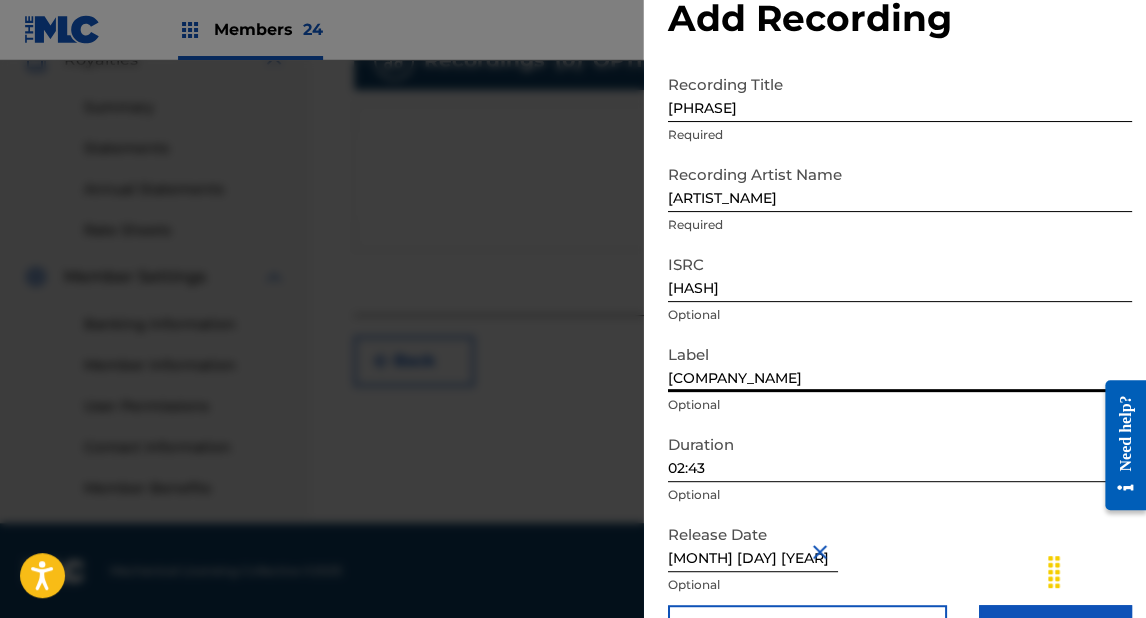 scroll, scrollTop: 112, scrollLeft: 0, axis: vertical 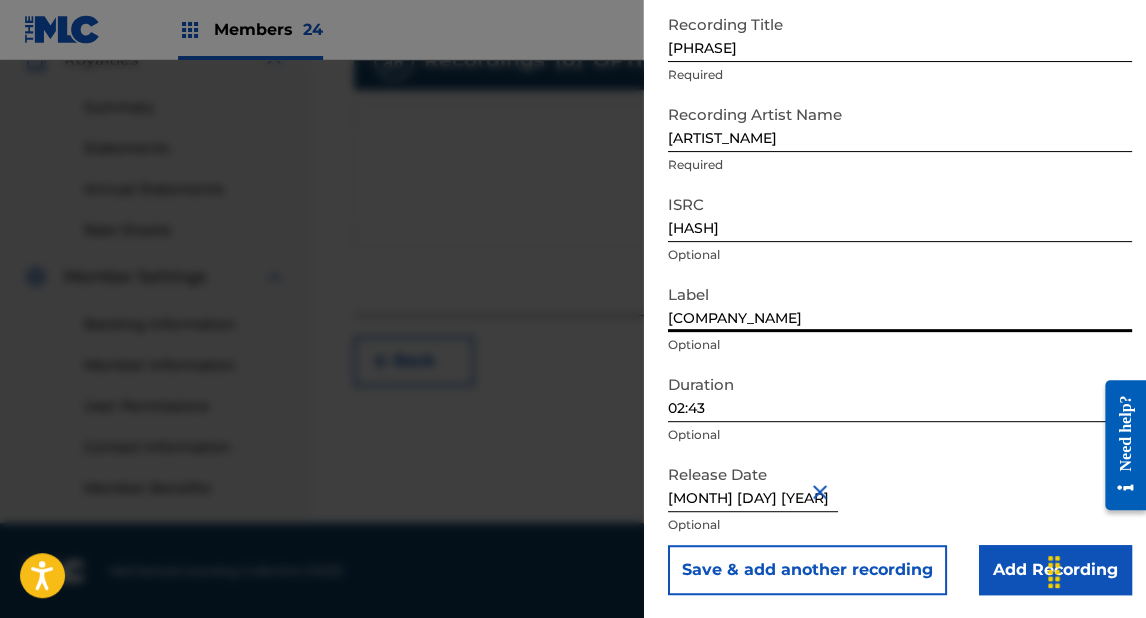 click on "Add Recording" at bounding box center (1055, 570) 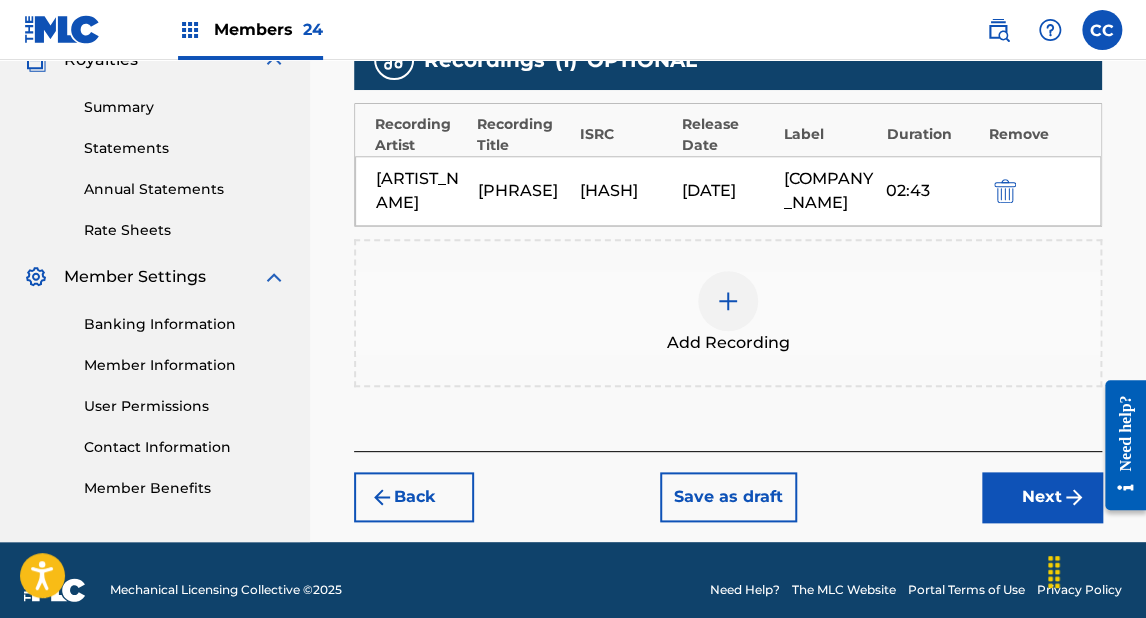 click on "Next" at bounding box center (1042, 497) 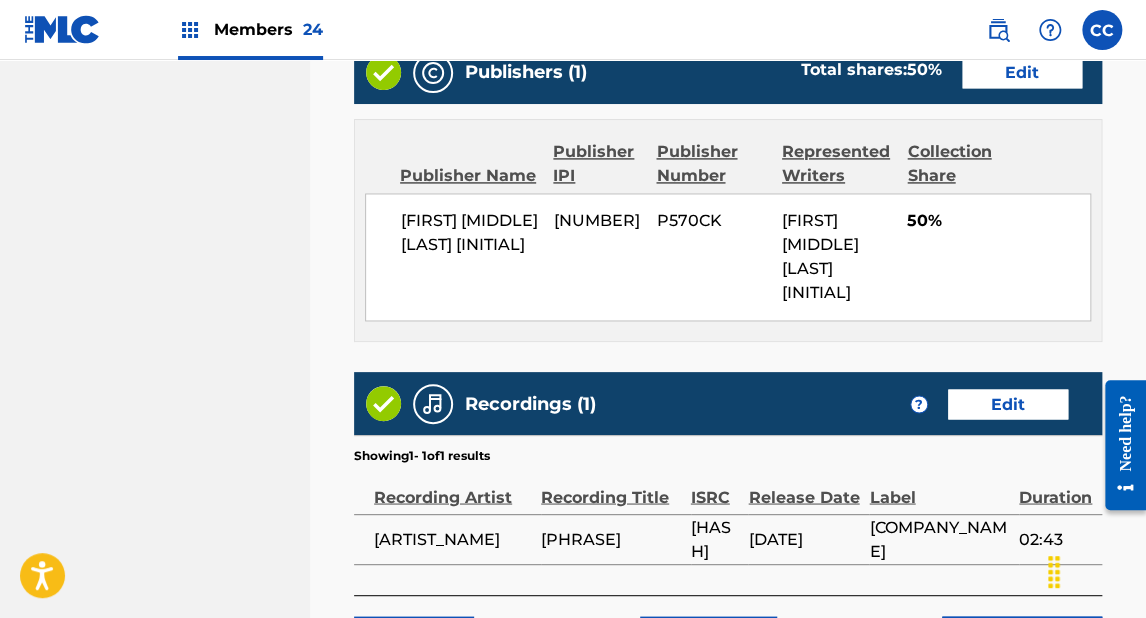 scroll, scrollTop: 1238, scrollLeft: 0, axis: vertical 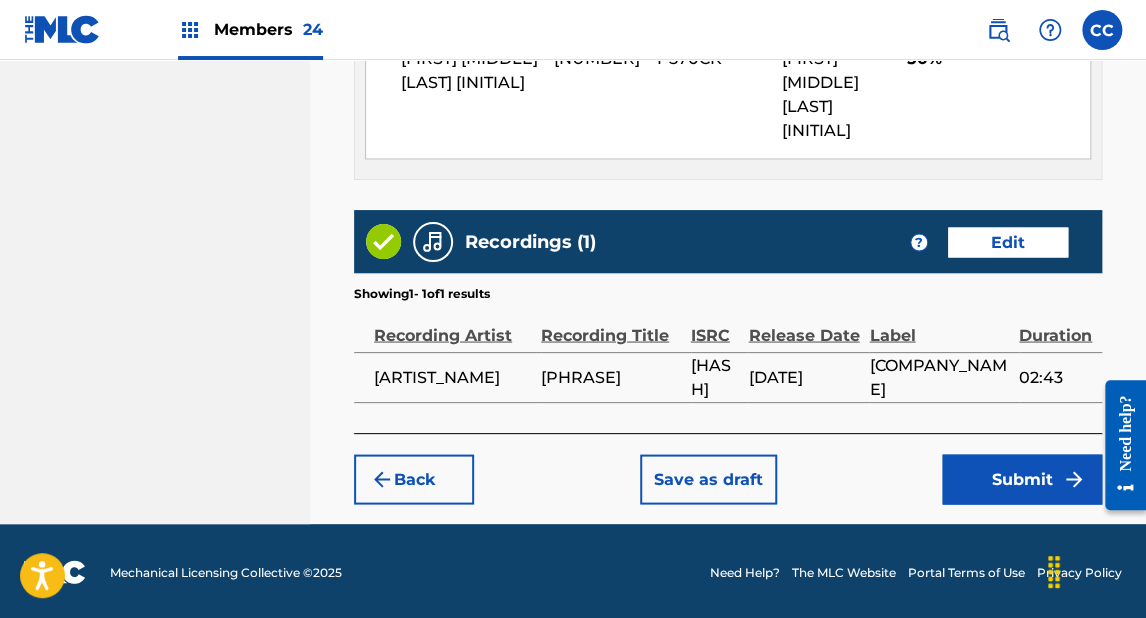 click on "Submit" at bounding box center (1022, 479) 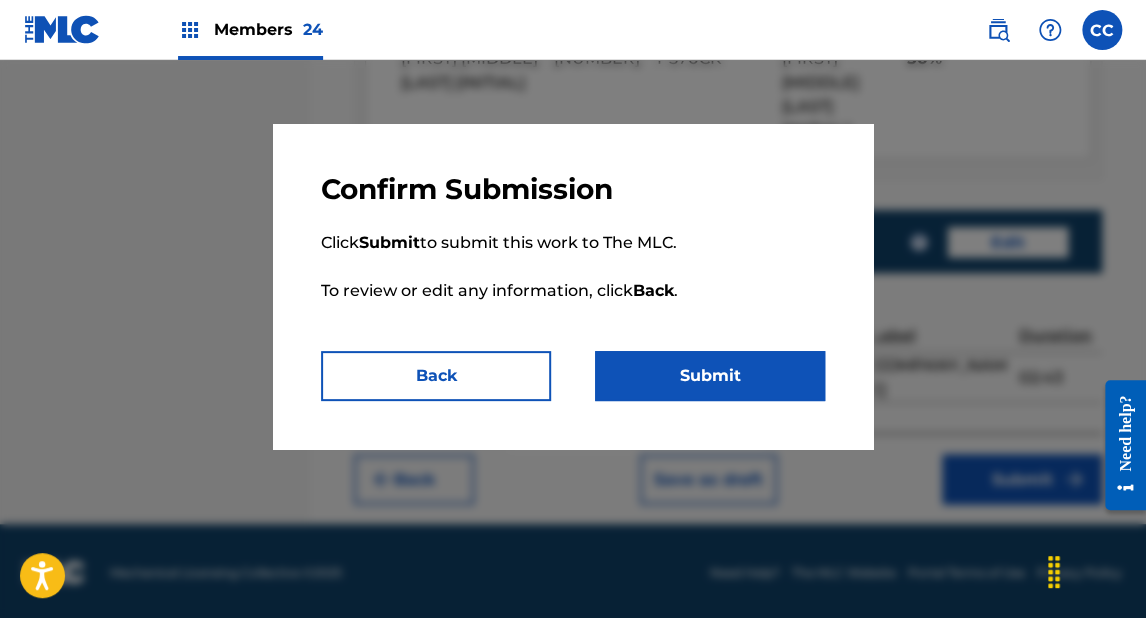 click on "Submit" at bounding box center [710, 376] 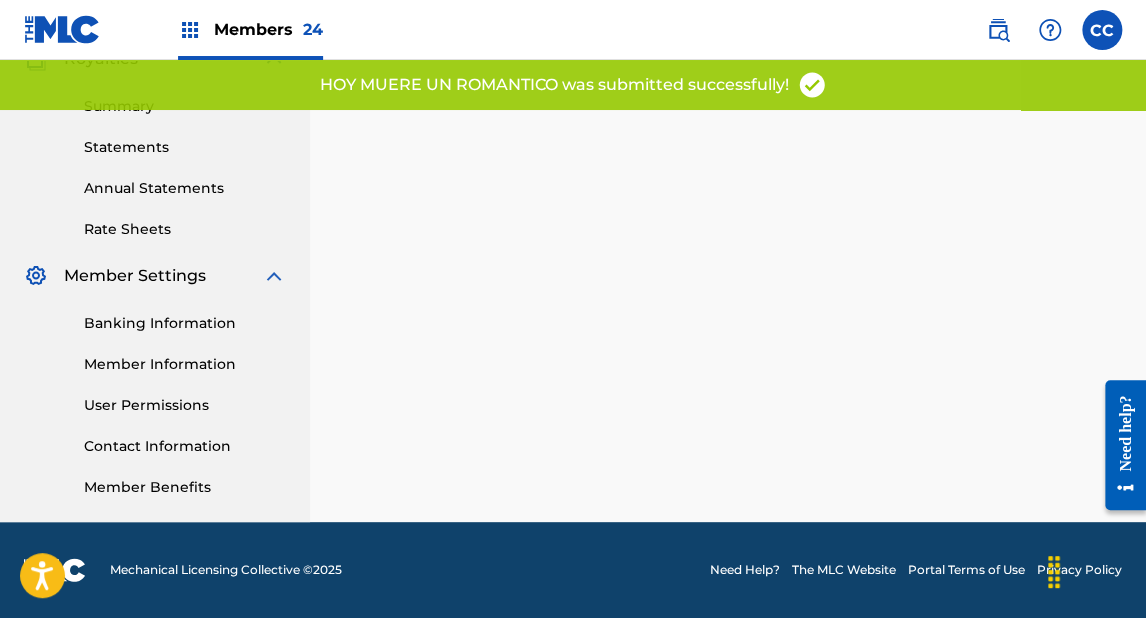 scroll, scrollTop: 0, scrollLeft: 0, axis: both 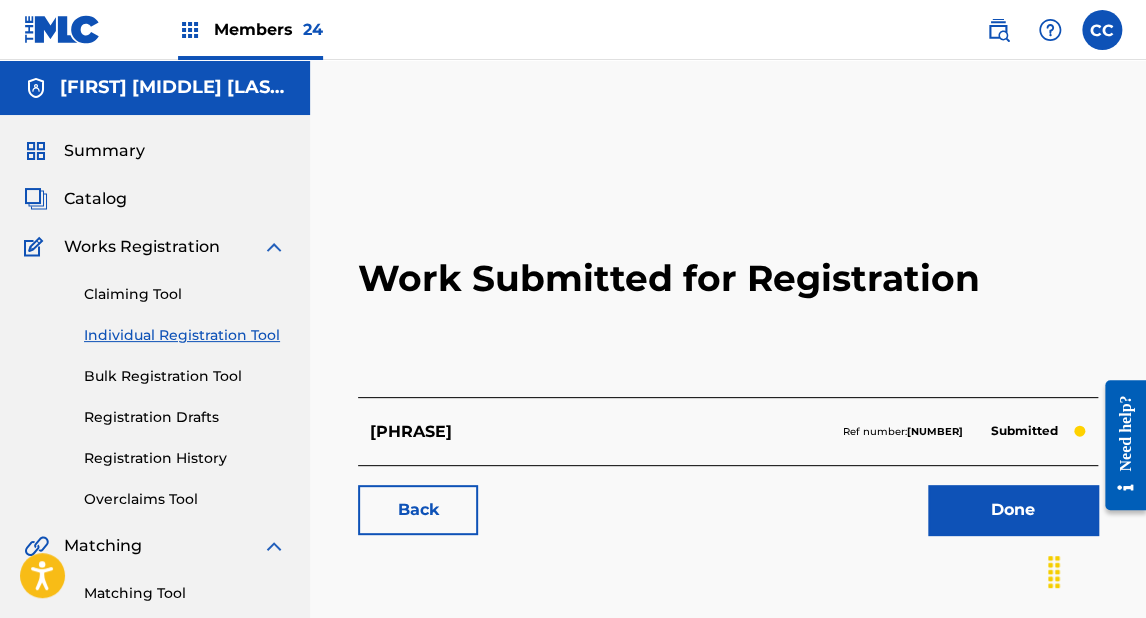 click at bounding box center [62, 29] 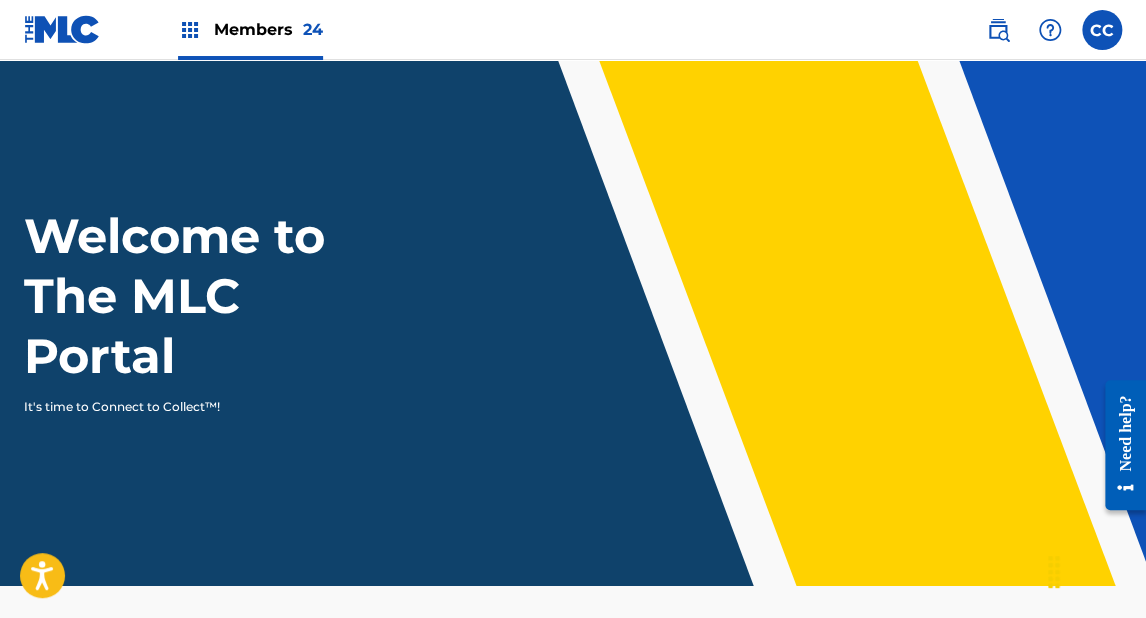 click at bounding box center (1102, 30) 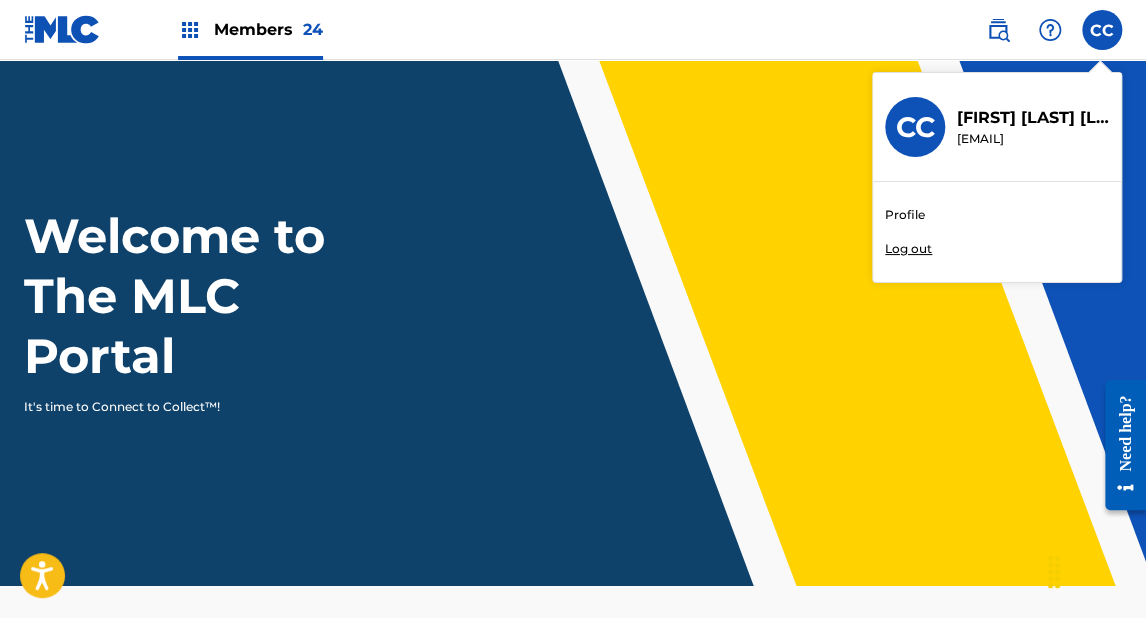click on "Profile" at bounding box center (905, 215) 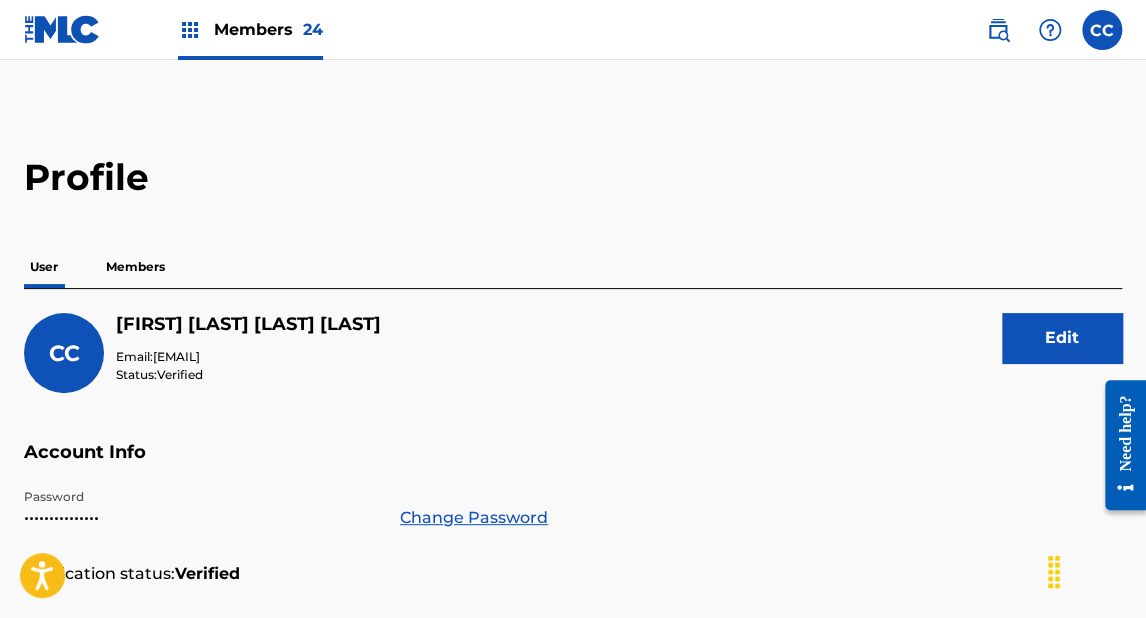 scroll, scrollTop: 0, scrollLeft: 0, axis: both 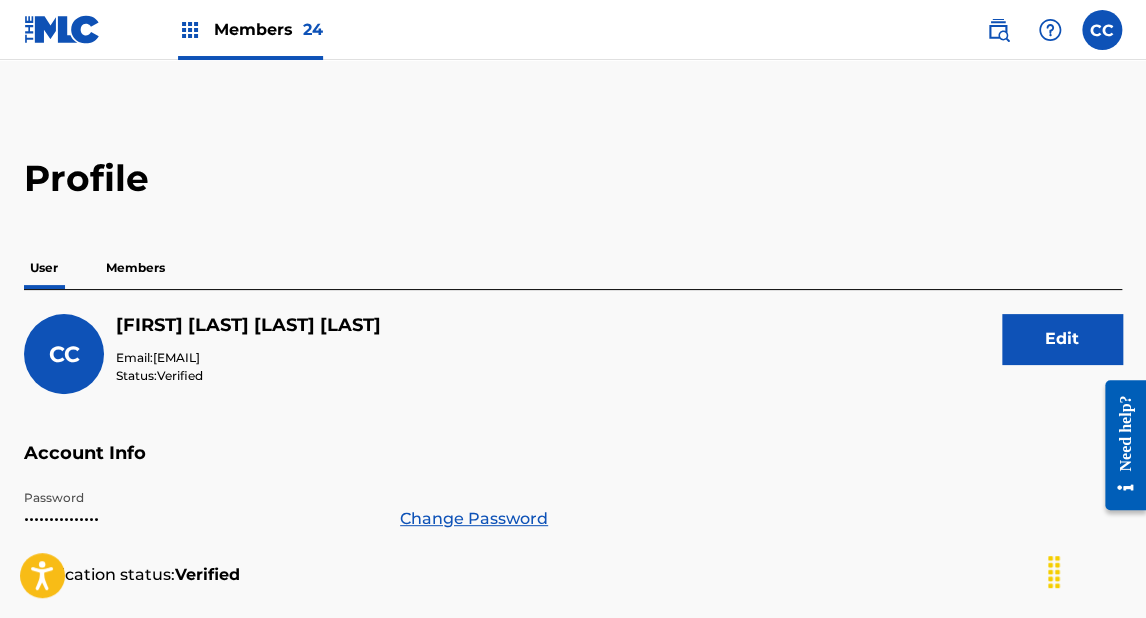 click on "Members" at bounding box center [135, 268] 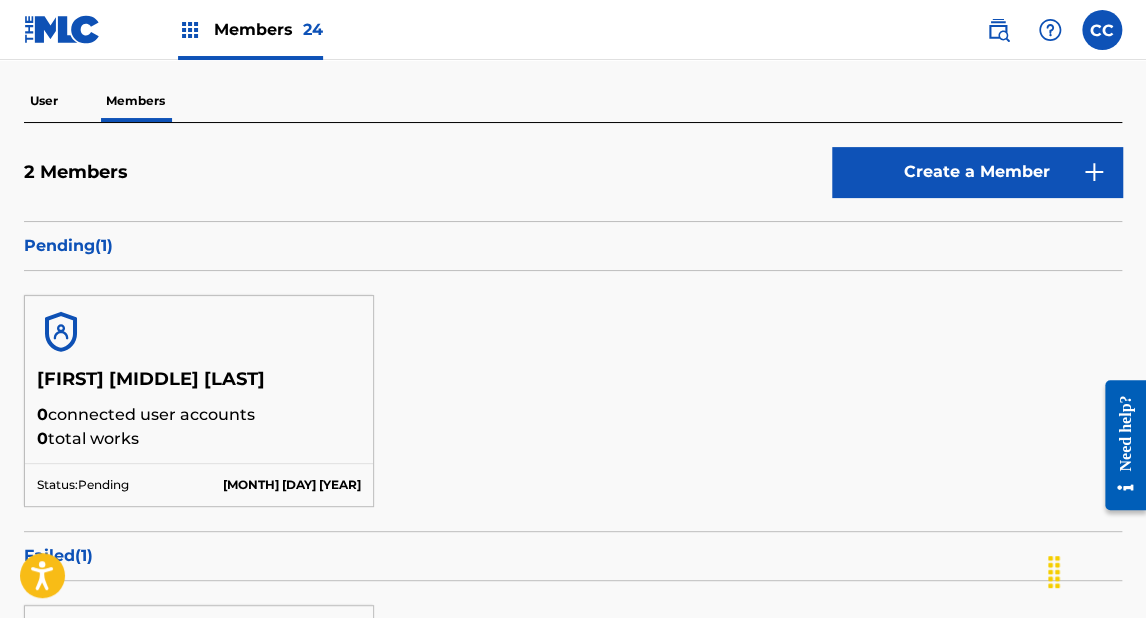 scroll, scrollTop: 160, scrollLeft: 0, axis: vertical 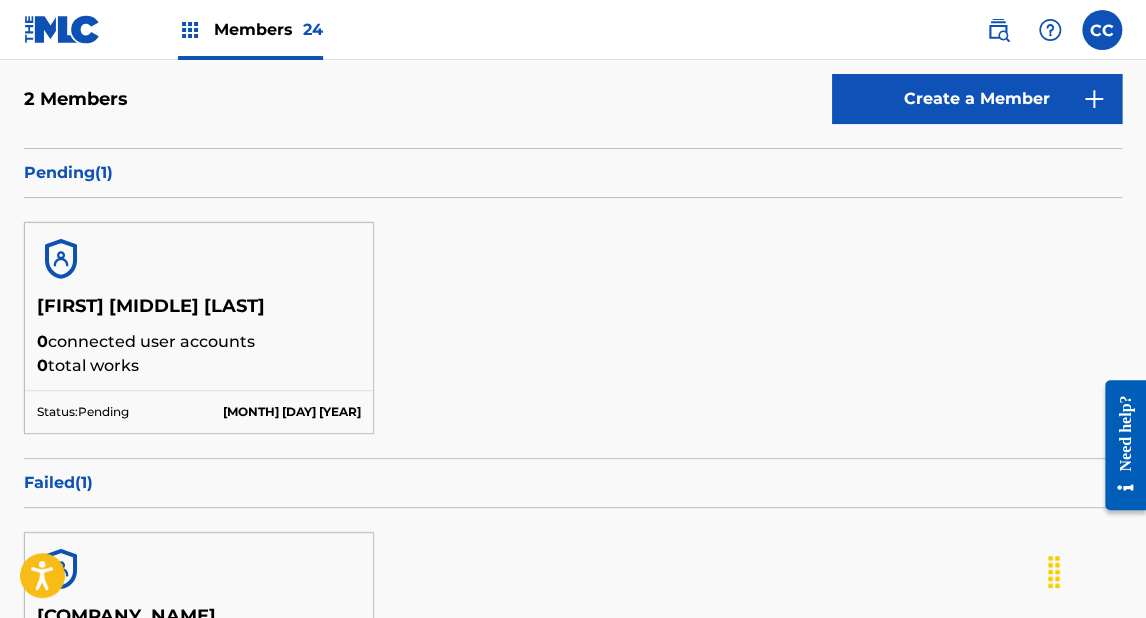 click on "Create a Member" at bounding box center (977, 99) 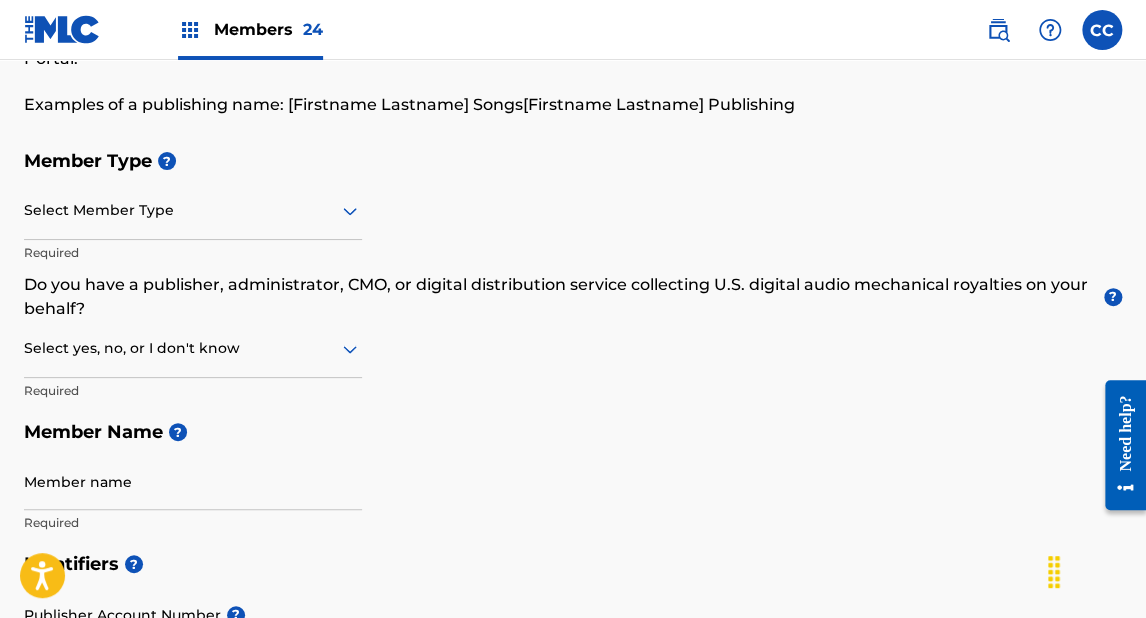 scroll, scrollTop: 160, scrollLeft: 0, axis: vertical 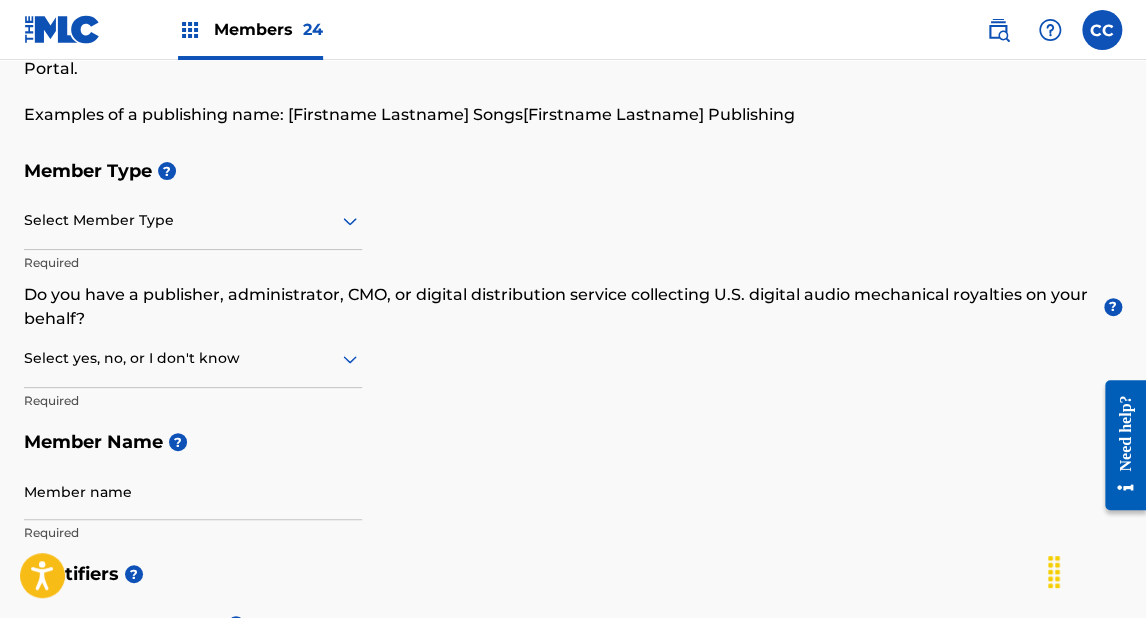 click on "Select Member Type" at bounding box center (193, 221) 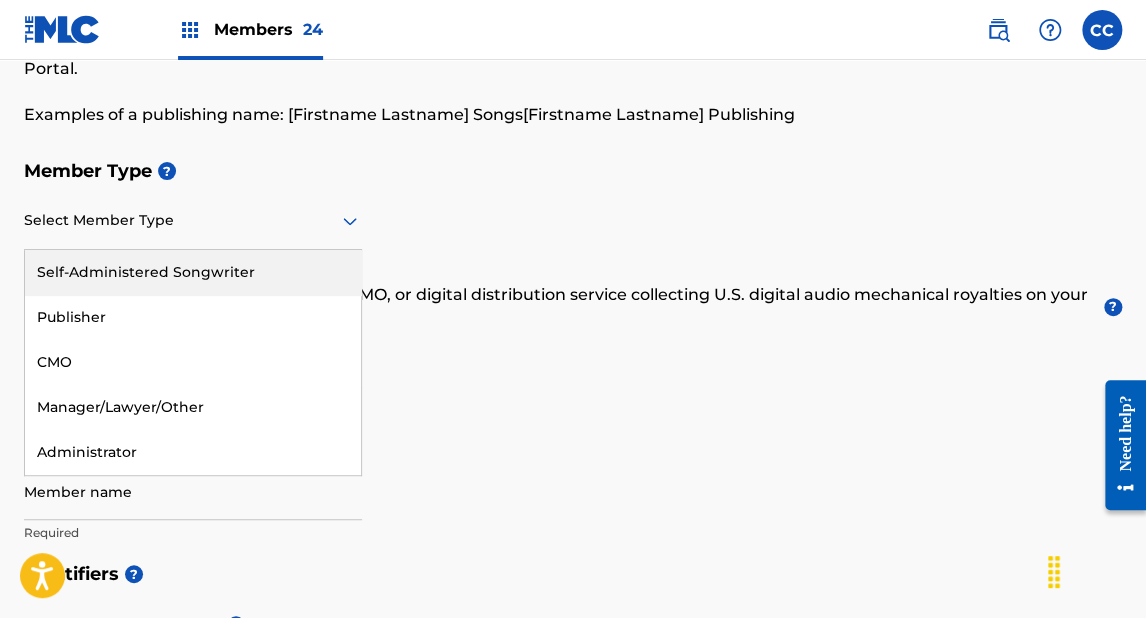 click on "Self-Administered Songwriter" at bounding box center [193, 272] 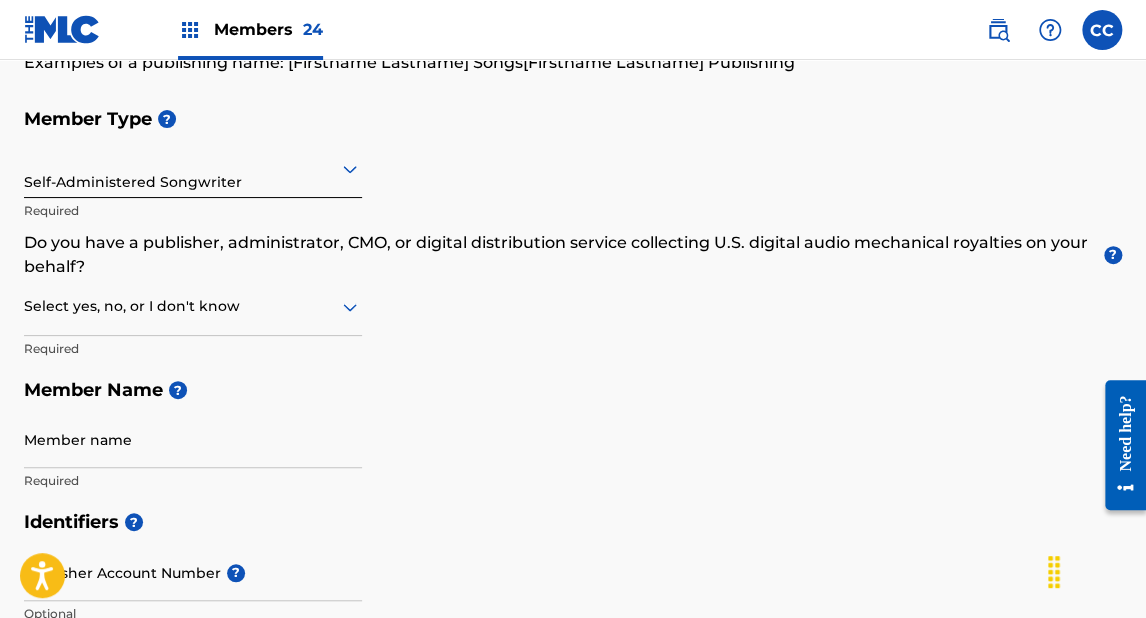 scroll, scrollTop: 240, scrollLeft: 0, axis: vertical 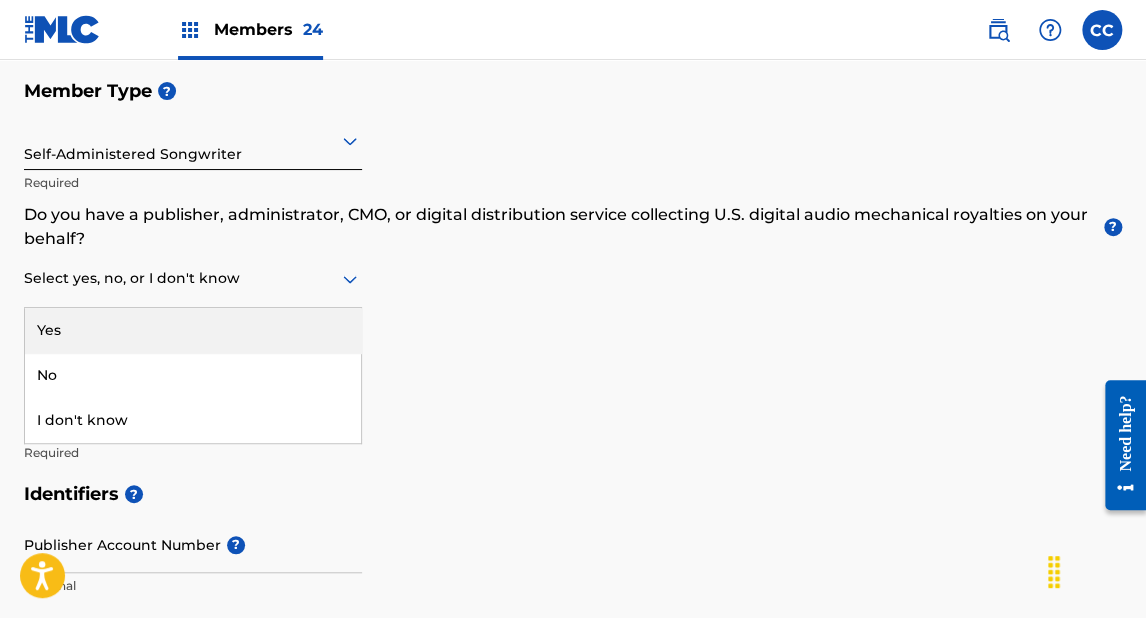 click at bounding box center (193, 278) 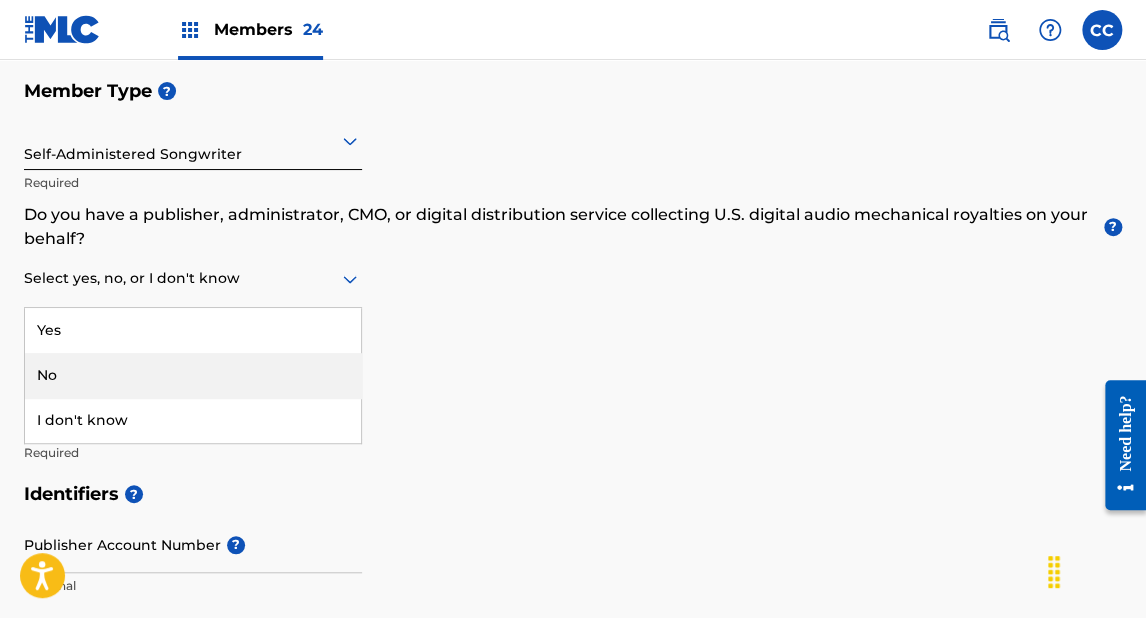 click on "No" at bounding box center (193, 375) 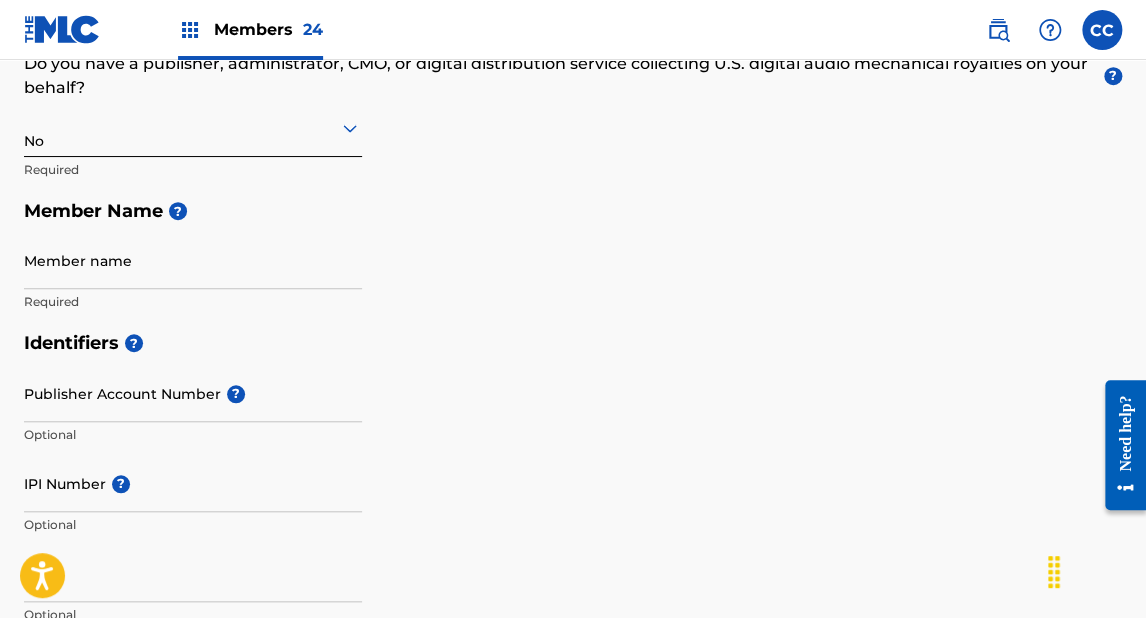 scroll, scrollTop: 400, scrollLeft: 0, axis: vertical 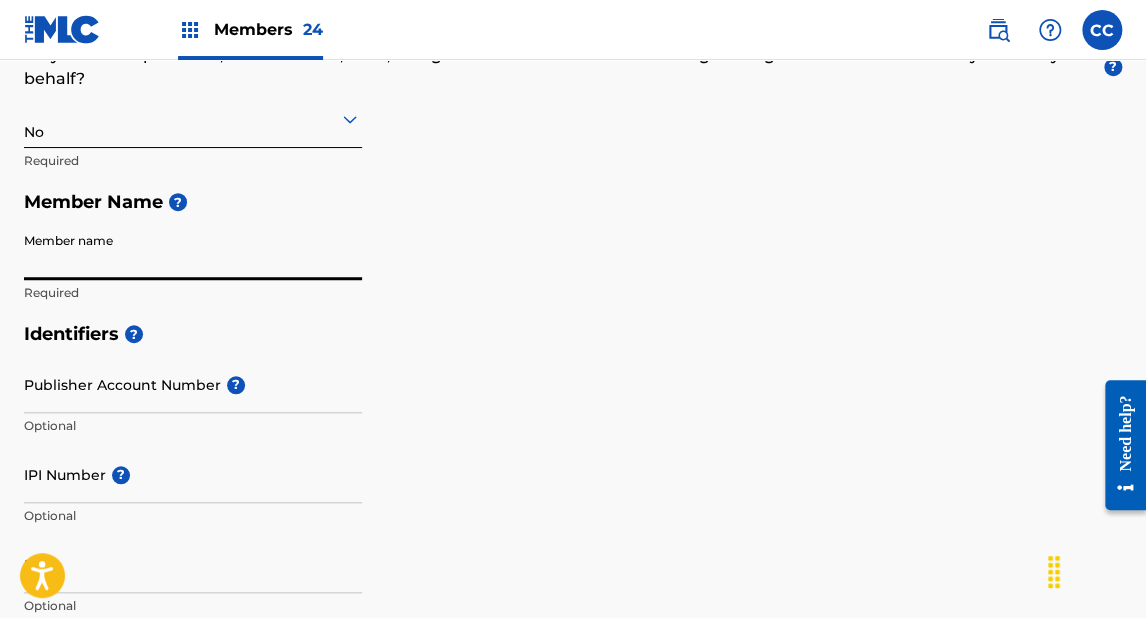 click on "Member name" at bounding box center [193, 251] 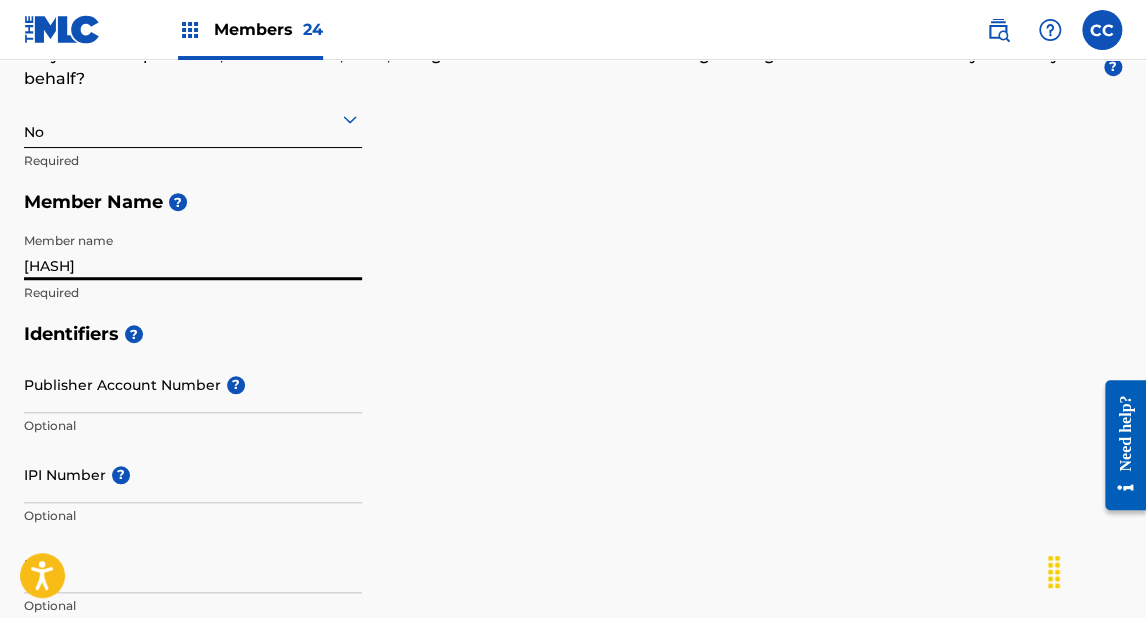click on "[HASH]" at bounding box center (193, 251) 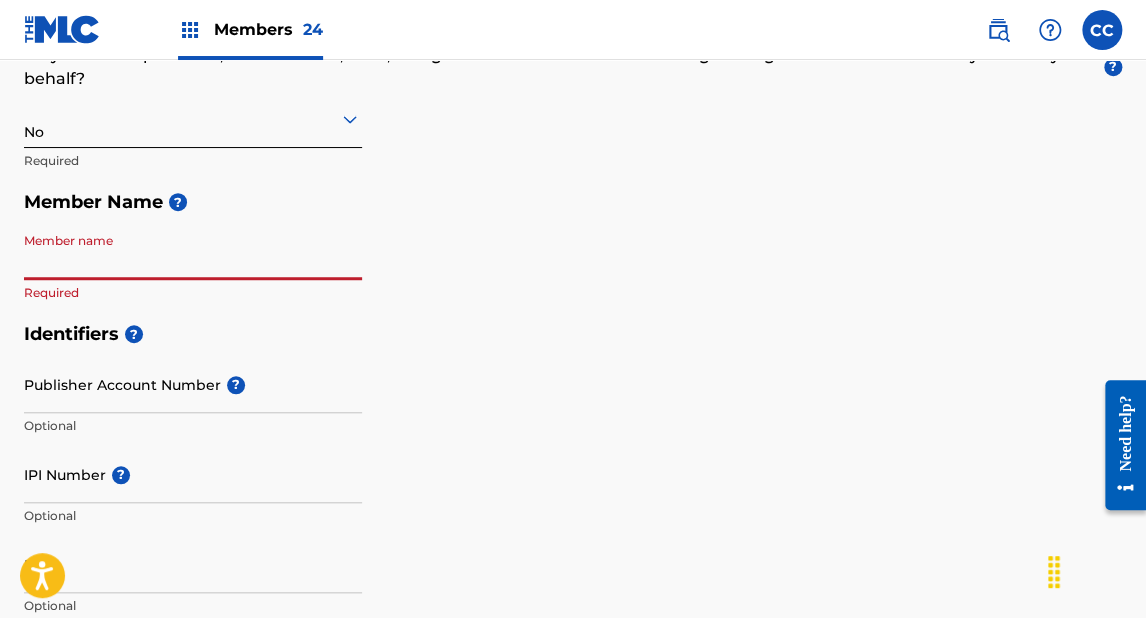 click on "Member name" at bounding box center (193, 251) 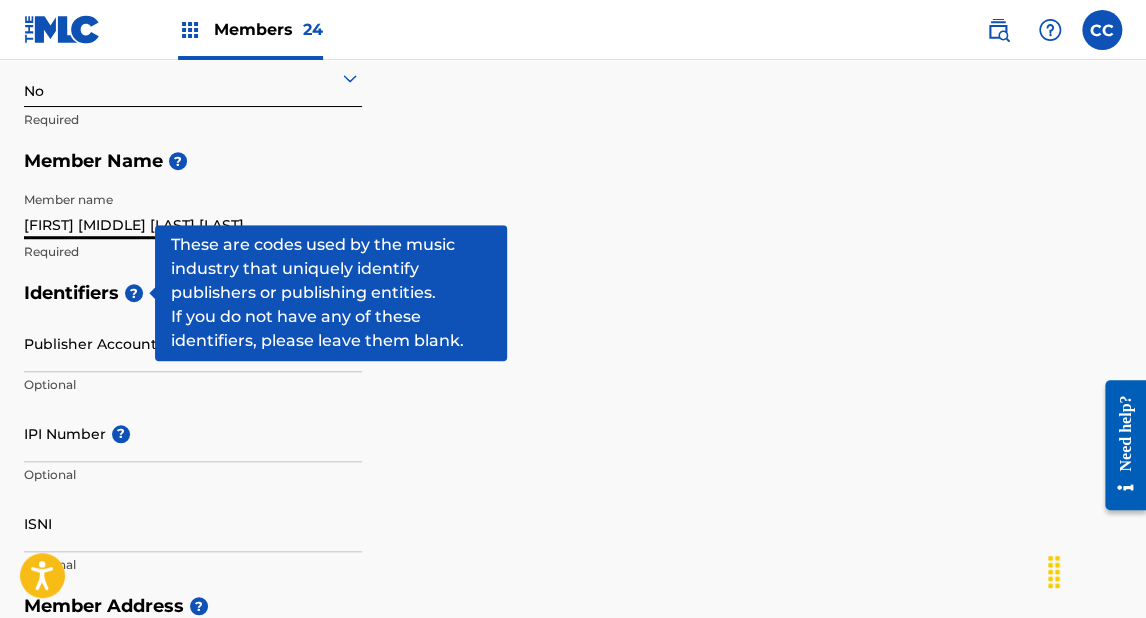 scroll, scrollTop: 480, scrollLeft: 0, axis: vertical 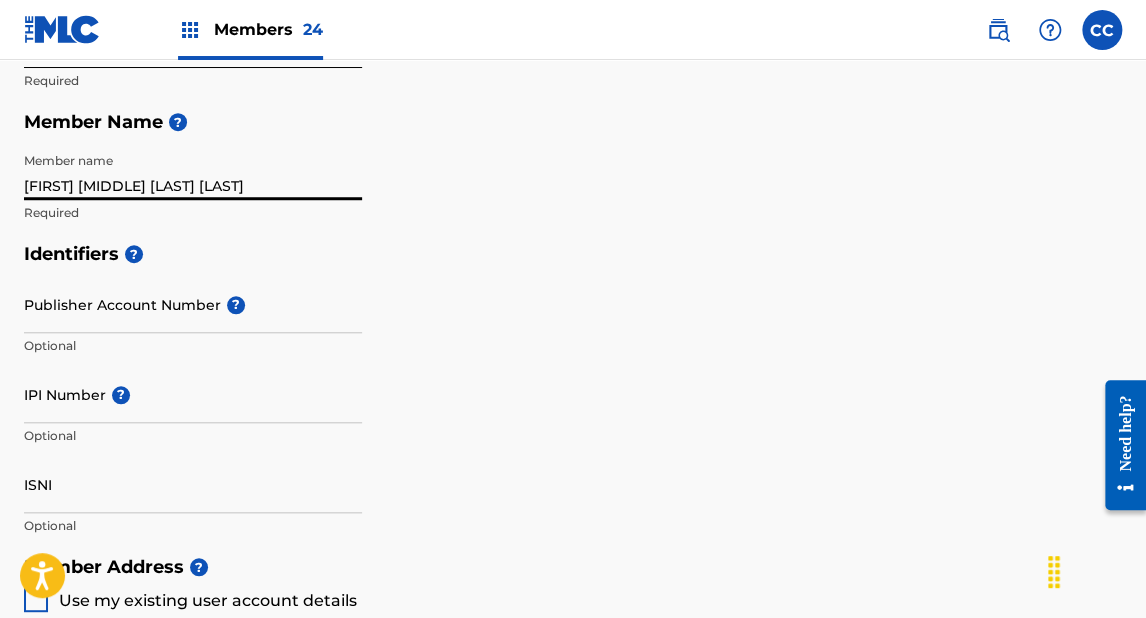 type on "[FIRST] [MIDDLE] [LAST] [LAST]" 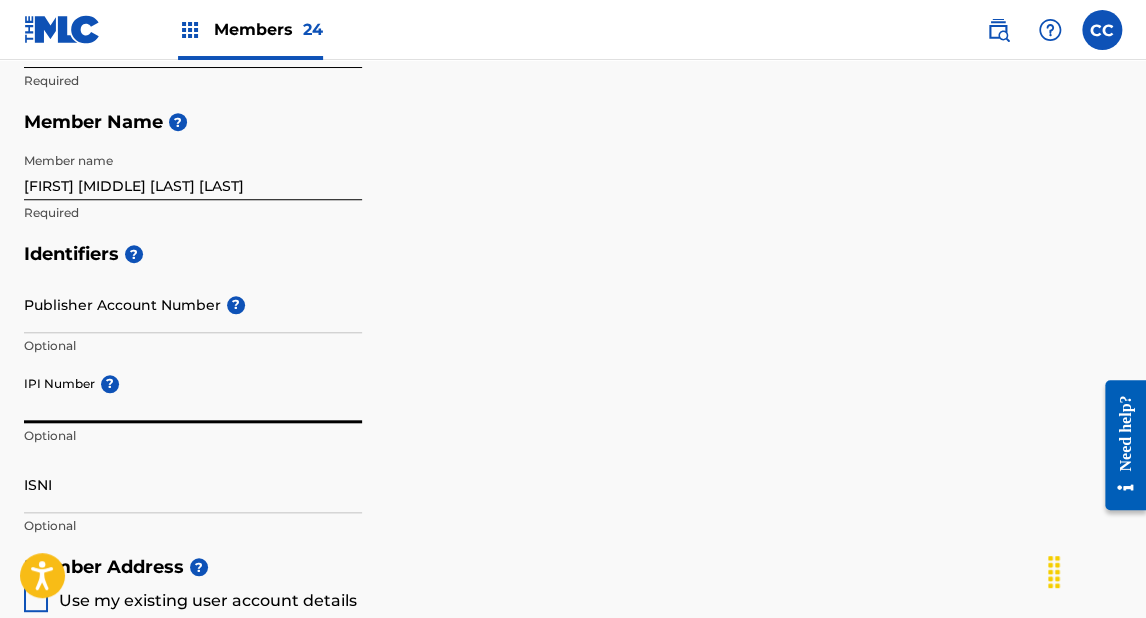 click on "IPI Number ?" at bounding box center (193, 394) 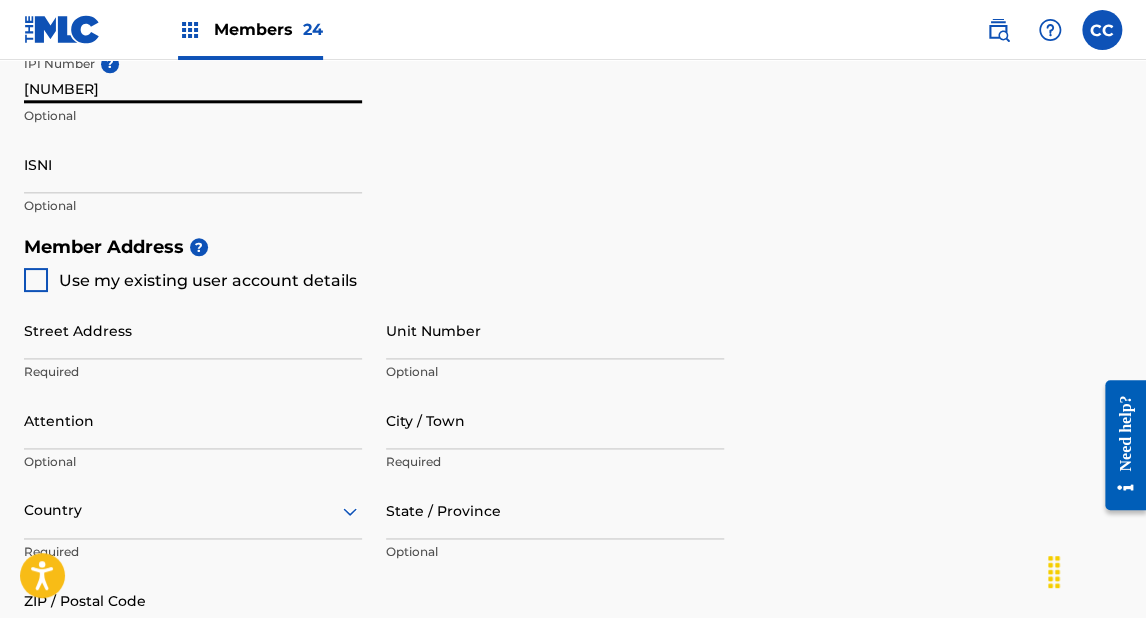 scroll, scrollTop: 880, scrollLeft: 0, axis: vertical 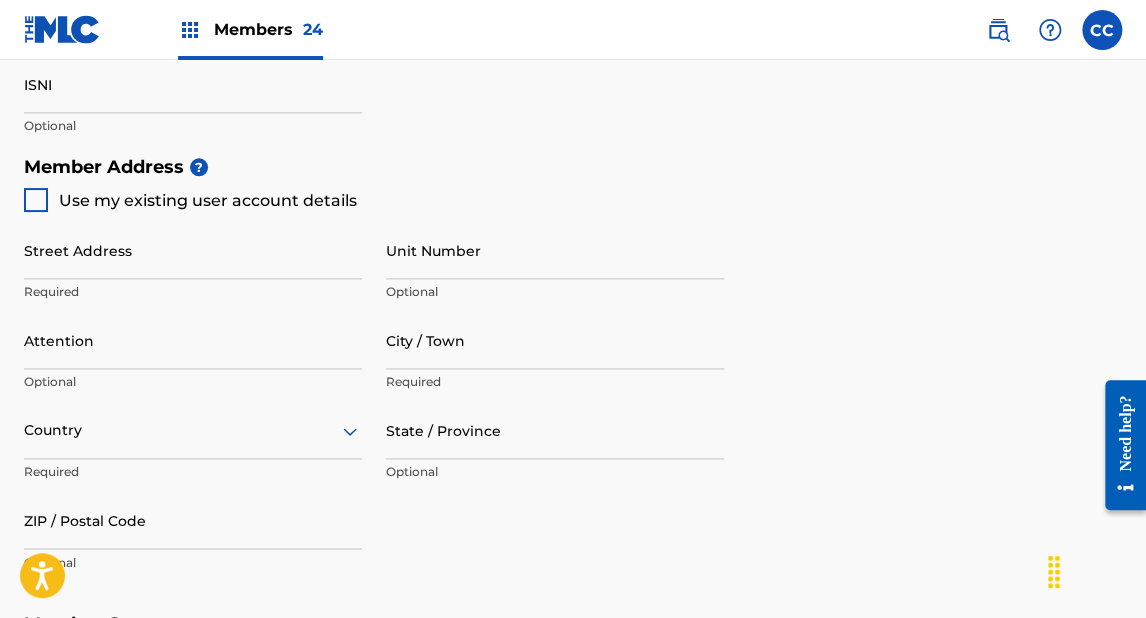 type on "[NUMBER]" 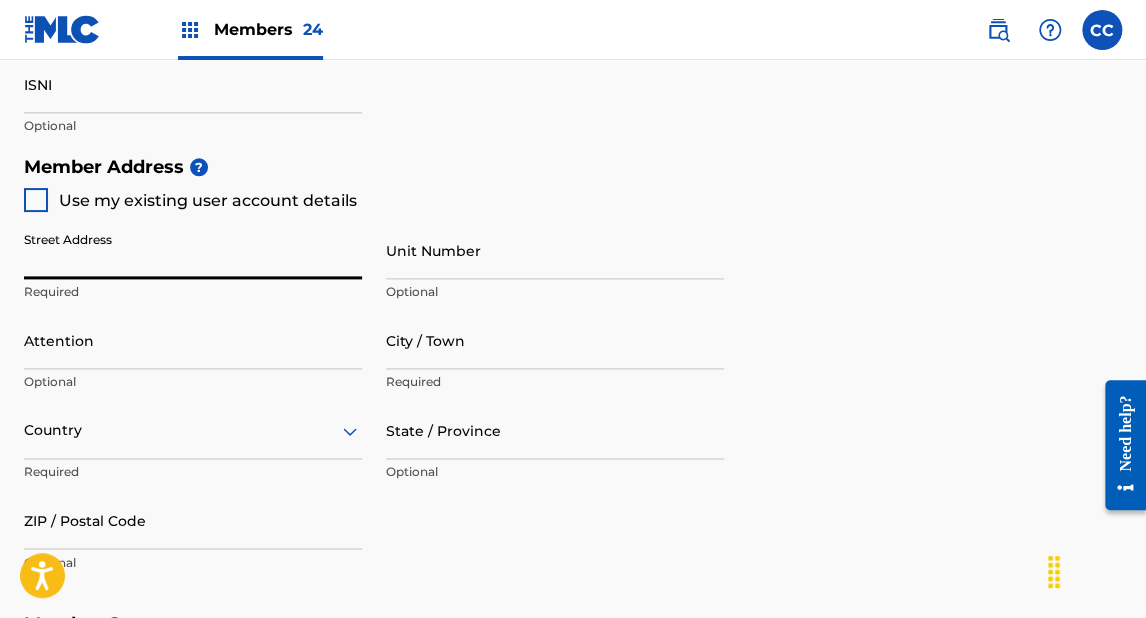 click on "Street Address" at bounding box center (193, 250) 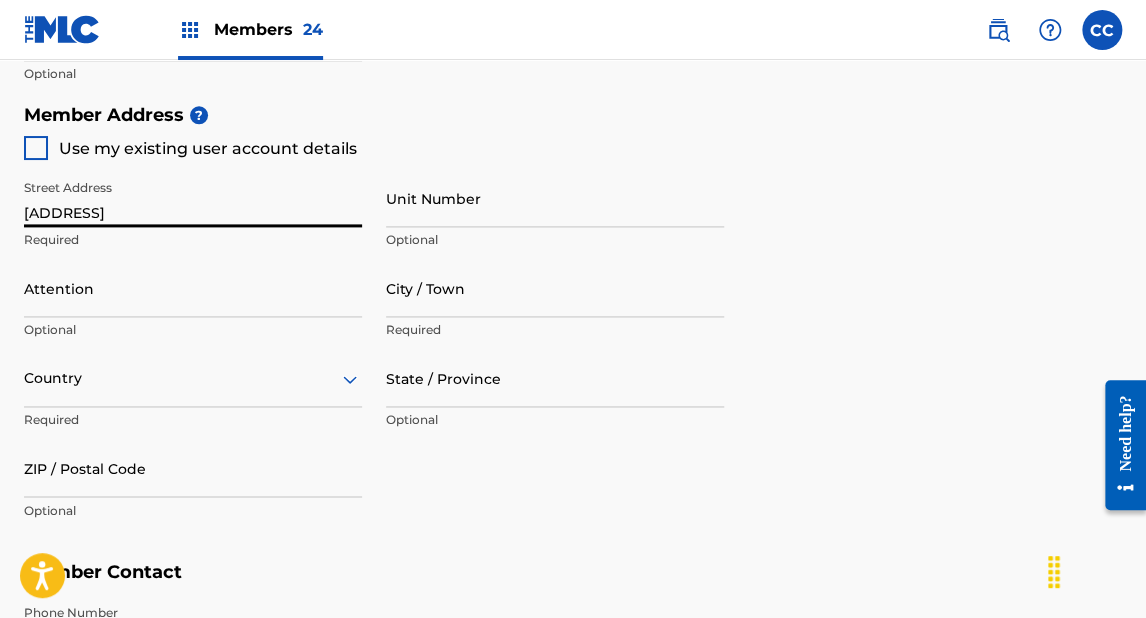 scroll, scrollTop: 960, scrollLeft: 0, axis: vertical 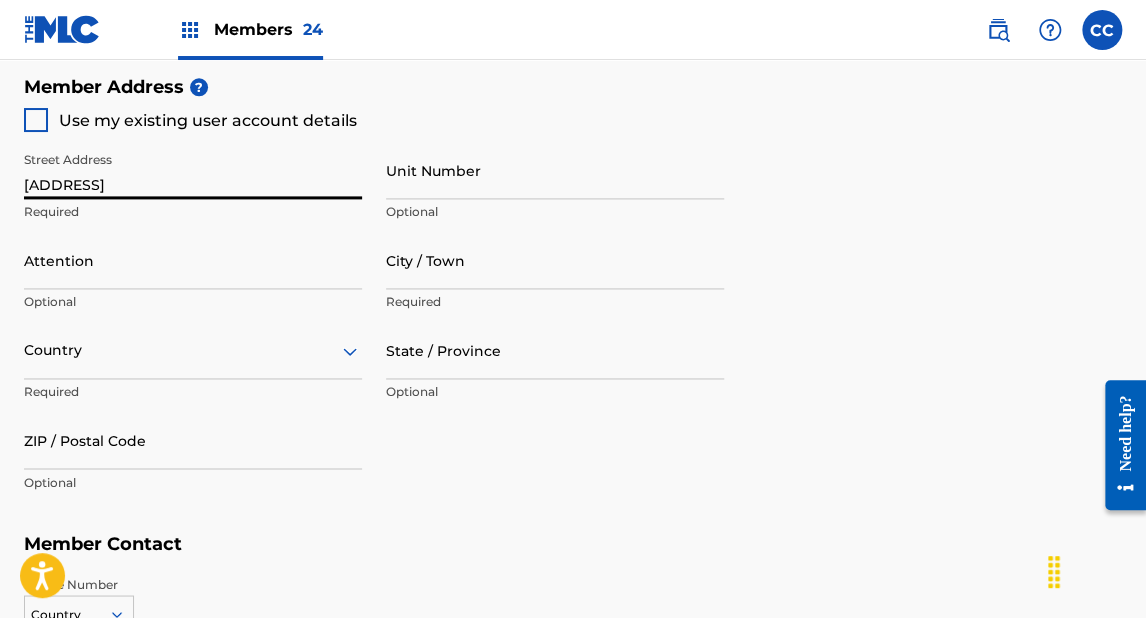 type on "[ADDRESS]" 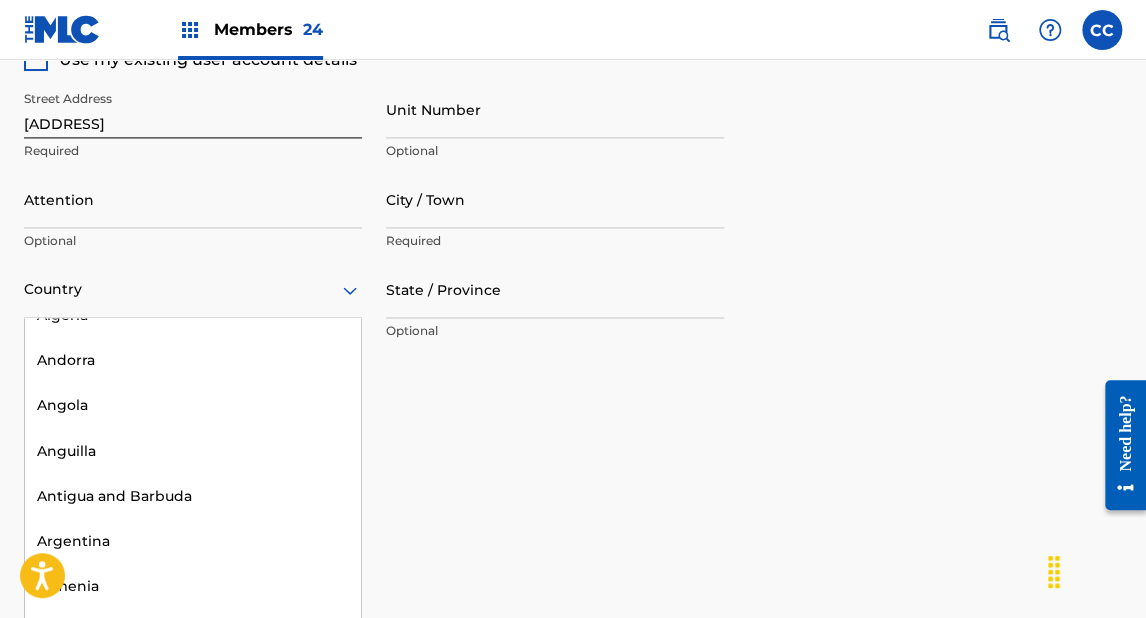 scroll, scrollTop: 0, scrollLeft: 0, axis: both 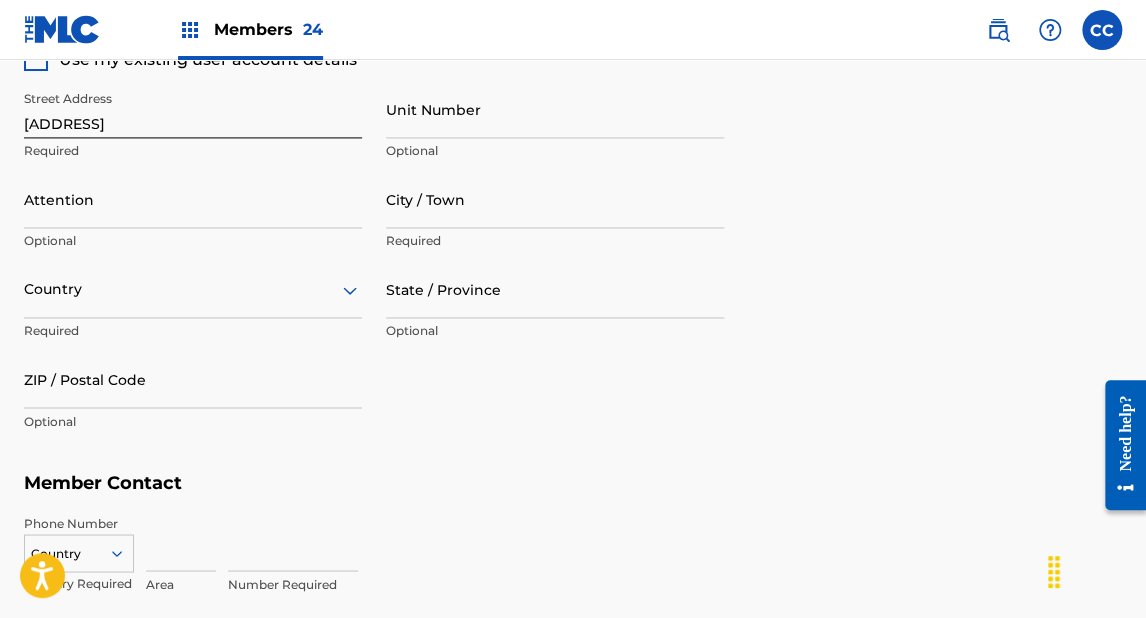 click at bounding box center (193, 289) 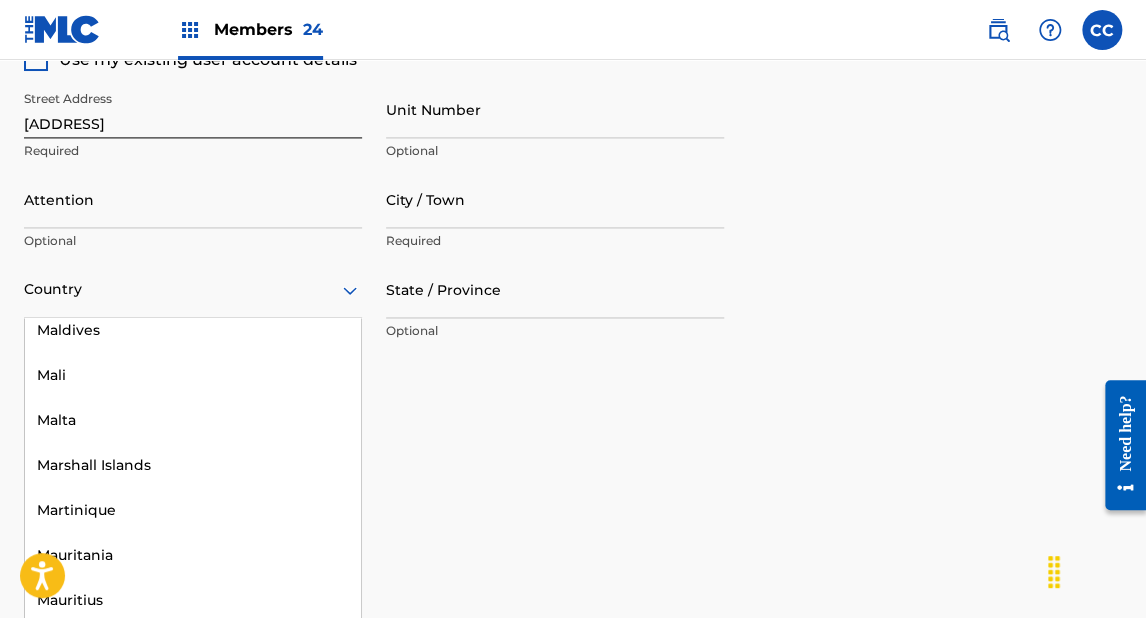 scroll, scrollTop: 5760, scrollLeft: 0, axis: vertical 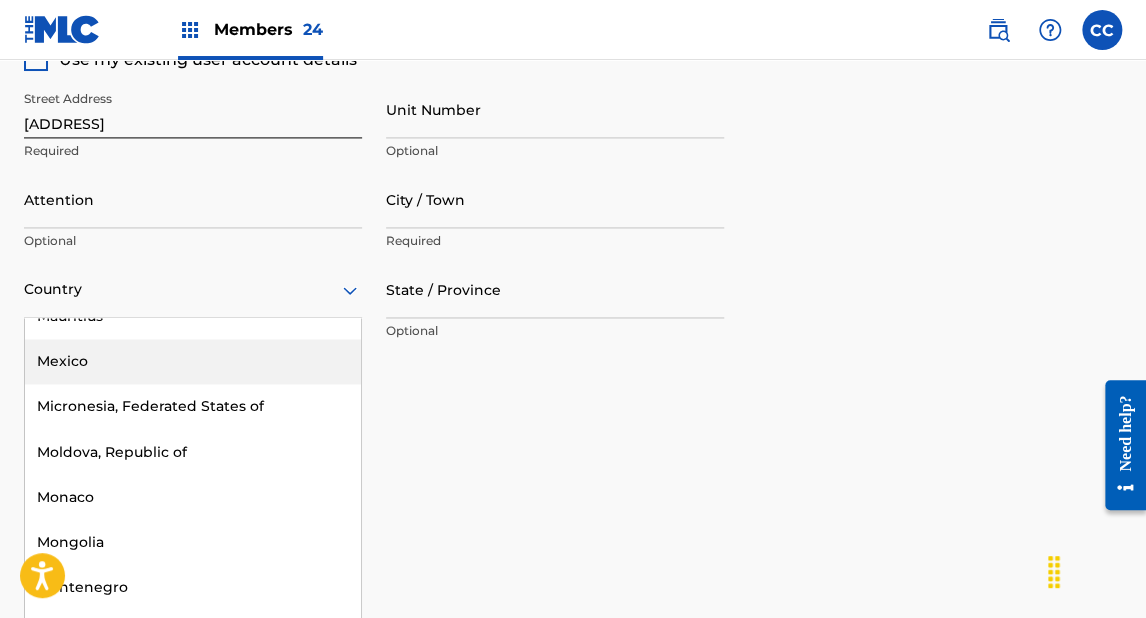 click on "Mexico" at bounding box center [193, 361] 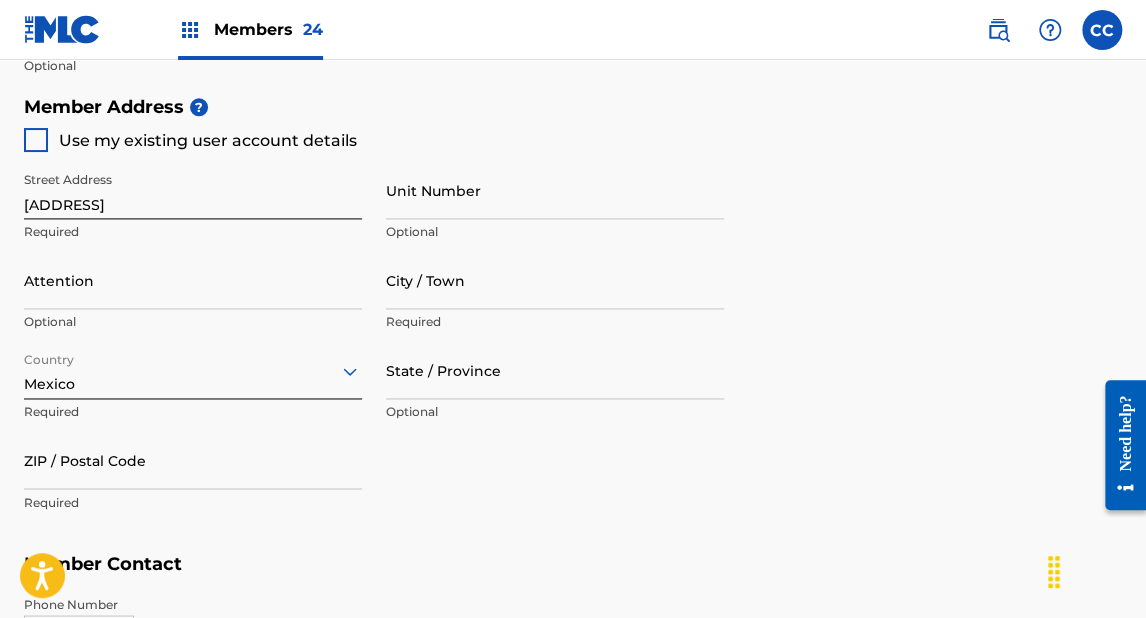scroll, scrollTop: 941, scrollLeft: 0, axis: vertical 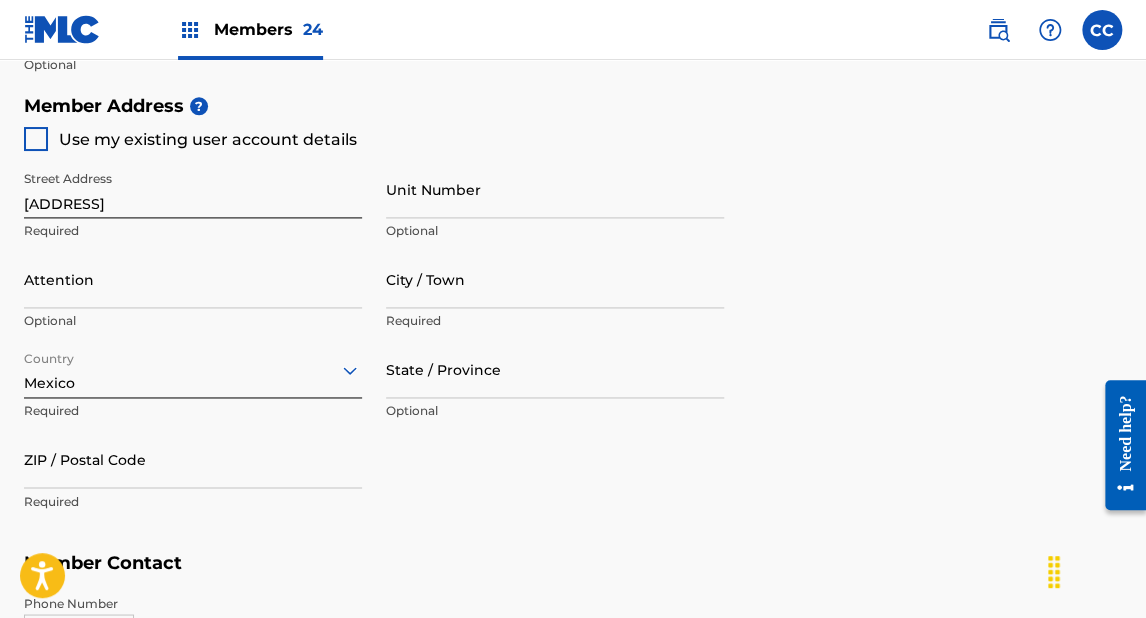 click on "State / Province" at bounding box center (555, 369) 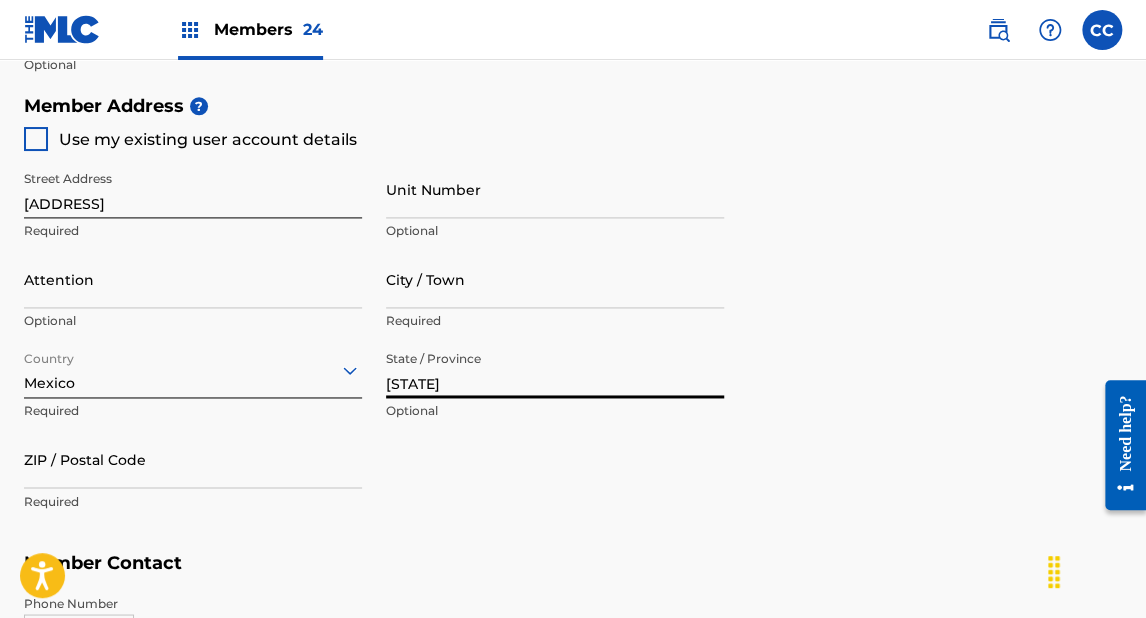 type on "[STATE]" 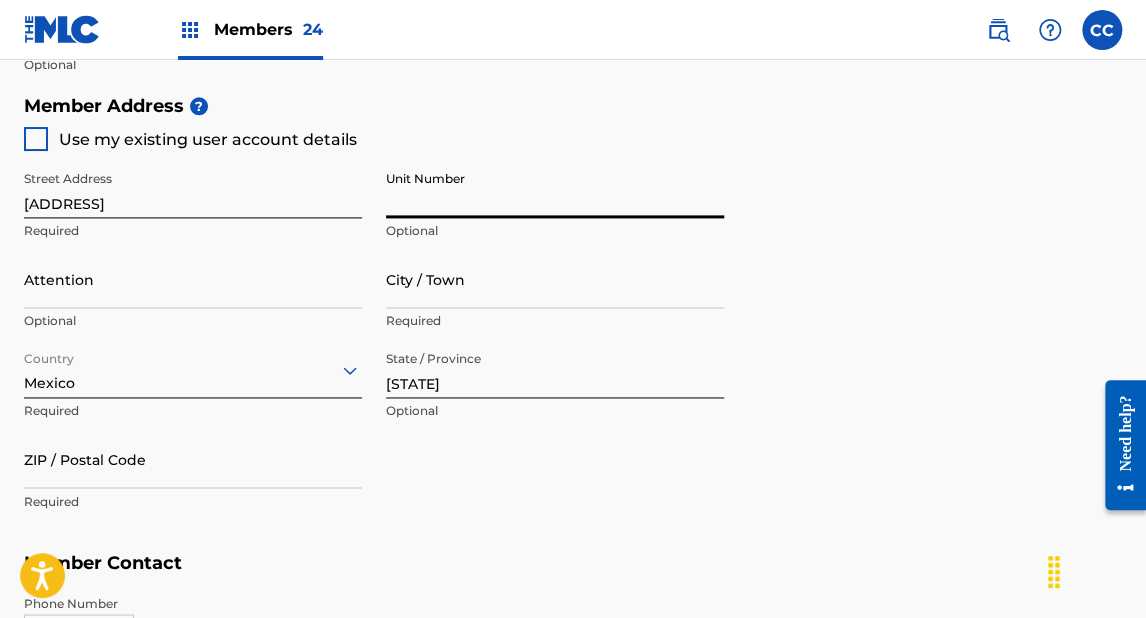 click on "Unit Number" at bounding box center (555, 189) 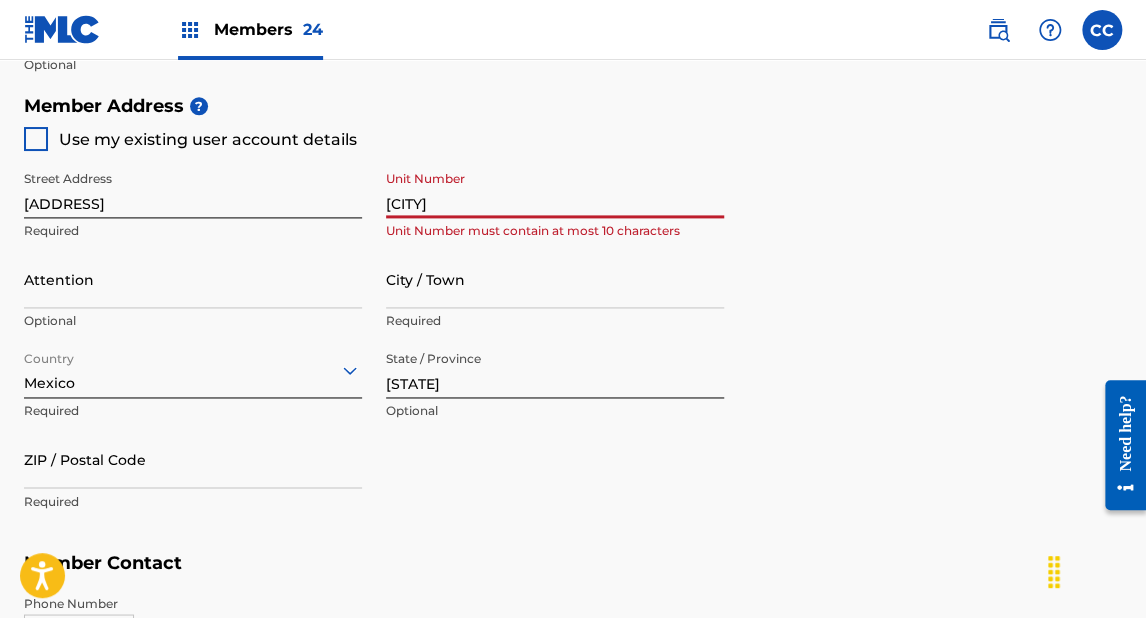 type on "[CITY]" 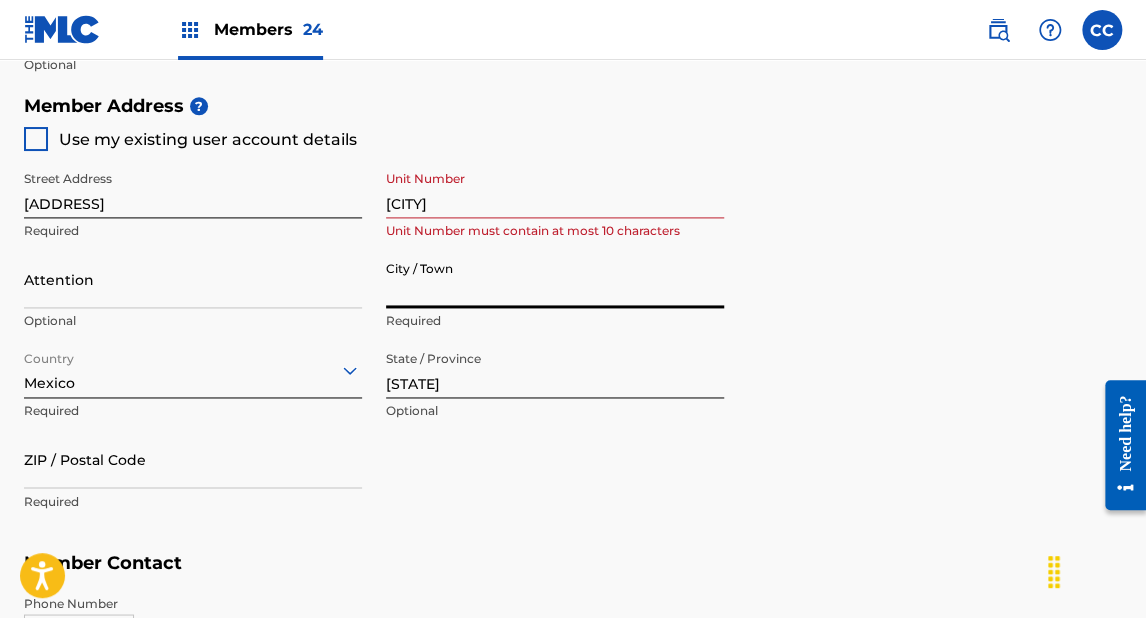 click on "City / Town" at bounding box center (555, 279) 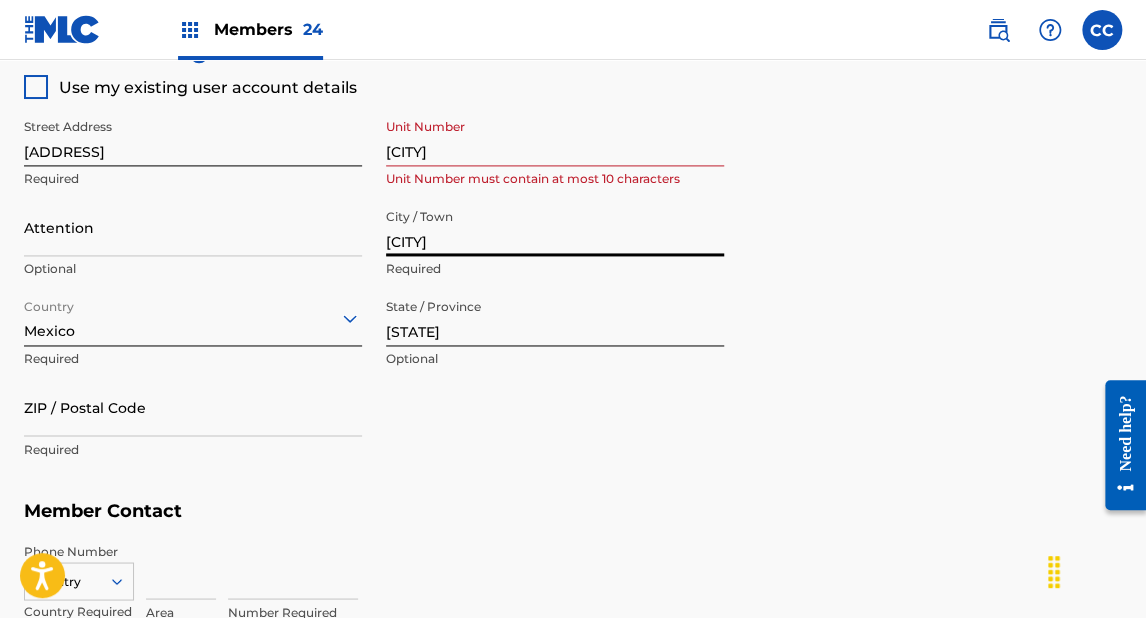 scroll, scrollTop: 1021, scrollLeft: 0, axis: vertical 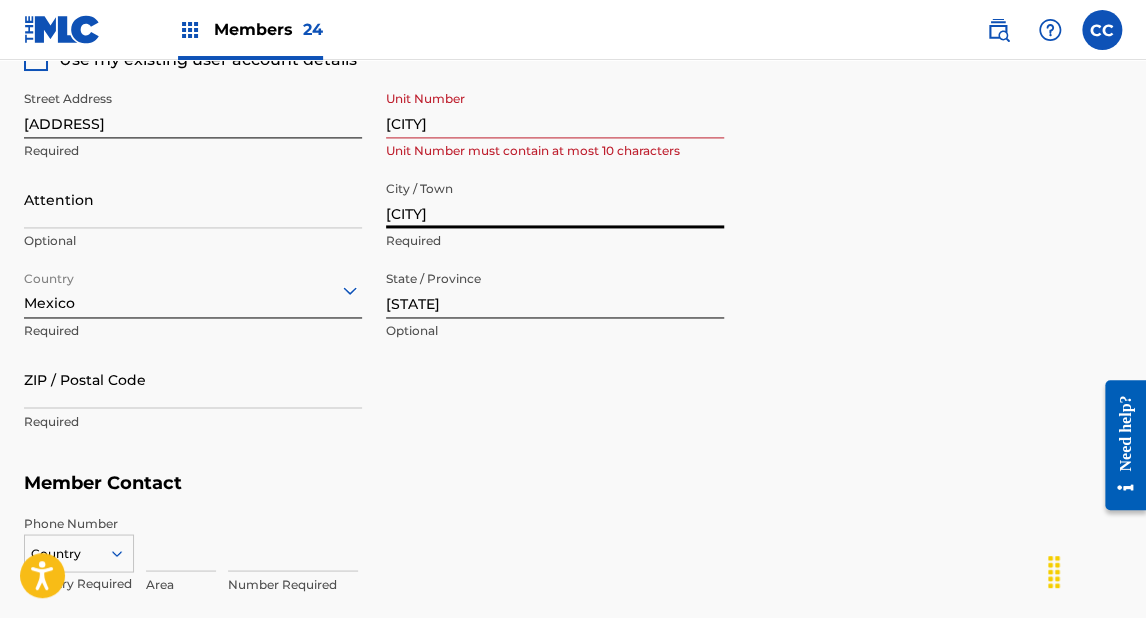 type on "[CITY]" 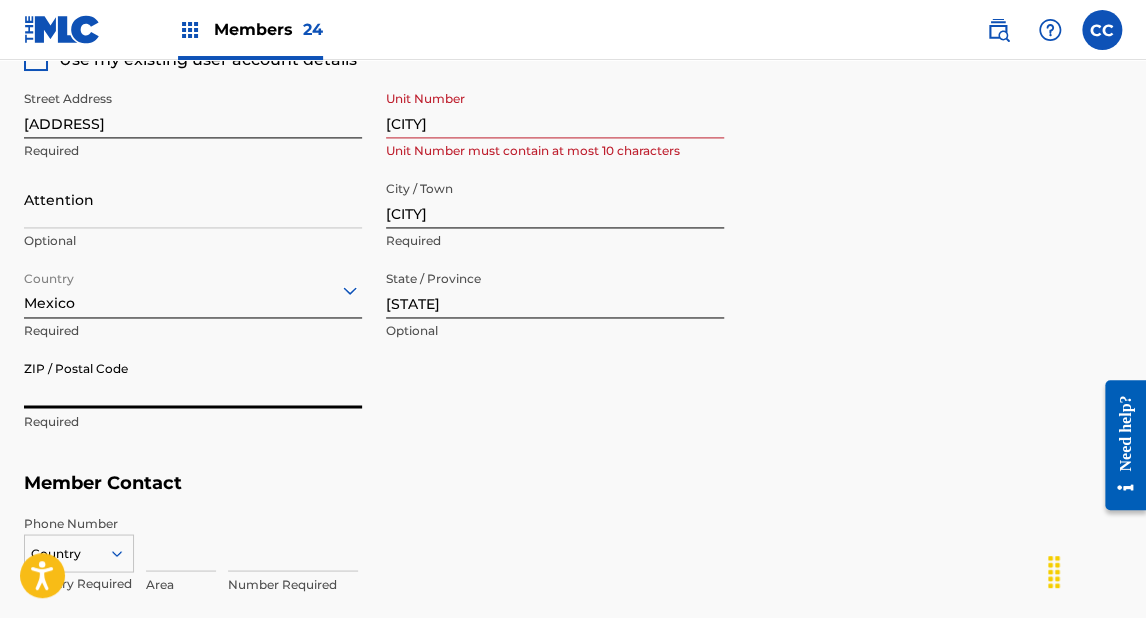paste on "[NUMBER]" 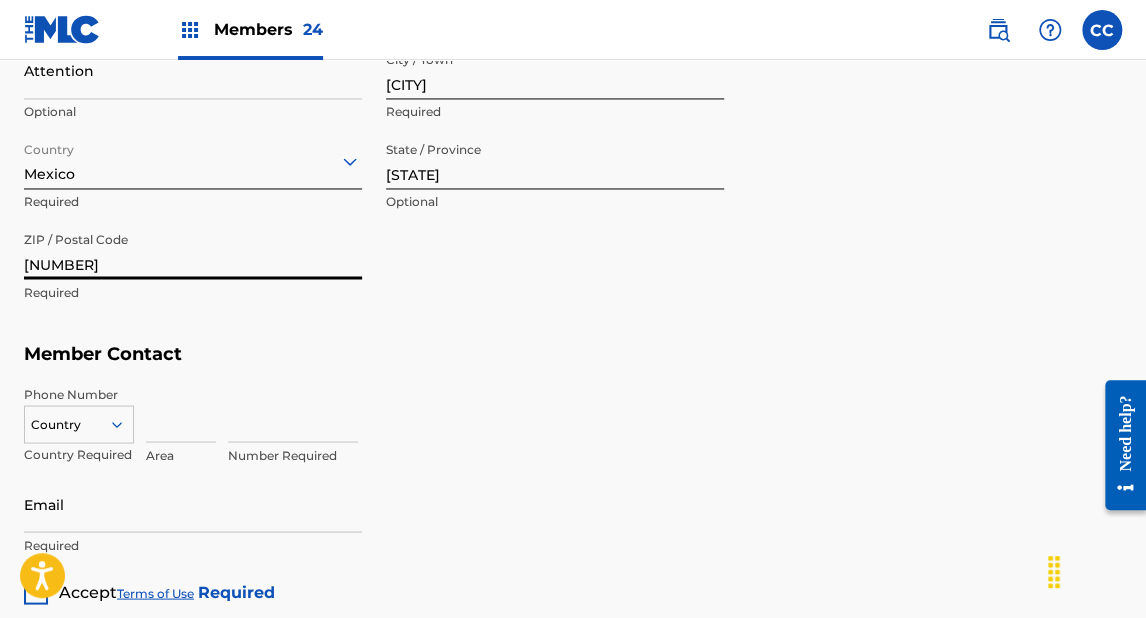scroll, scrollTop: 1181, scrollLeft: 0, axis: vertical 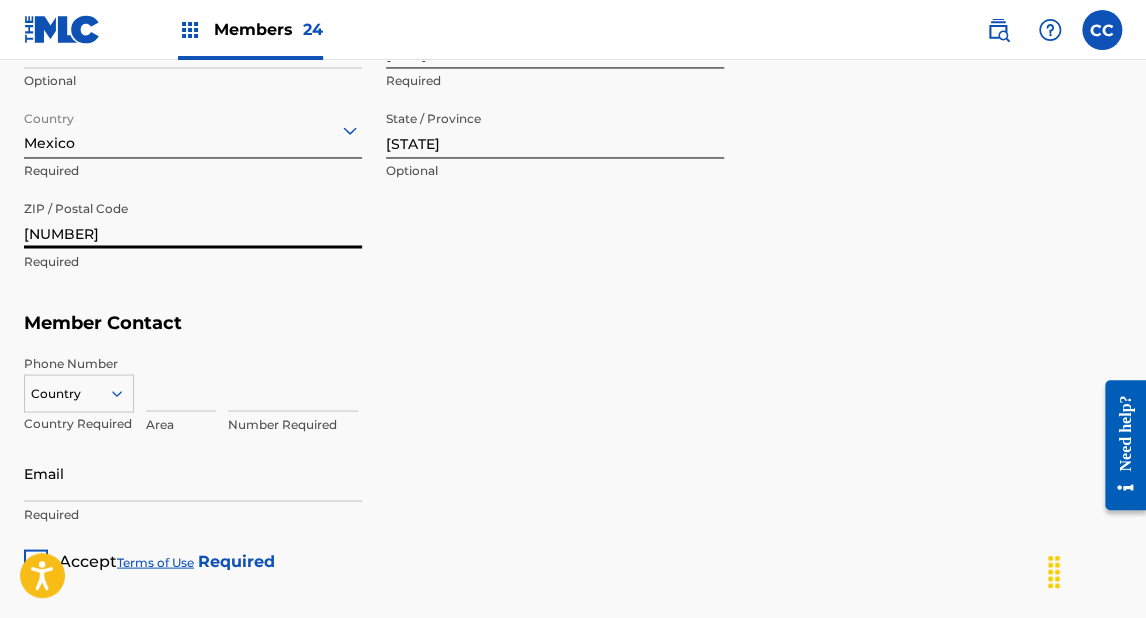 type on "[NUMBER]" 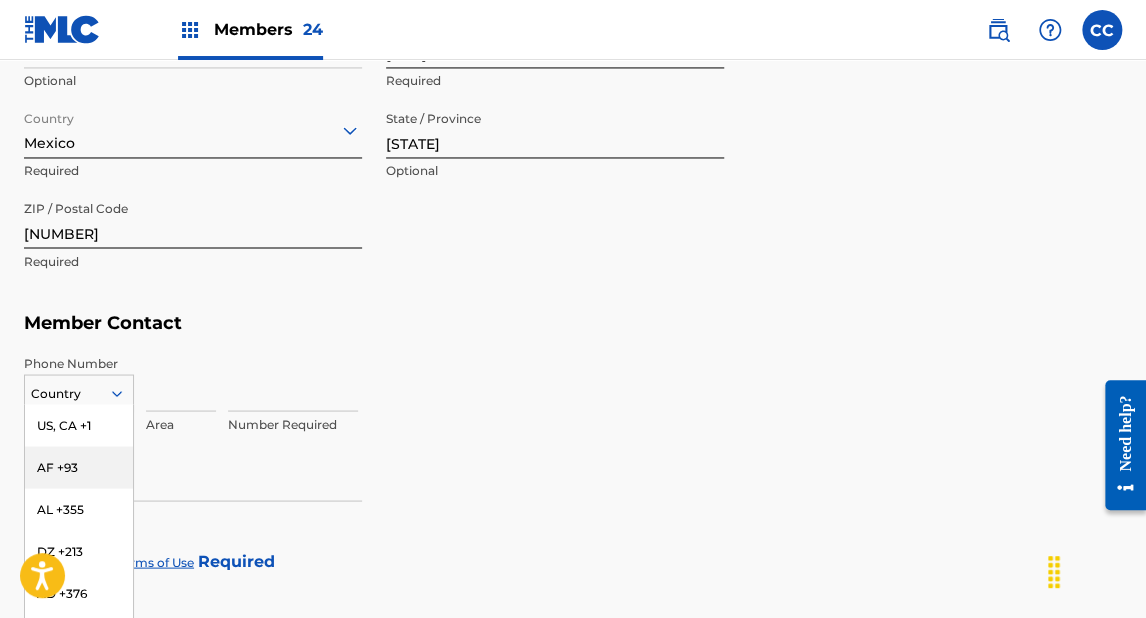 scroll, scrollTop: 1267, scrollLeft: 0, axis: vertical 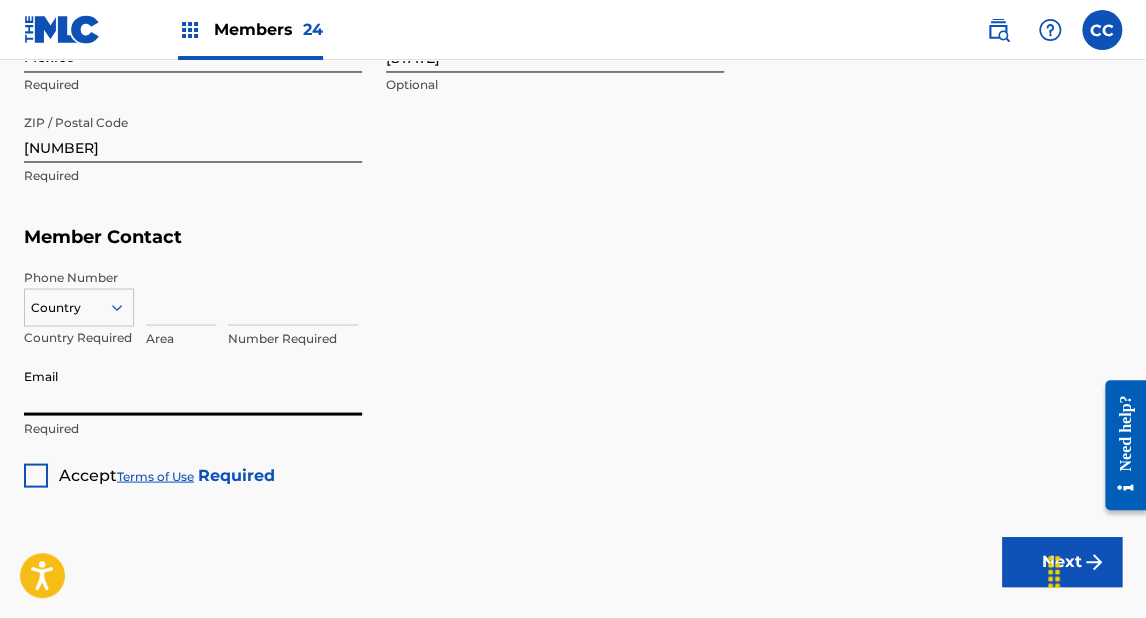click on "Email" at bounding box center (193, 386) 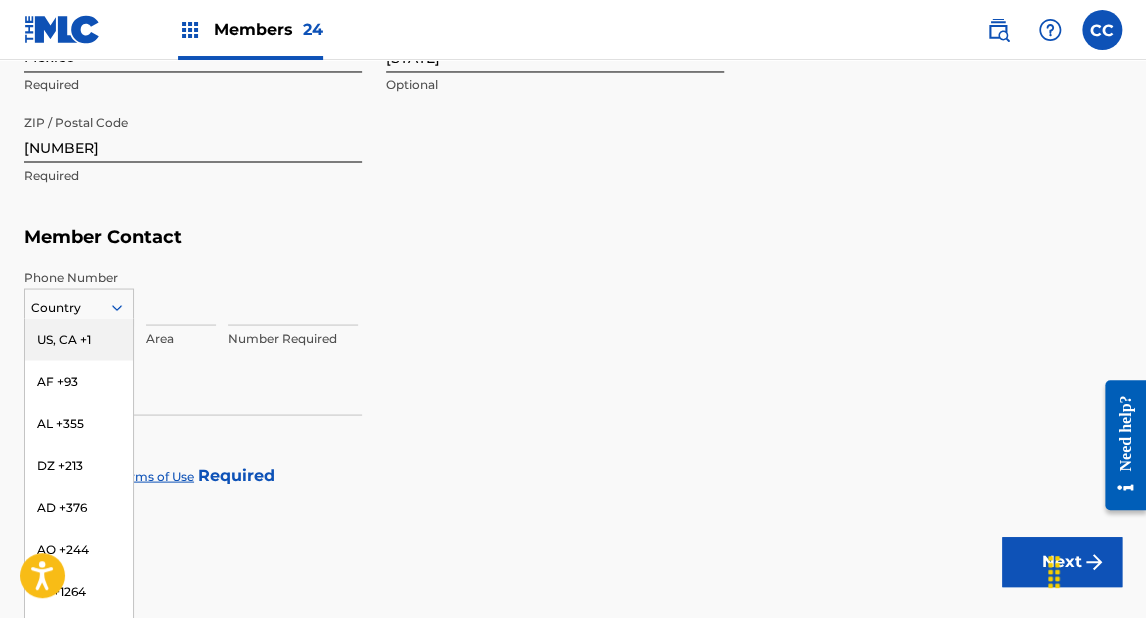 click at bounding box center [79, 307] 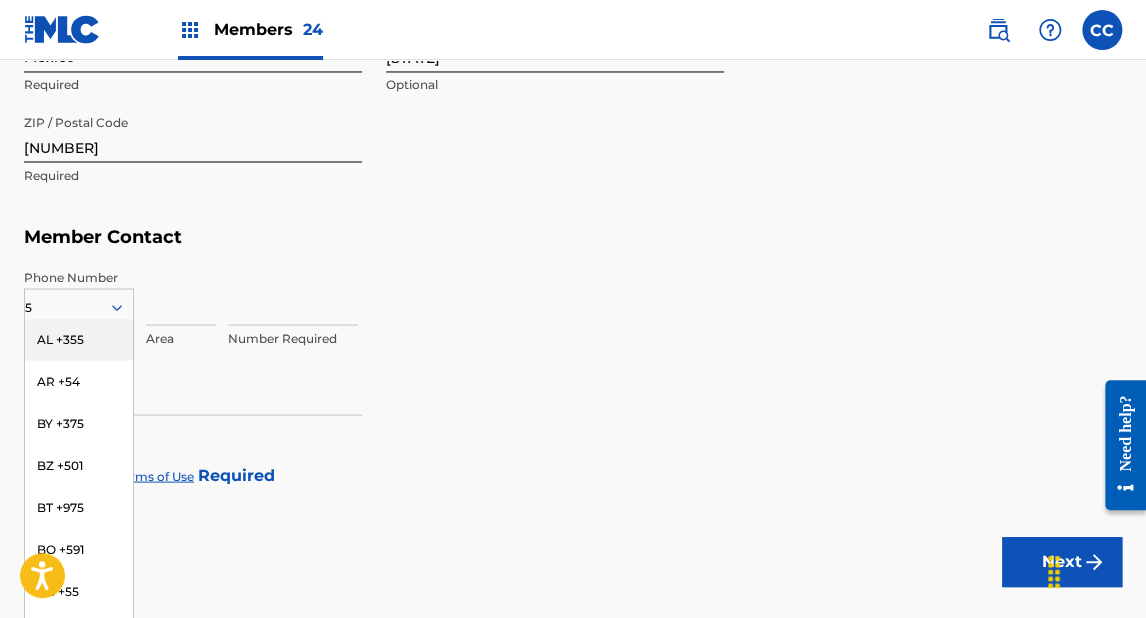 type on "52" 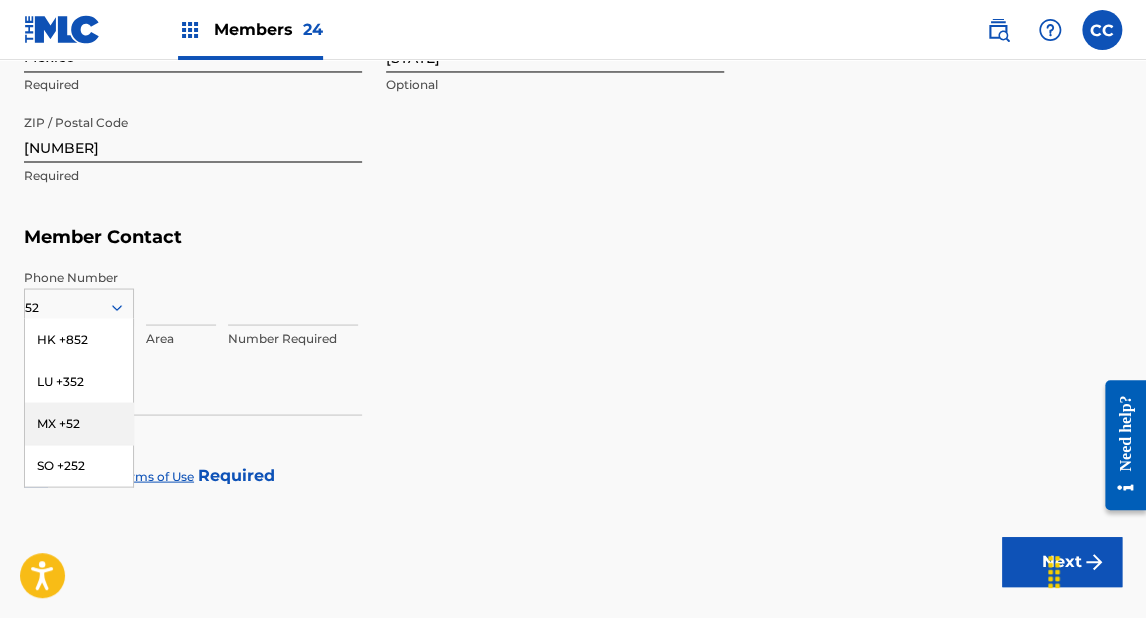 click on "MX +52" at bounding box center (79, 423) 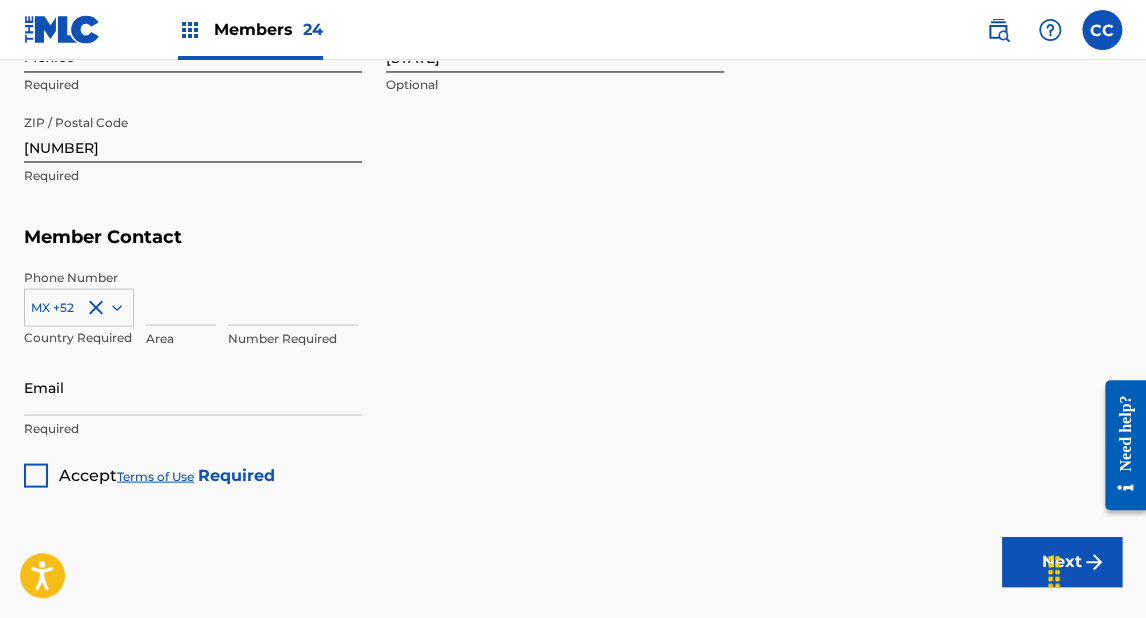 click at bounding box center [181, 296] 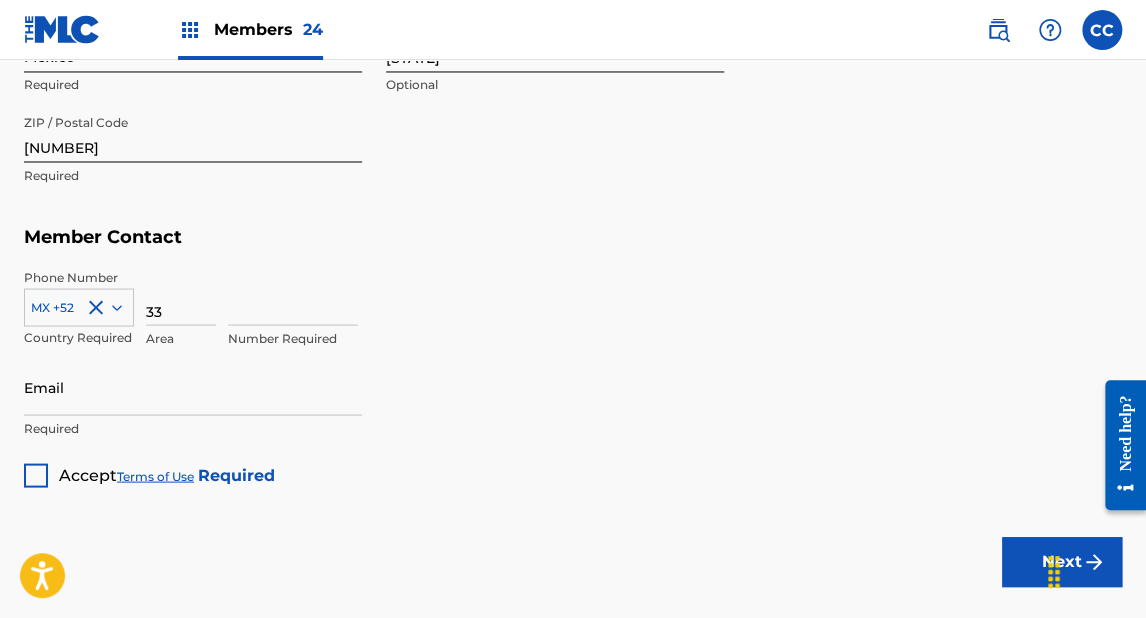 type on "33" 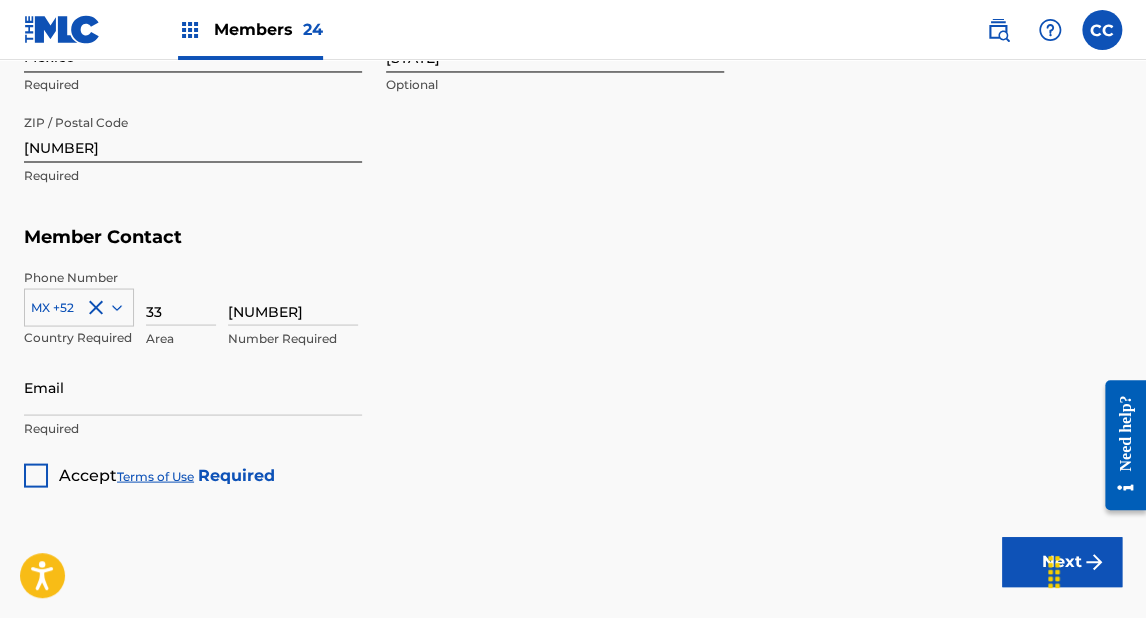 type on "[NUMBER]" 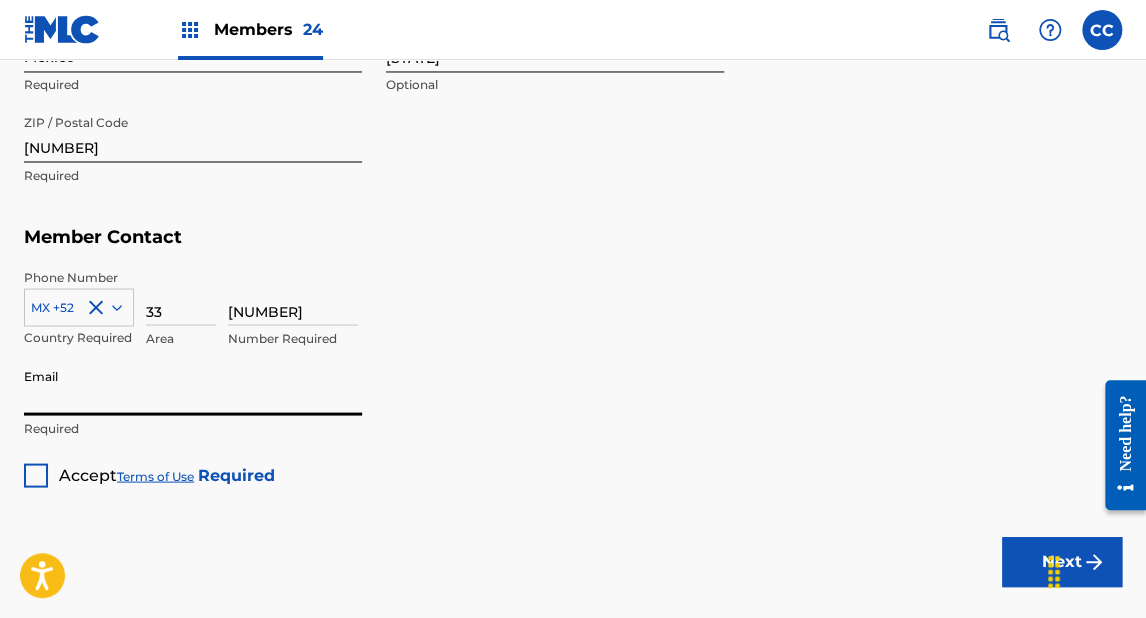 paste on "[EMAIL]" 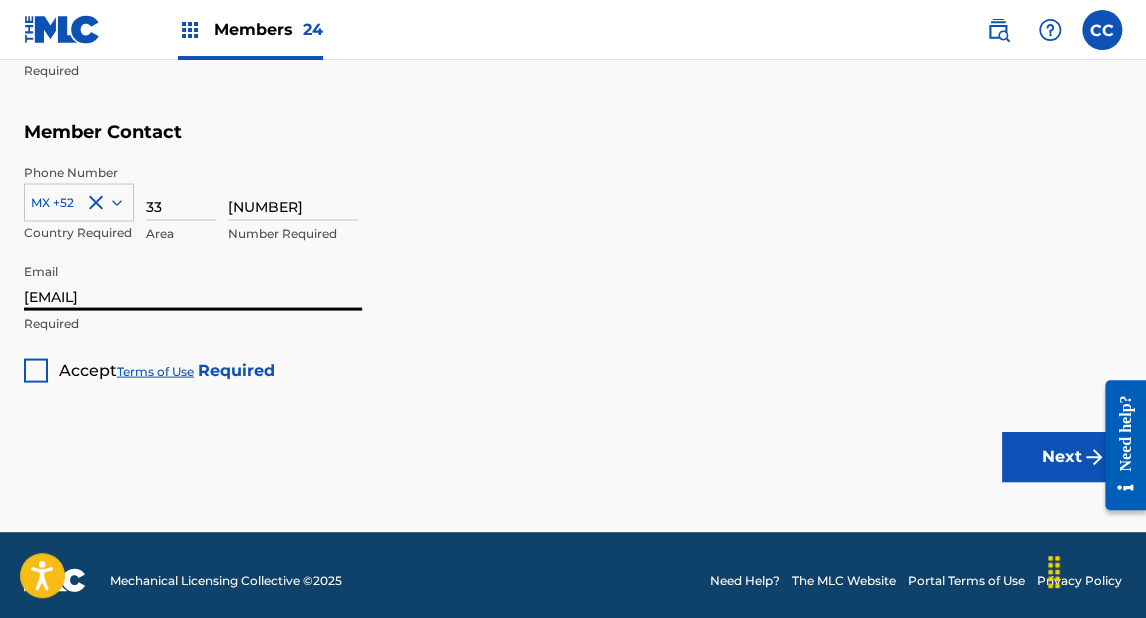 scroll, scrollTop: 1380, scrollLeft: 0, axis: vertical 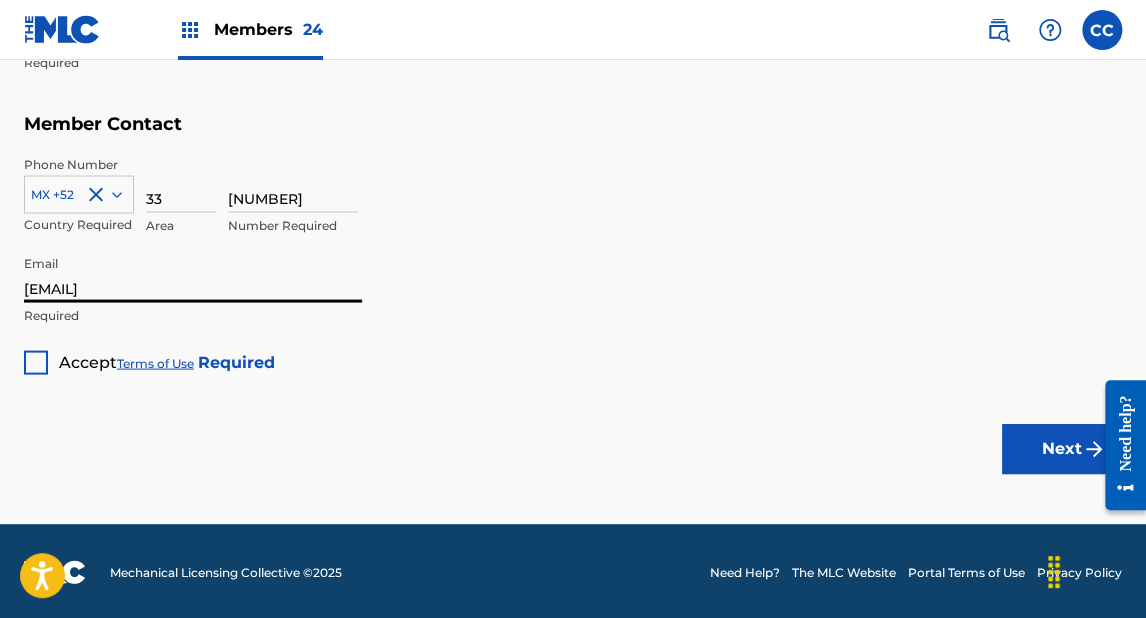 type on "[EMAIL]" 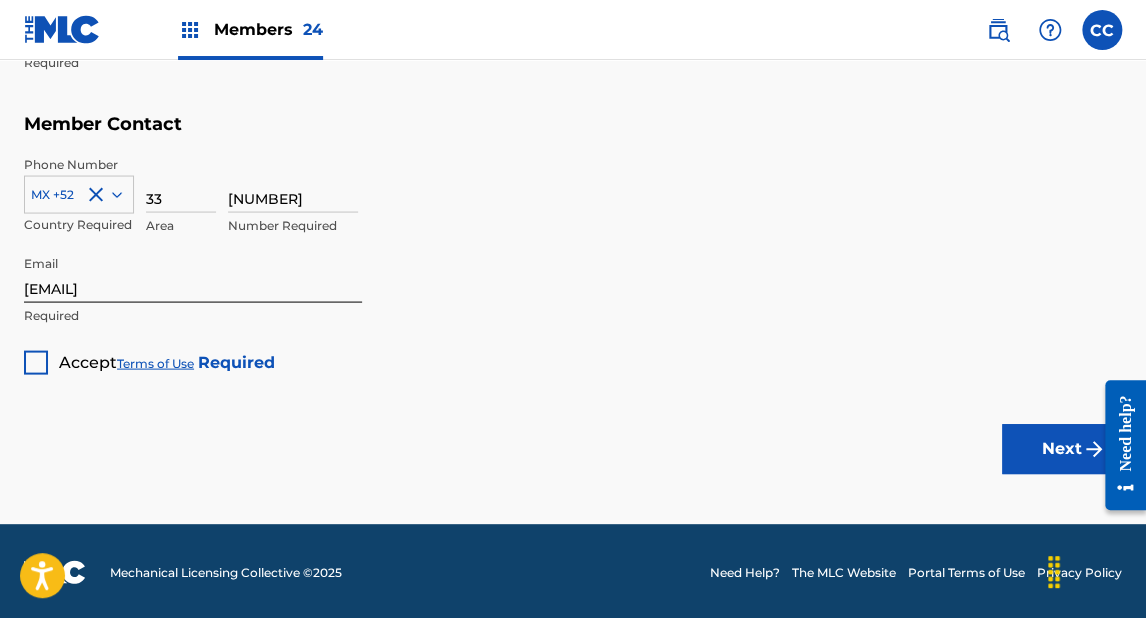 click at bounding box center (36, 362) 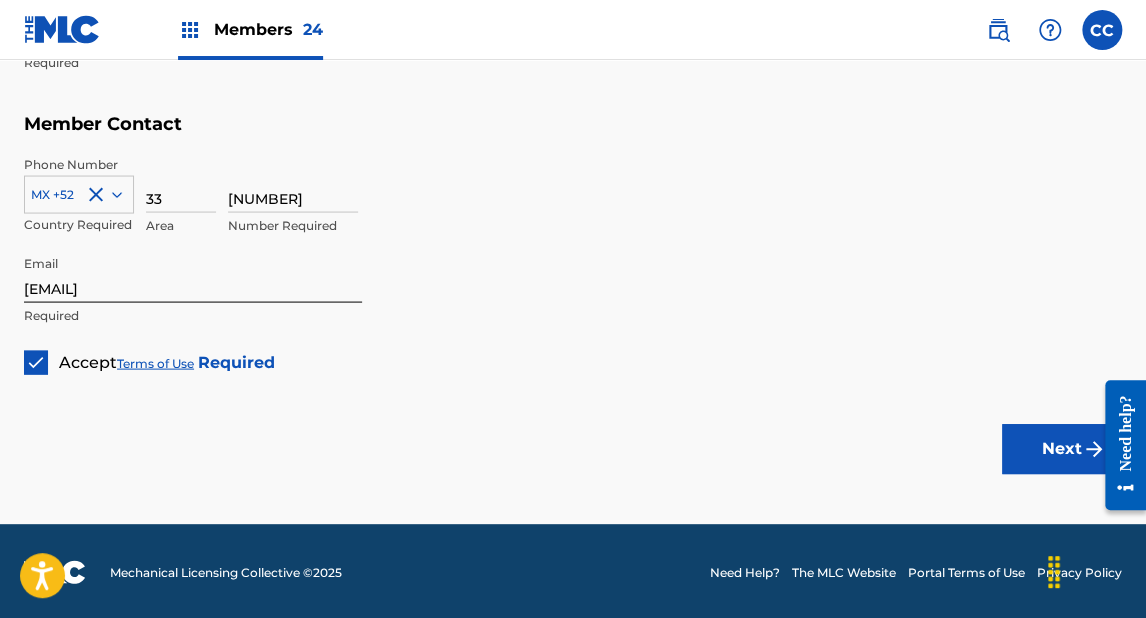 click on "Next" at bounding box center [1062, 449] 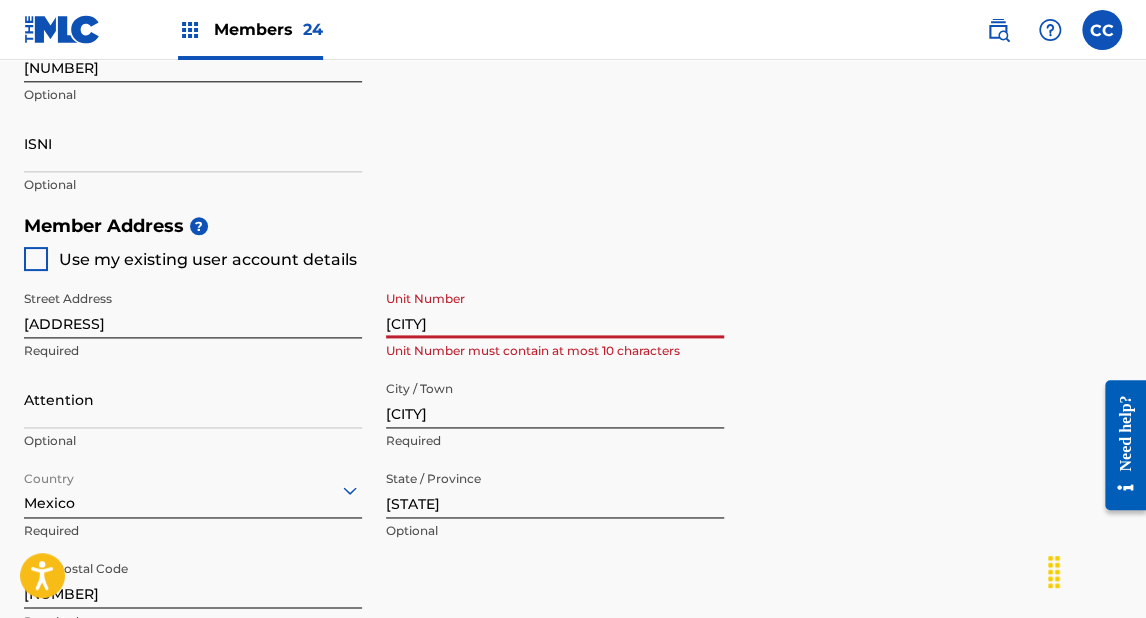 click on "[CITY]" at bounding box center (555, 309) 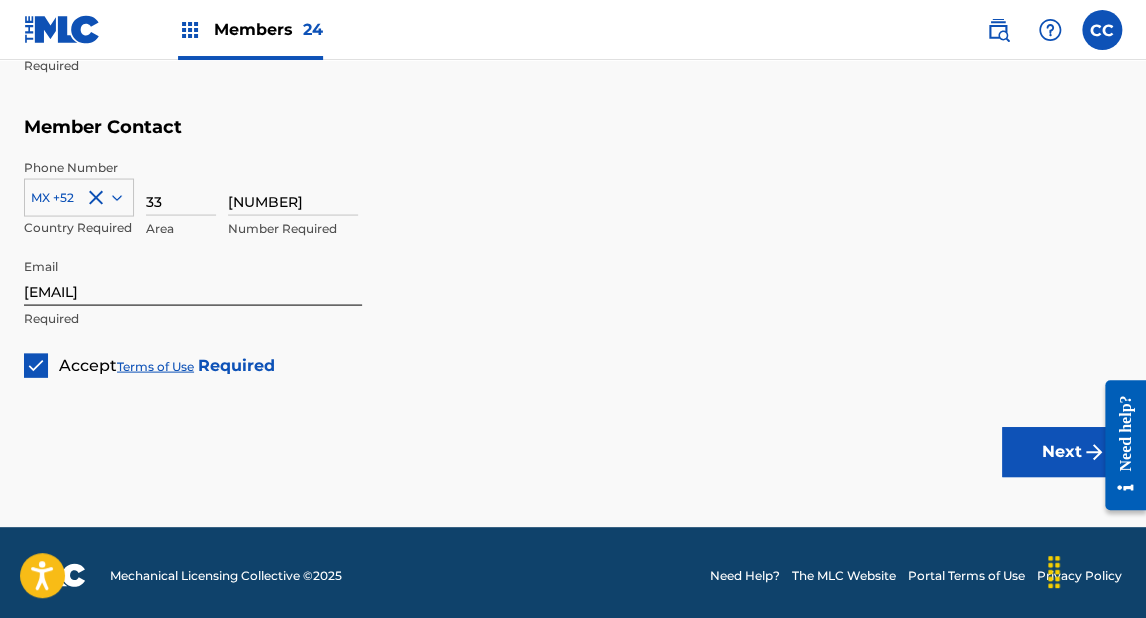scroll, scrollTop: 1380, scrollLeft: 0, axis: vertical 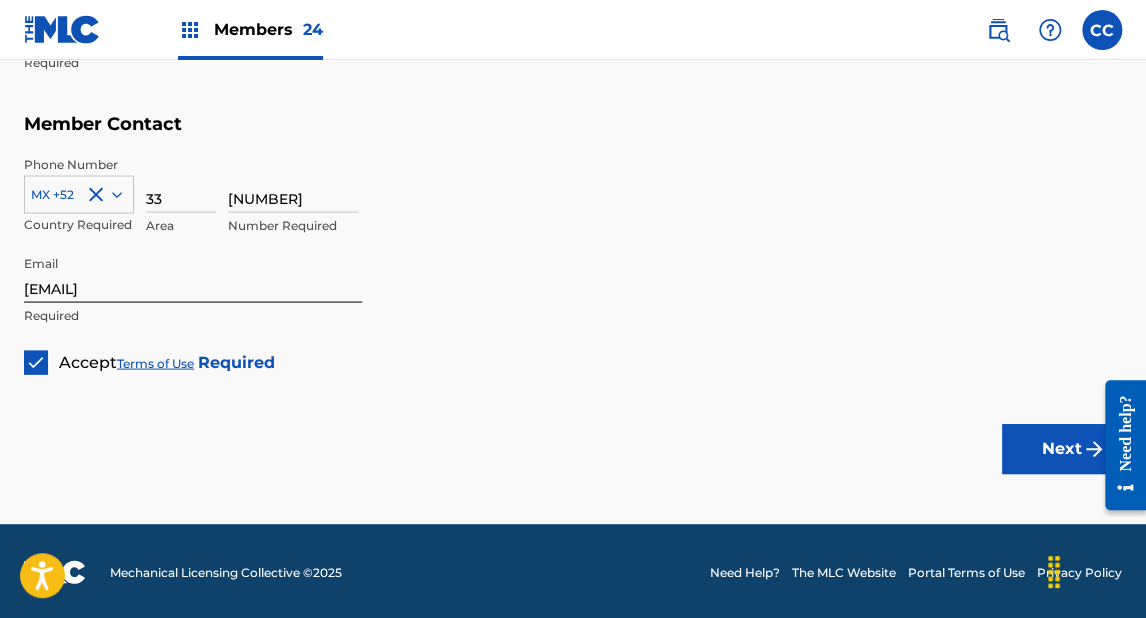 type on "[CITY]" 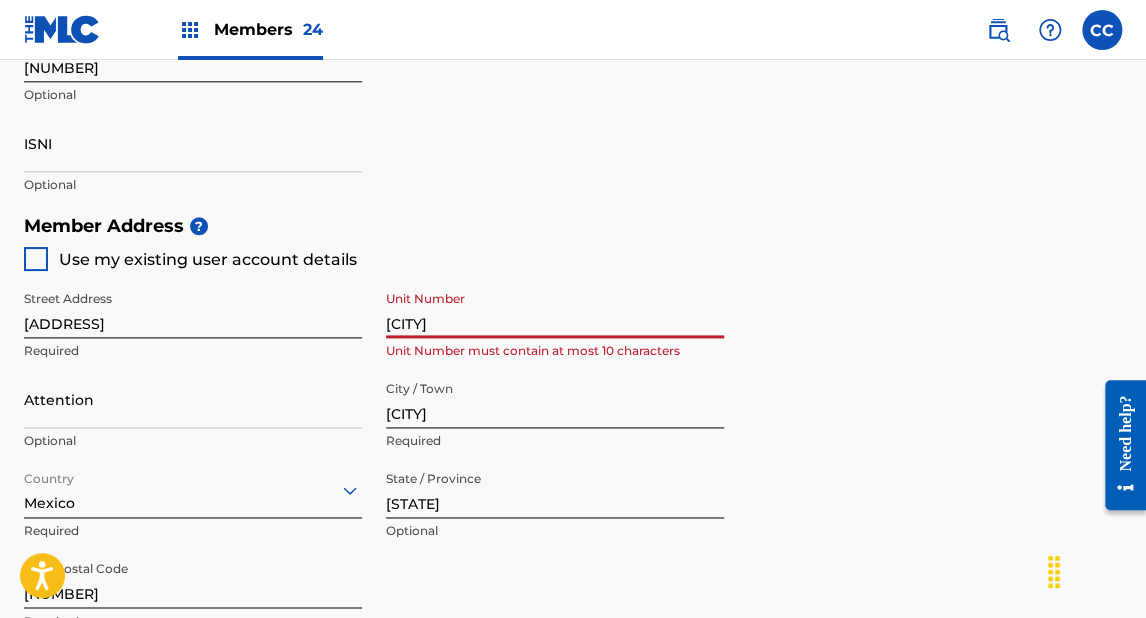 click on "[CITY]" at bounding box center (555, 309) 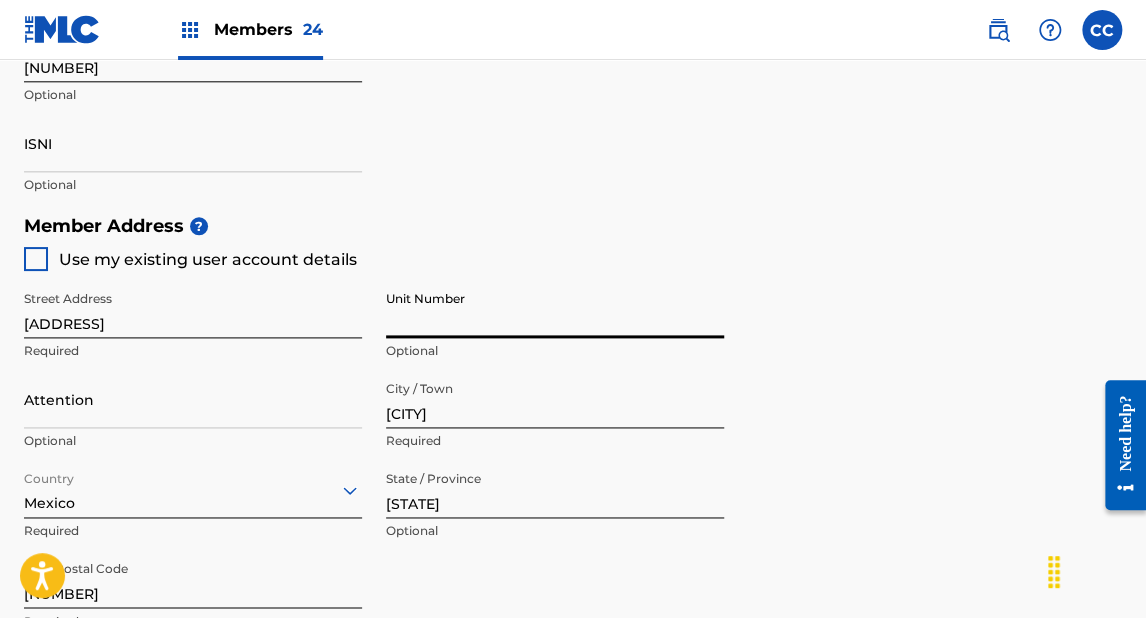type 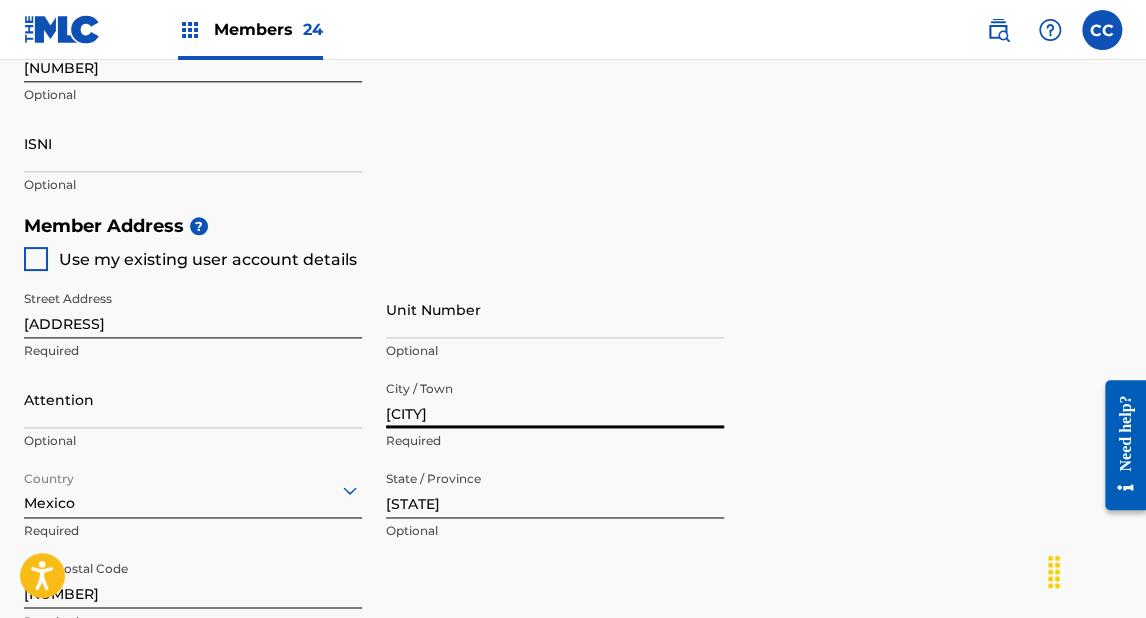 click on "[CITY]" at bounding box center (555, 399) 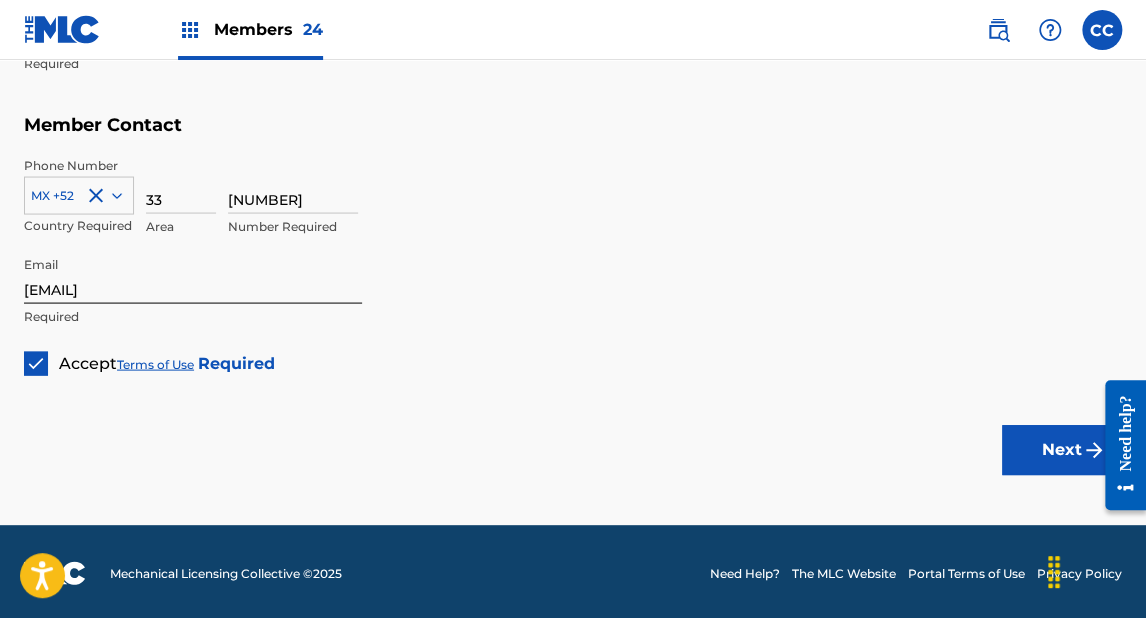 scroll, scrollTop: 1380, scrollLeft: 0, axis: vertical 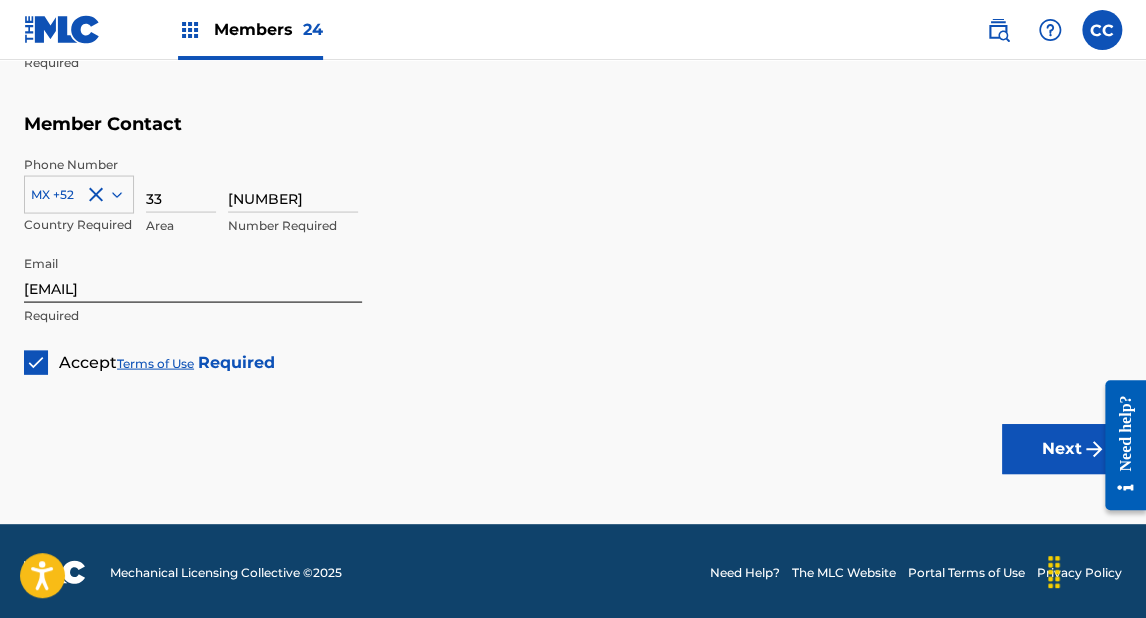 type on "[CITY] [LAST]" 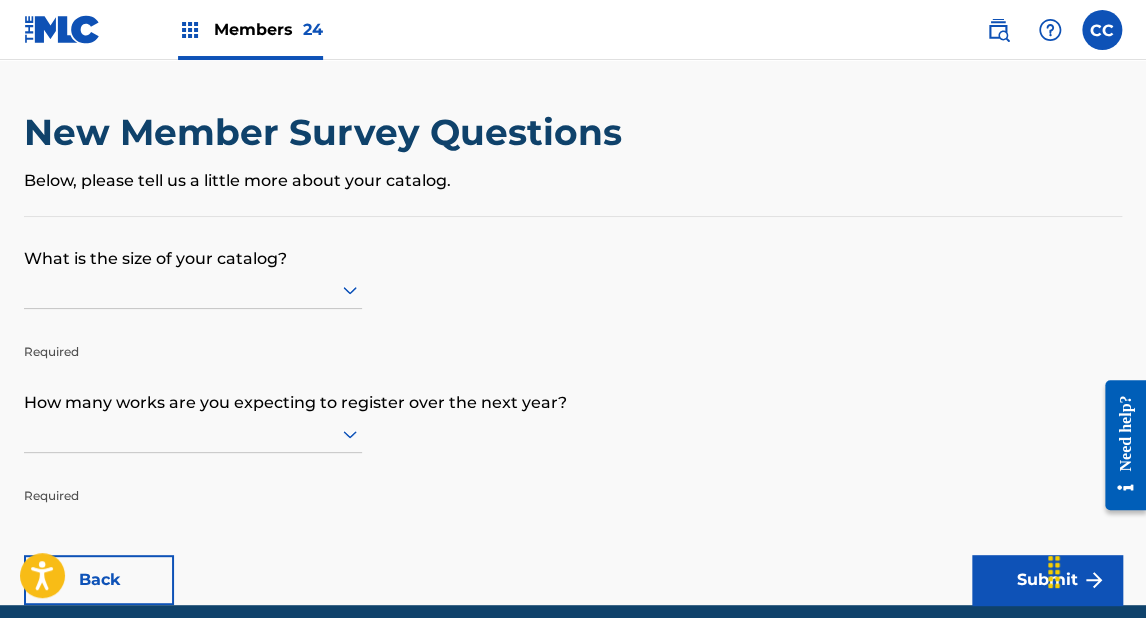 click on "What is the size of your catalog?" at bounding box center [573, 244] 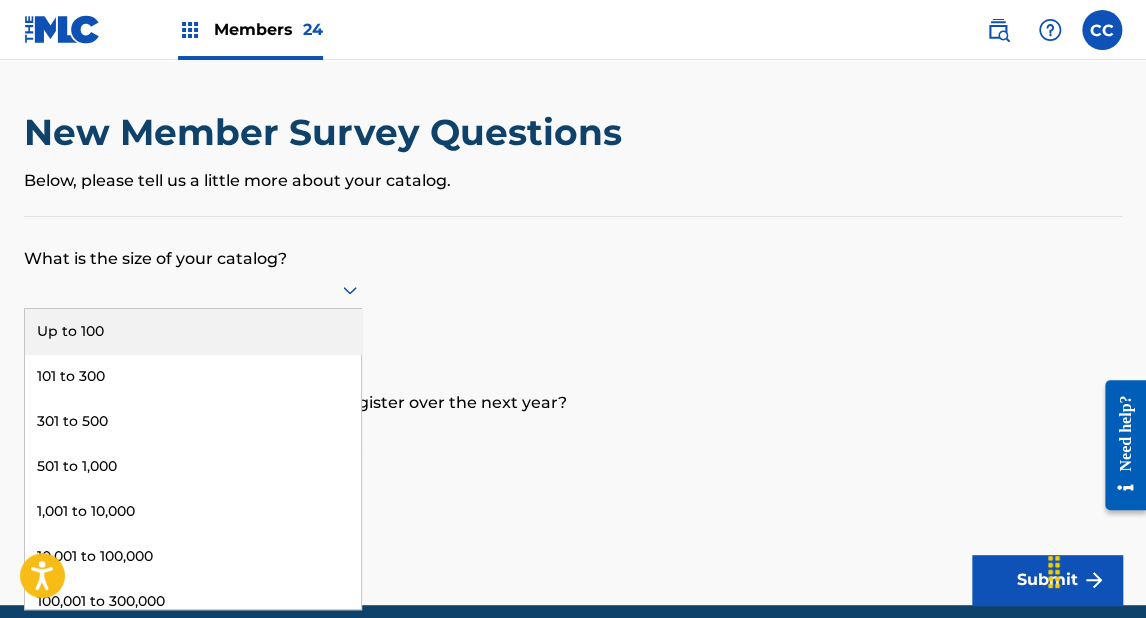 click at bounding box center [193, 289] 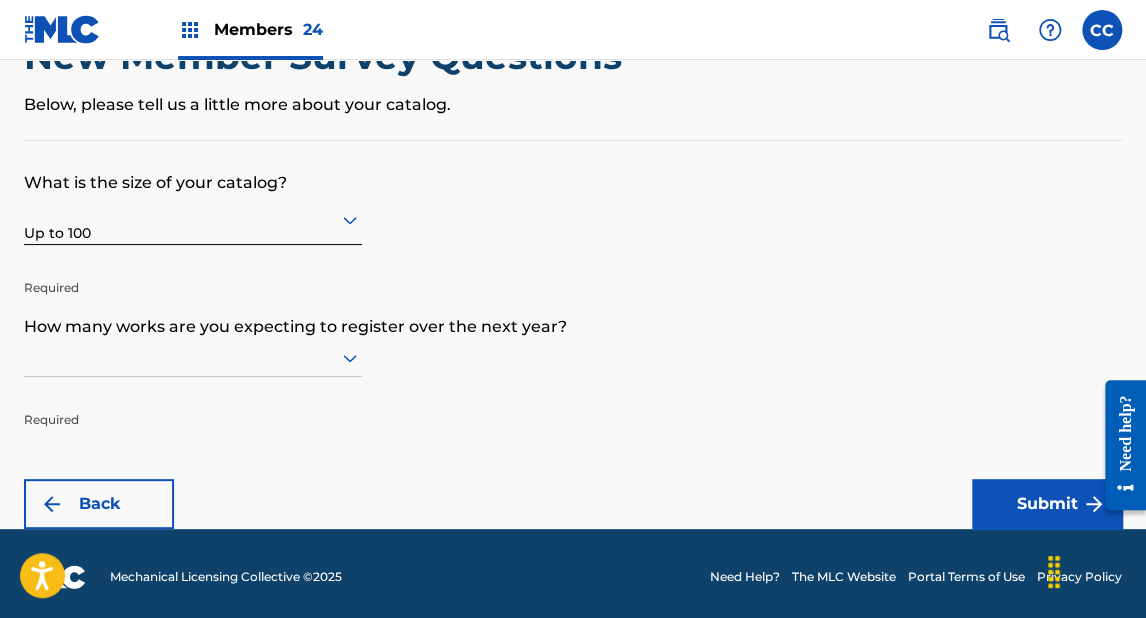 scroll, scrollTop: 80, scrollLeft: 0, axis: vertical 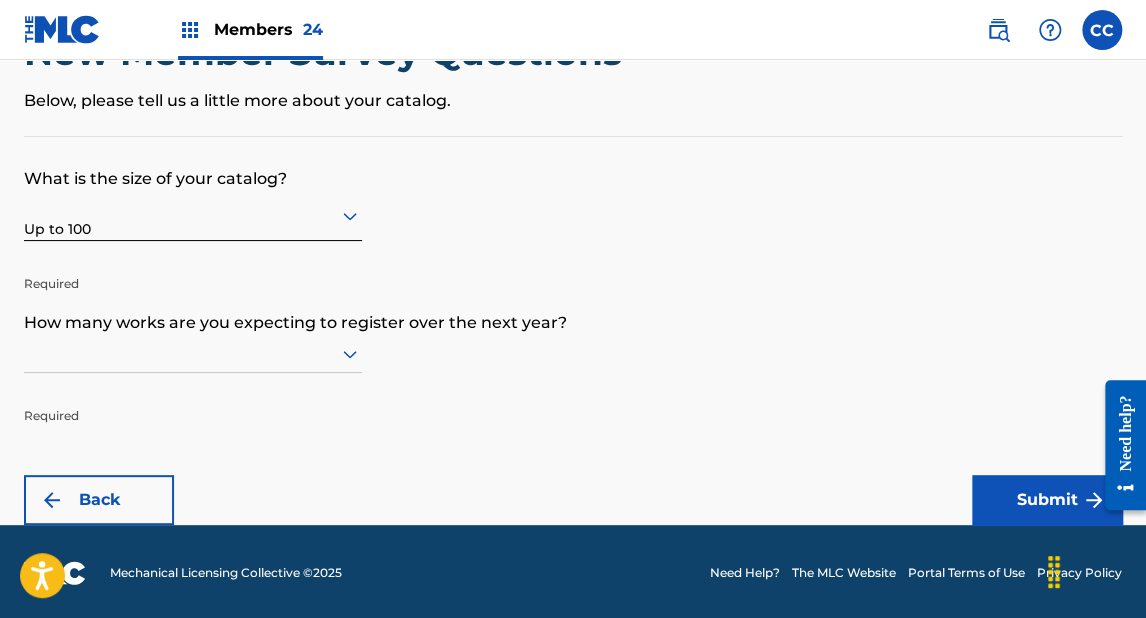 click at bounding box center (193, 353) 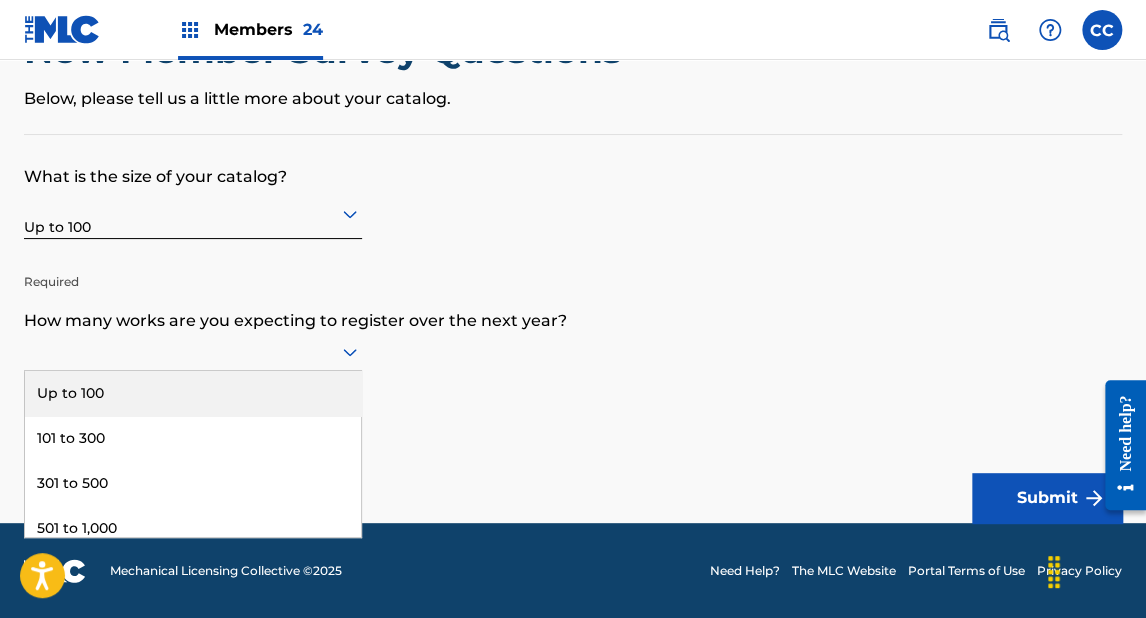 click on "Up to 100" at bounding box center [193, 393] 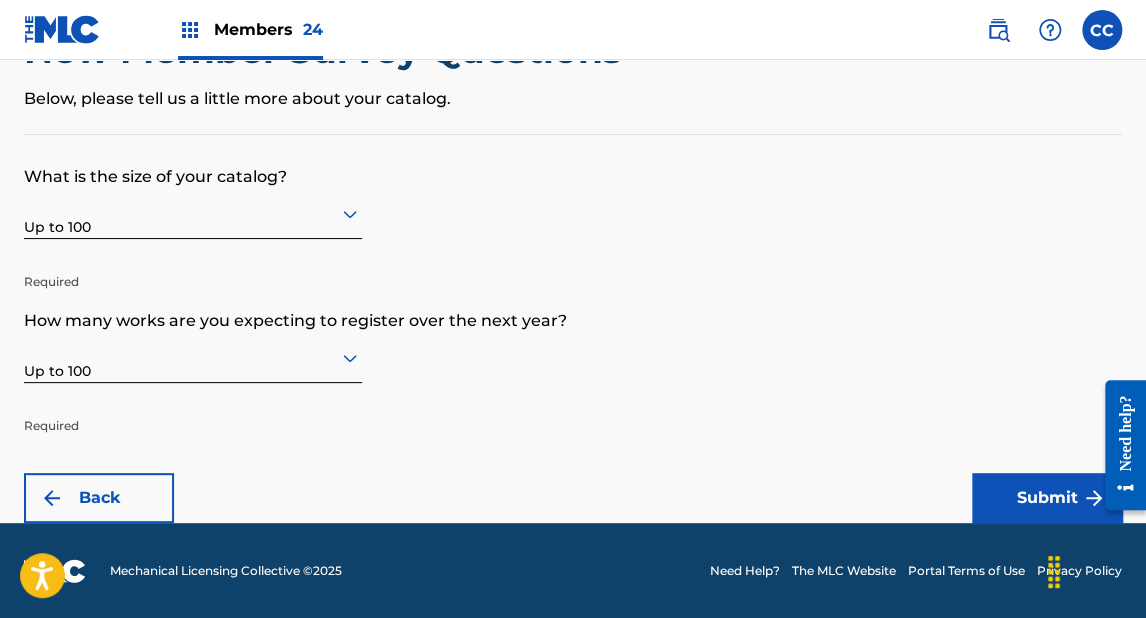 click on "Submit" at bounding box center (1047, 498) 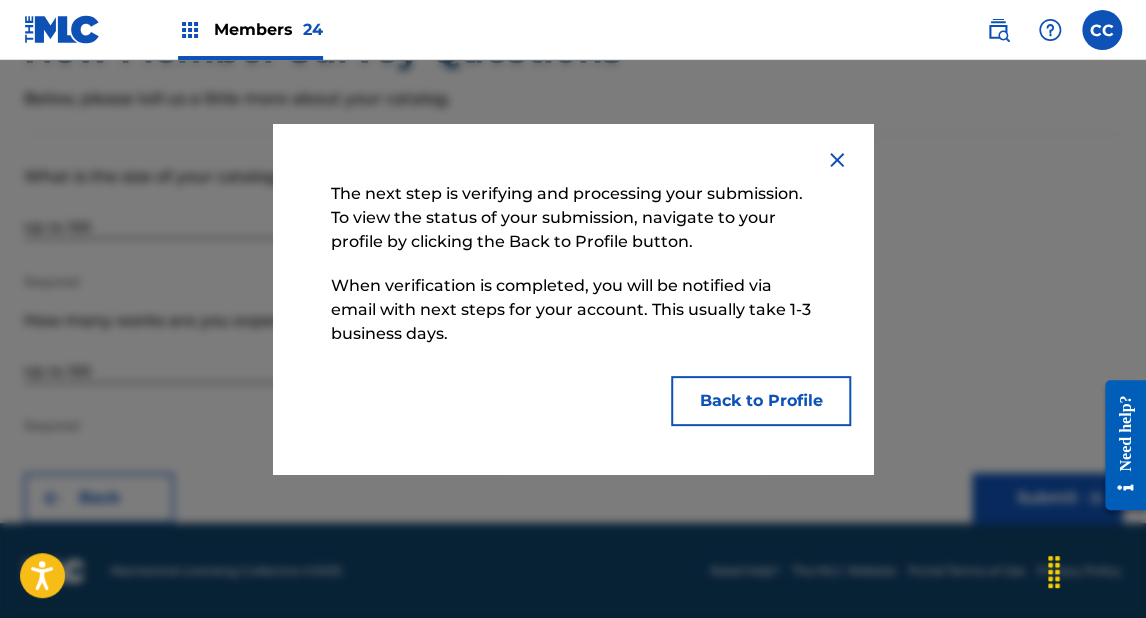 click on "Back to Profile" at bounding box center [761, 401] 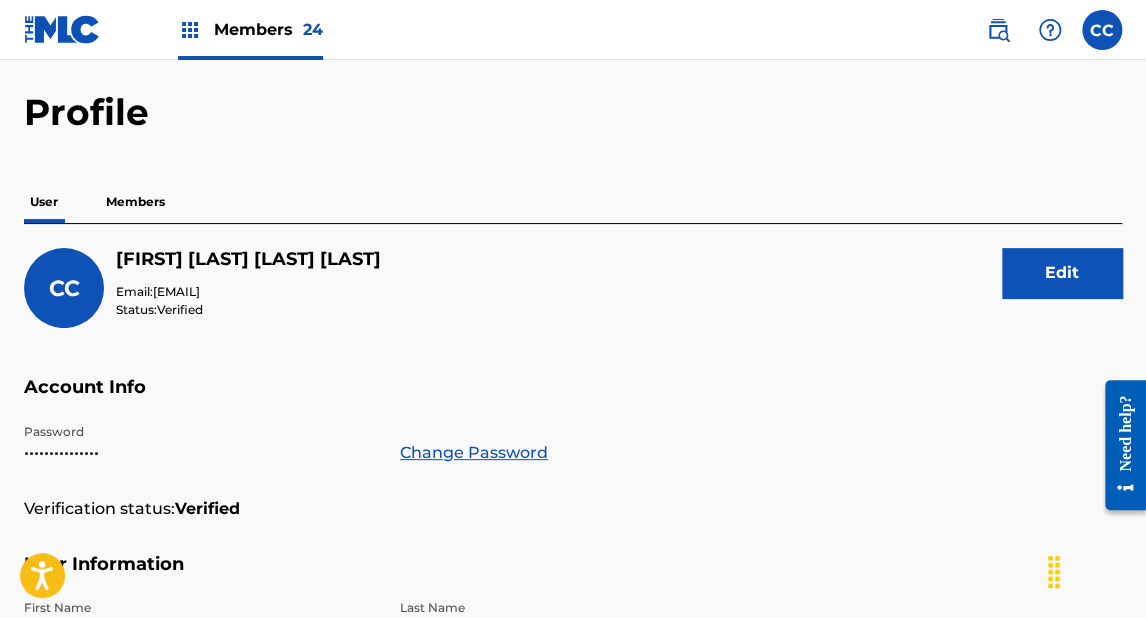 scroll, scrollTop: 0, scrollLeft: 0, axis: both 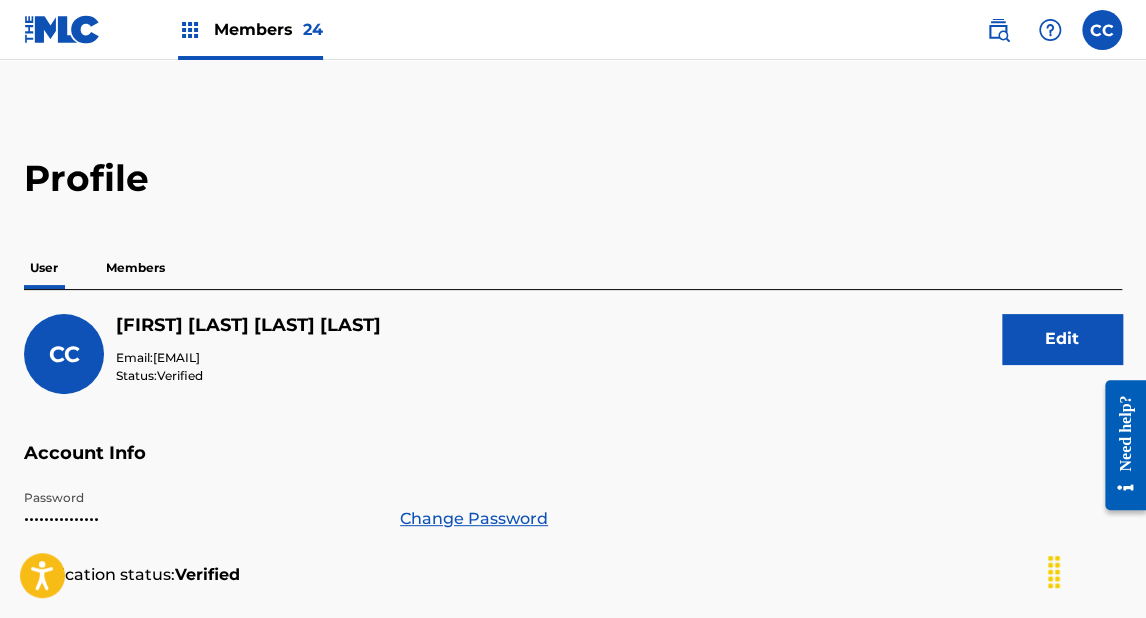 click on "Members" at bounding box center [135, 268] 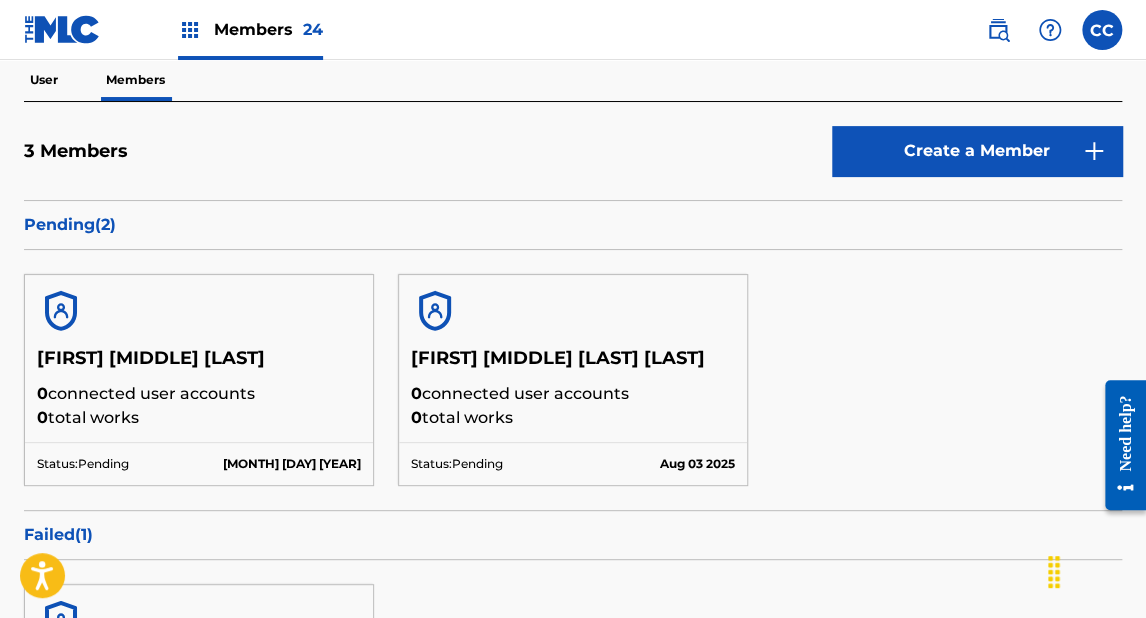 scroll, scrollTop: 0, scrollLeft: 0, axis: both 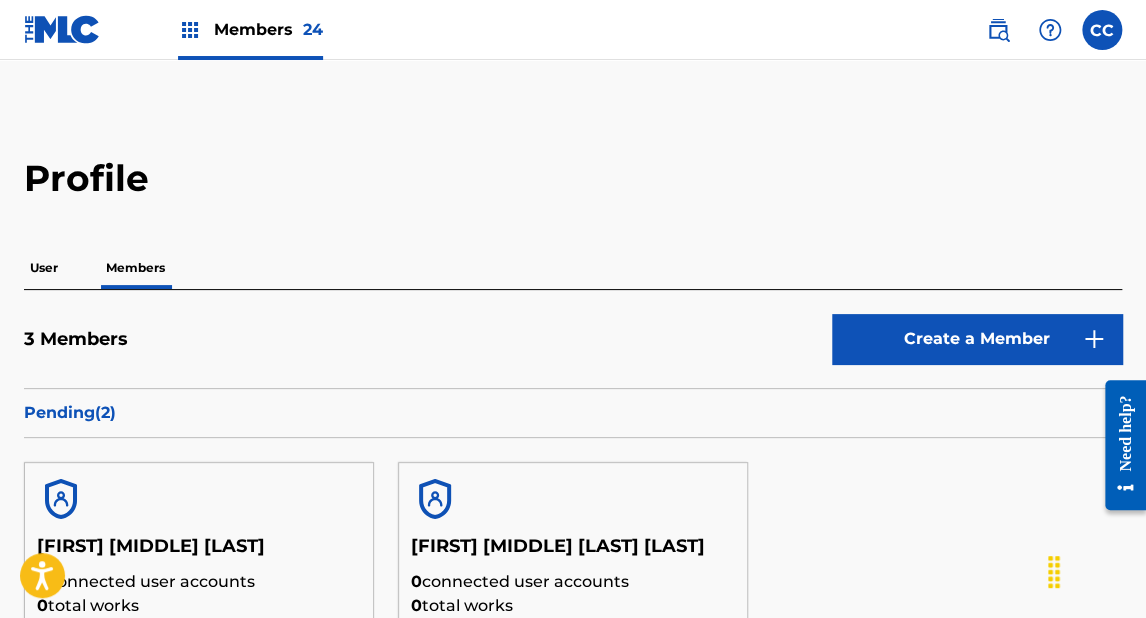 click at bounding box center [62, 29] 